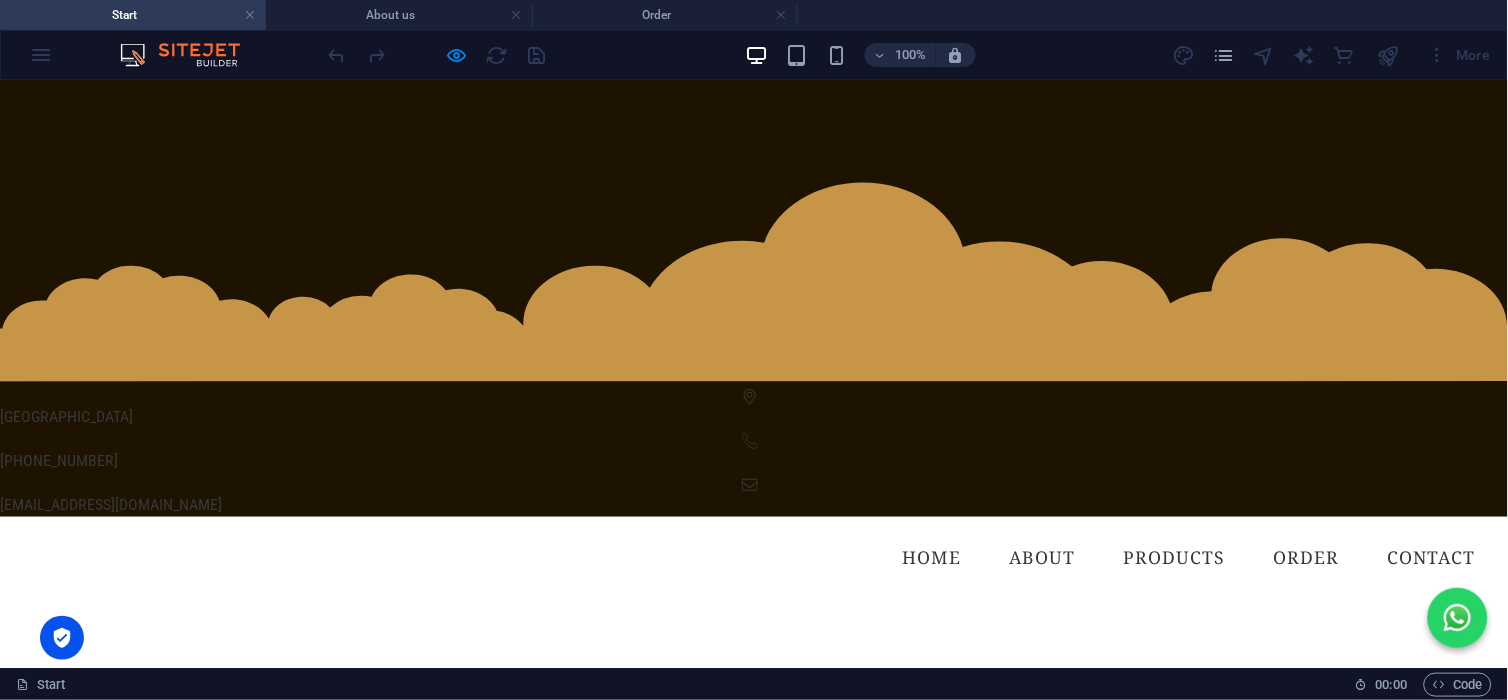 scroll, scrollTop: 1777, scrollLeft: 0, axis: vertical 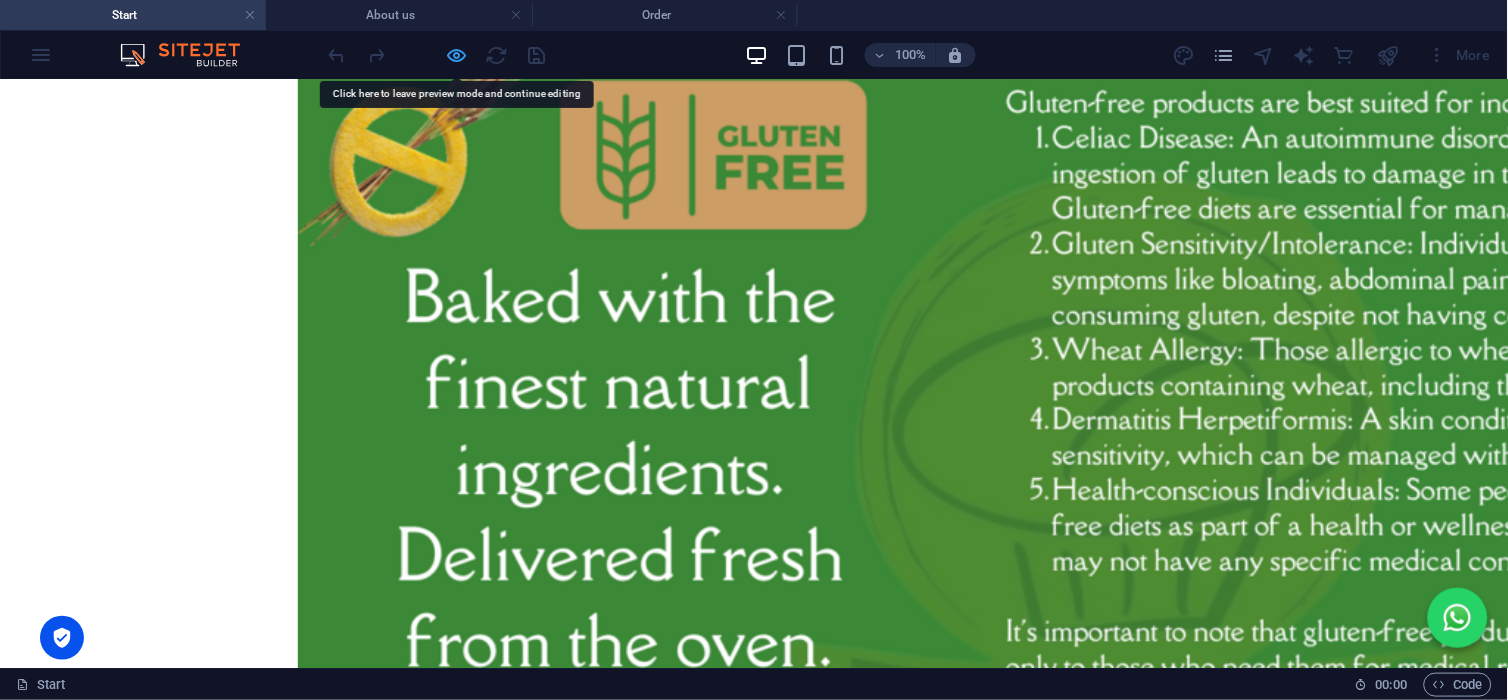 drag, startPoint x: 692, startPoint y: 570, endPoint x: 450, endPoint y: 56, distance: 568.1197 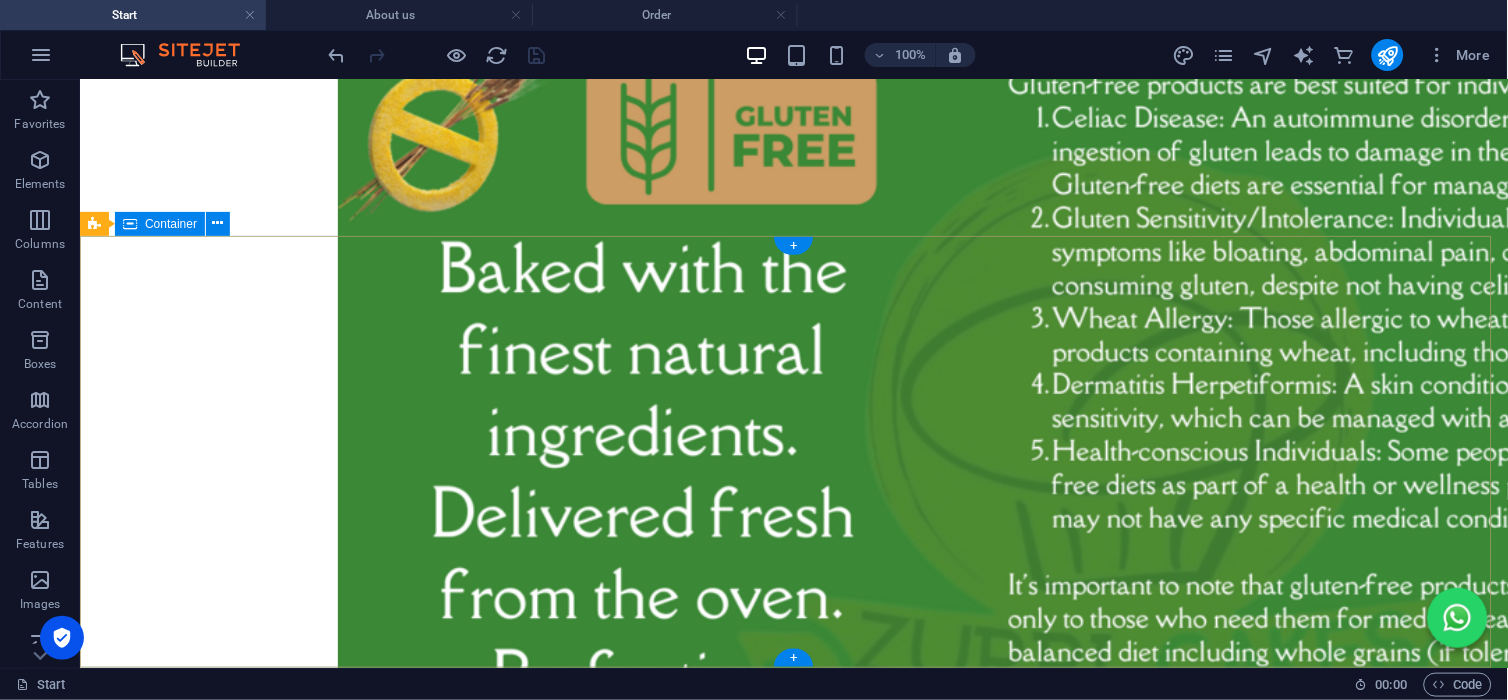 scroll, scrollTop: 3198, scrollLeft: 0, axis: vertical 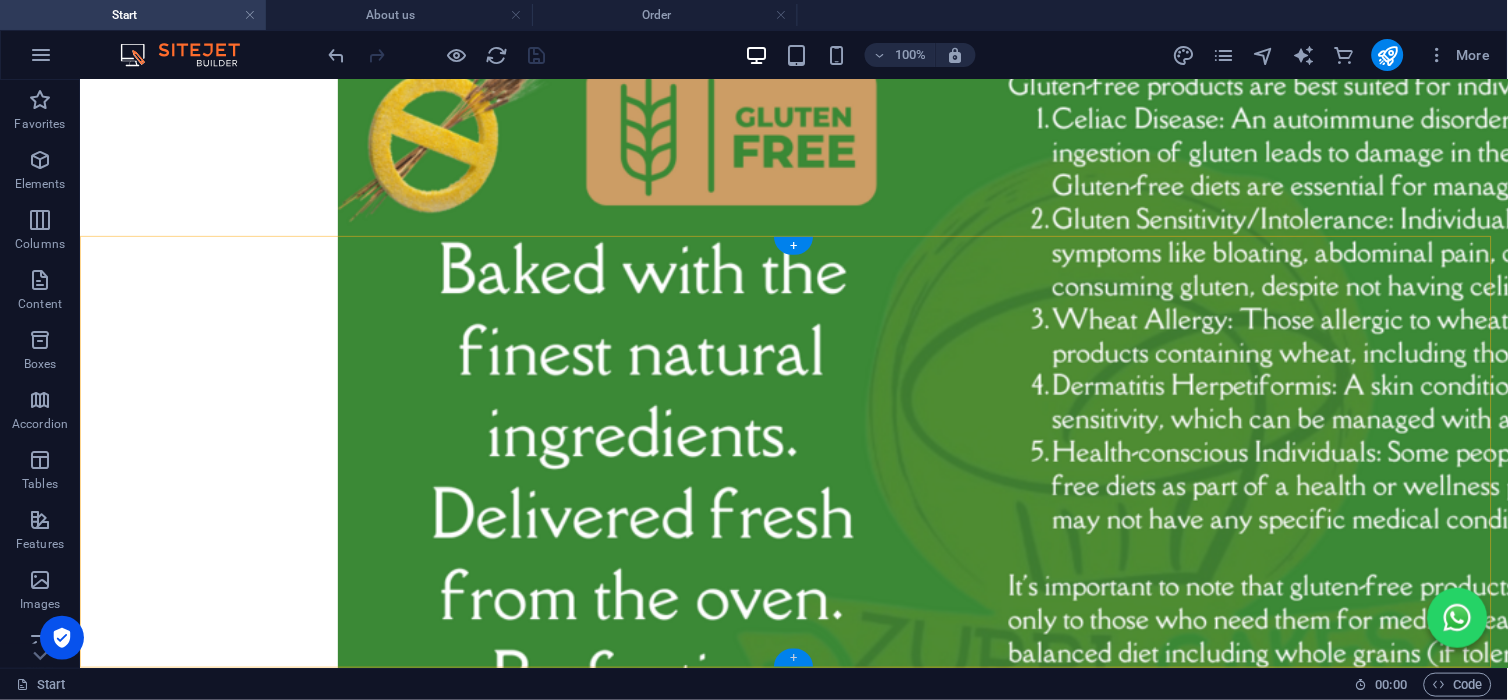 click on "+" at bounding box center (793, 658) 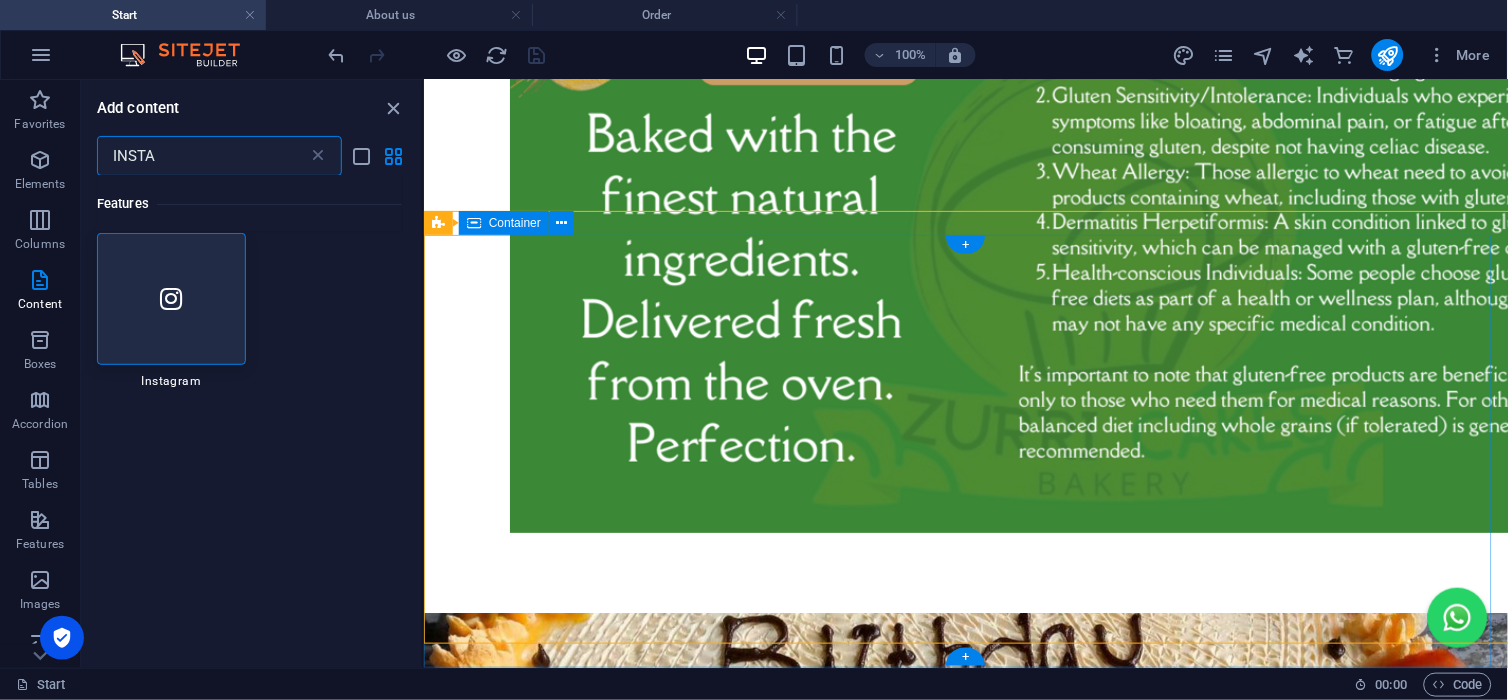 scroll, scrollTop: 3223, scrollLeft: 0, axis: vertical 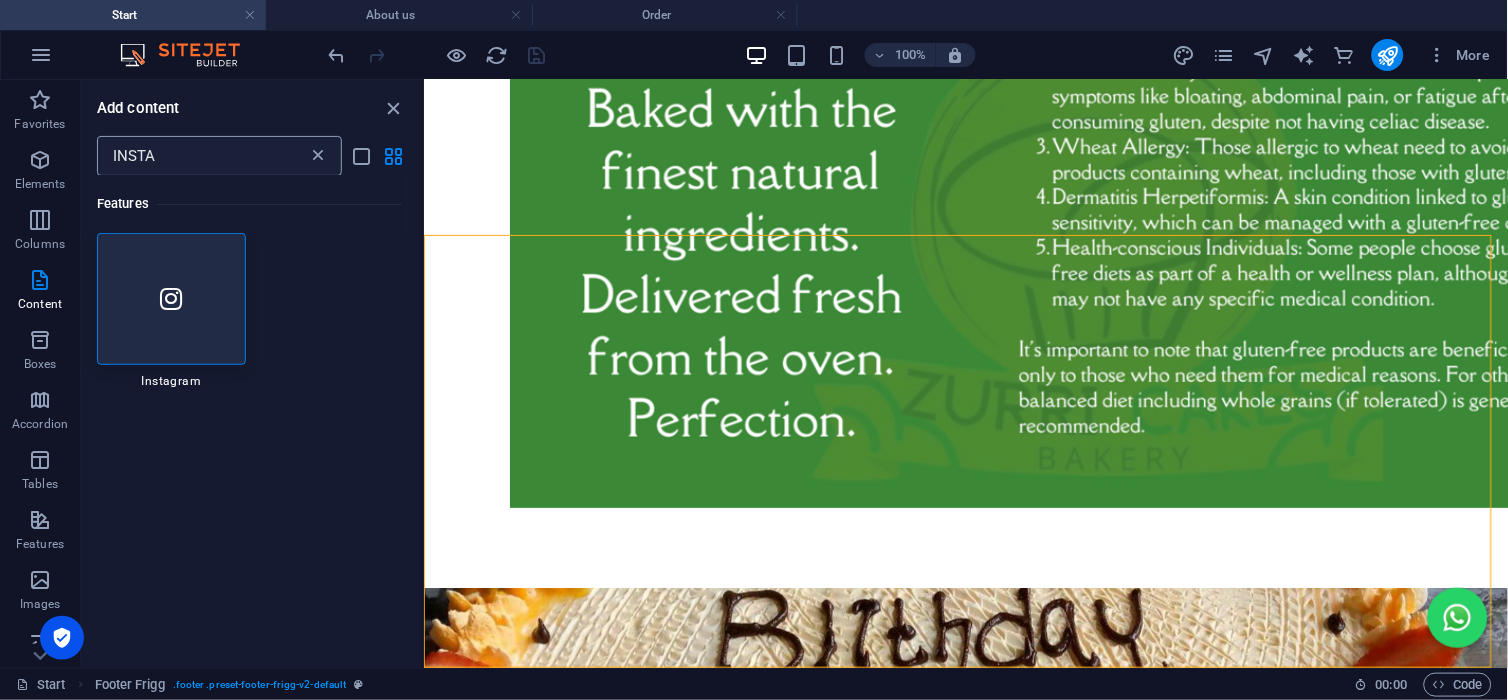 click at bounding box center [318, 156] 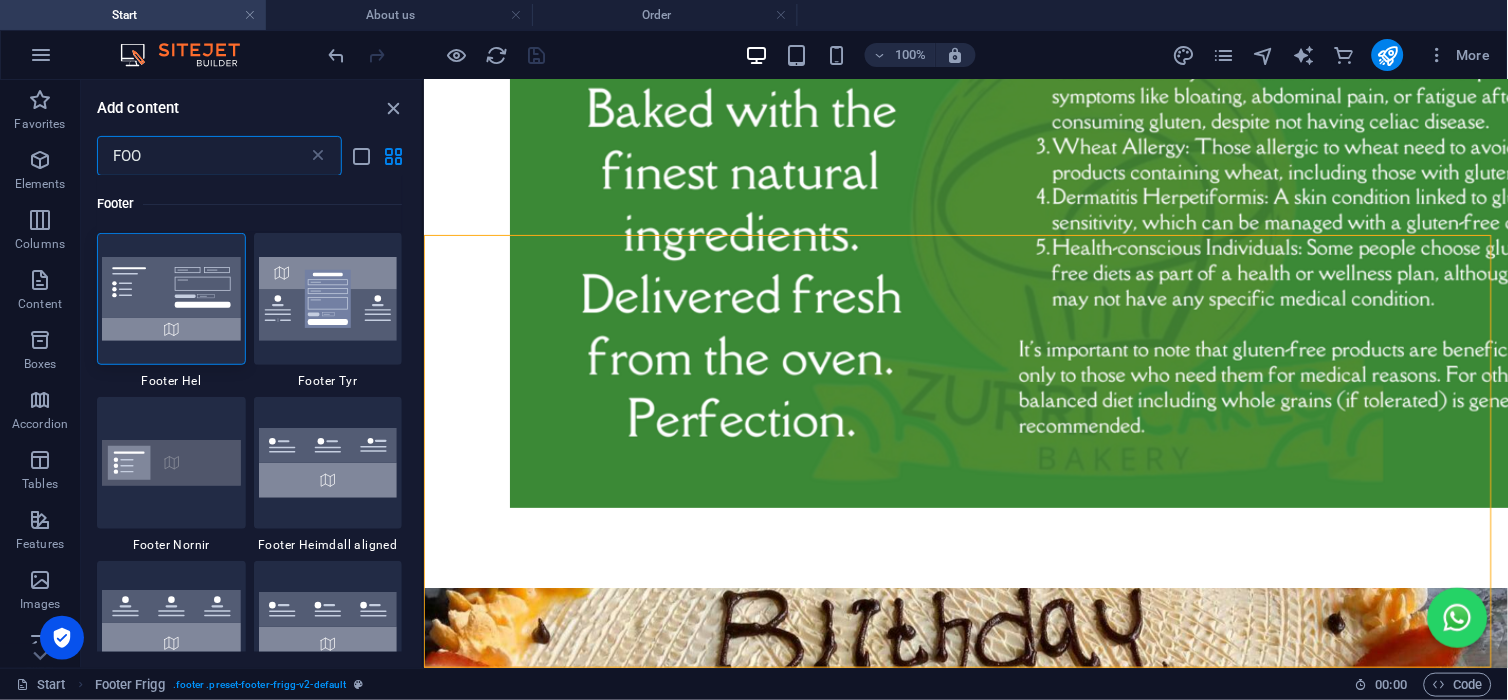 scroll, scrollTop: 888, scrollLeft: 0, axis: vertical 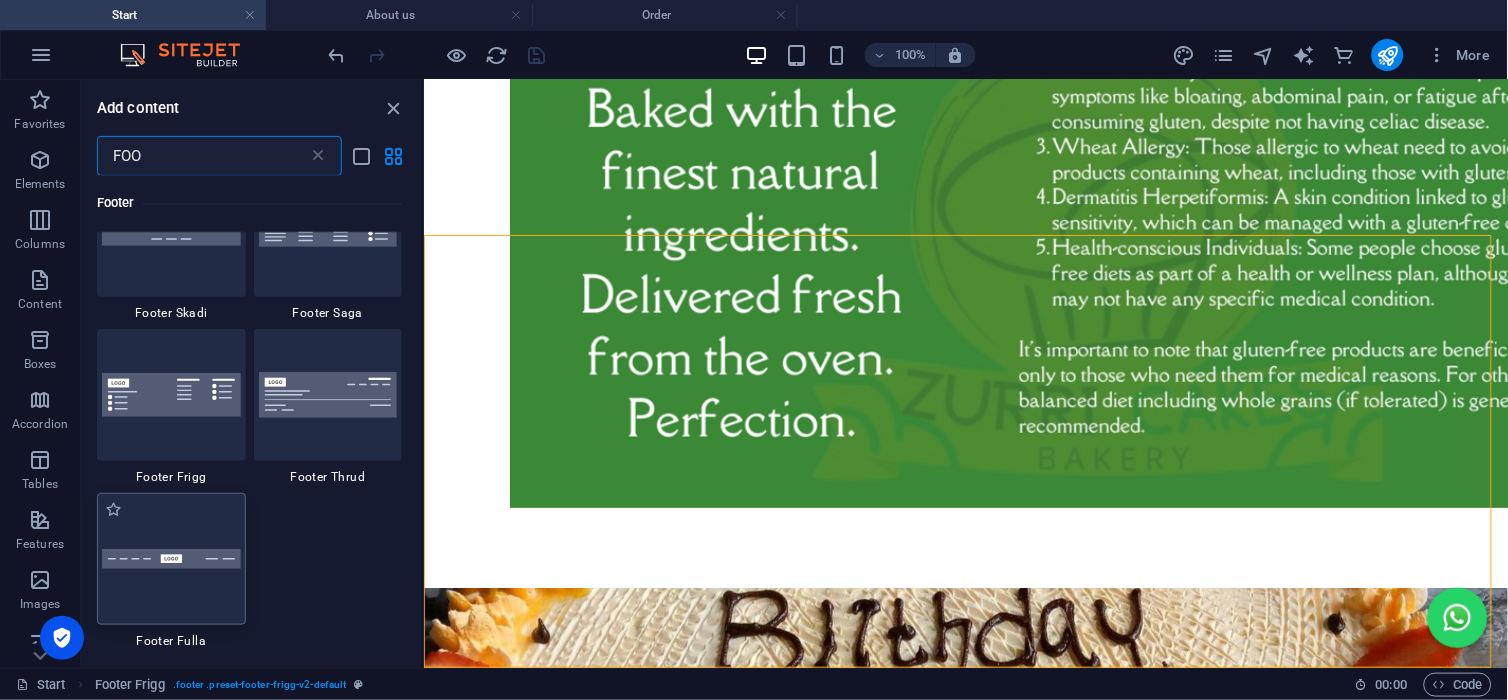 type on "FOO" 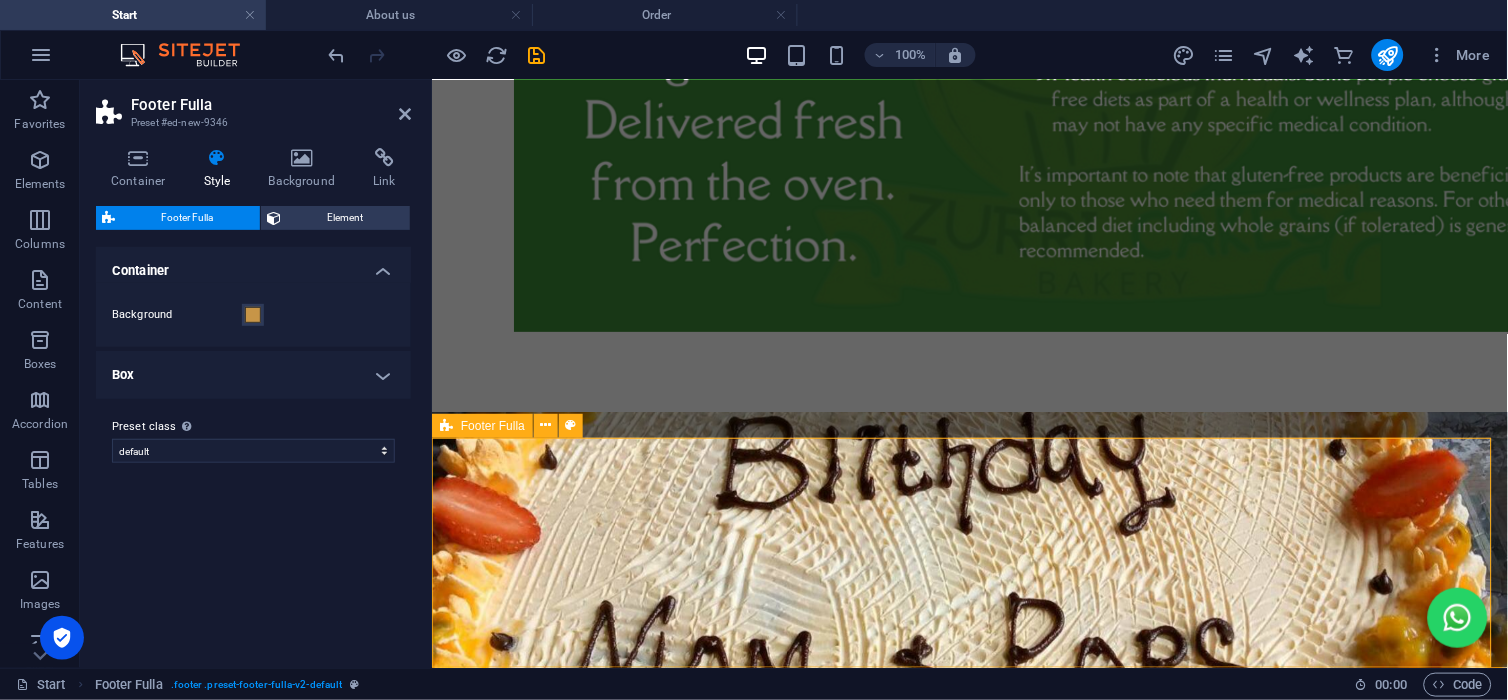 scroll, scrollTop: 3453, scrollLeft: 0, axis: vertical 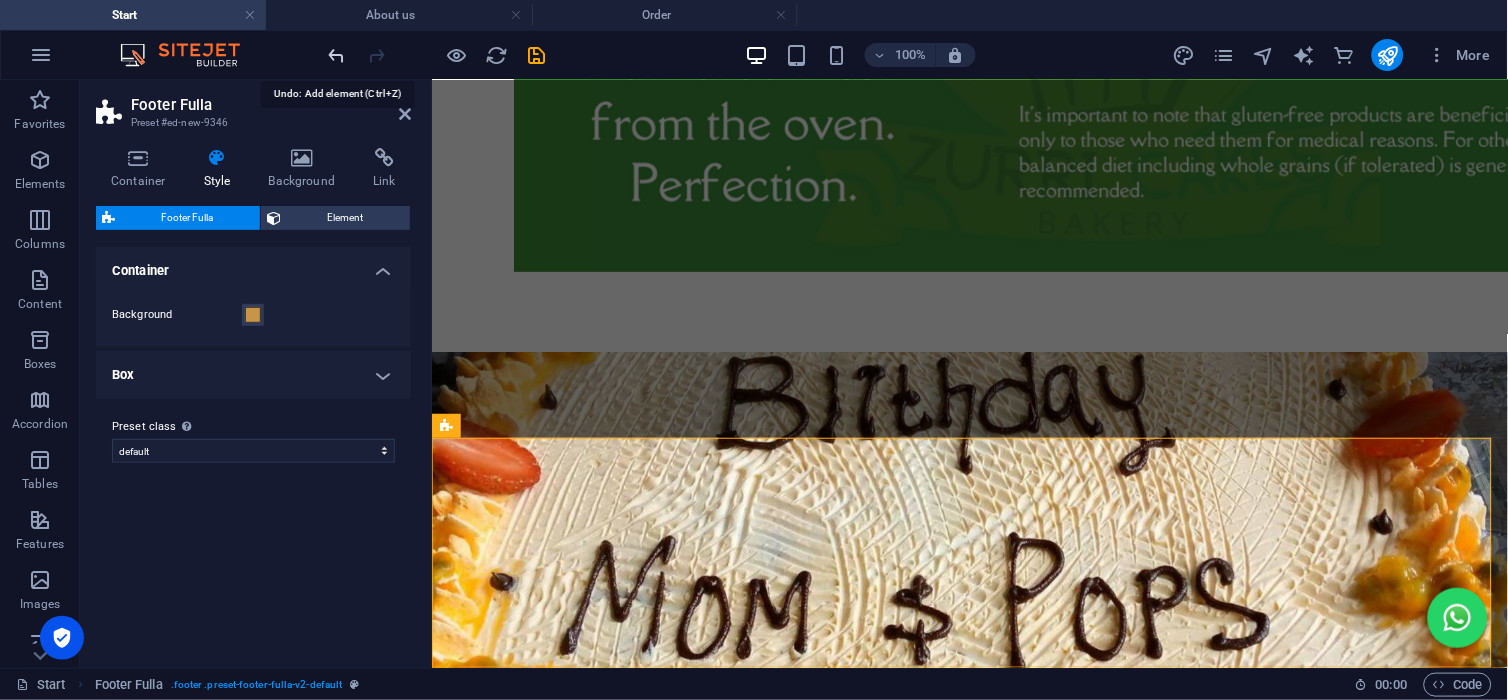 click at bounding box center (337, 55) 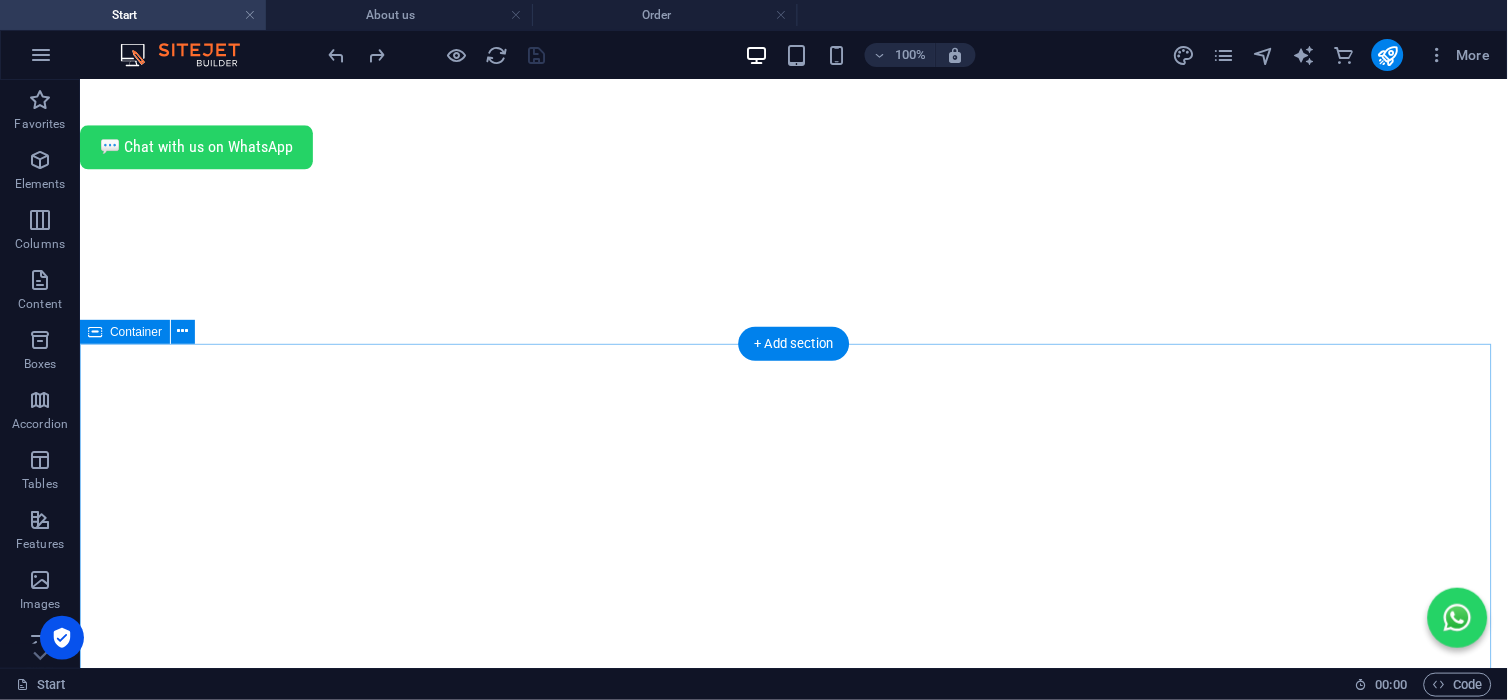 scroll, scrollTop: 1342, scrollLeft: 0, axis: vertical 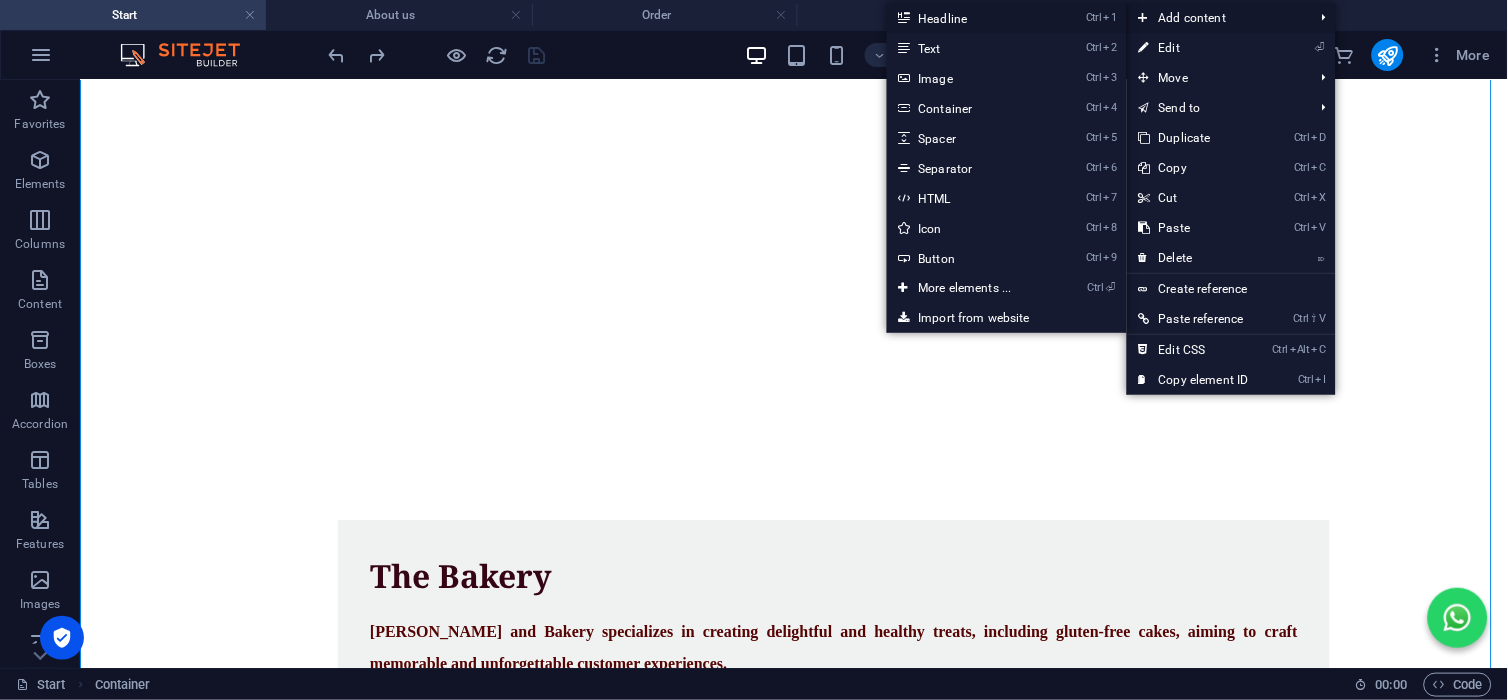 click on "Ctrl 1  Headline" at bounding box center [969, 18] 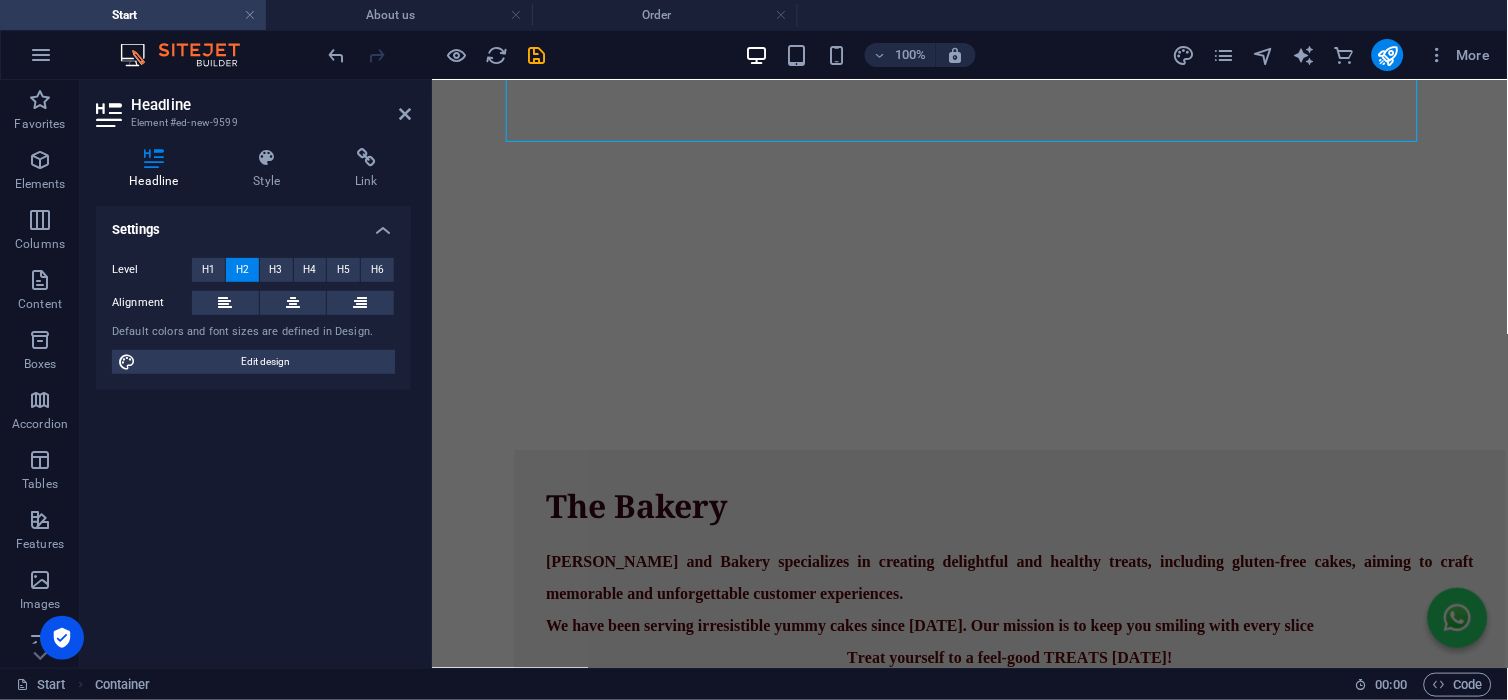 scroll, scrollTop: 1391, scrollLeft: 0, axis: vertical 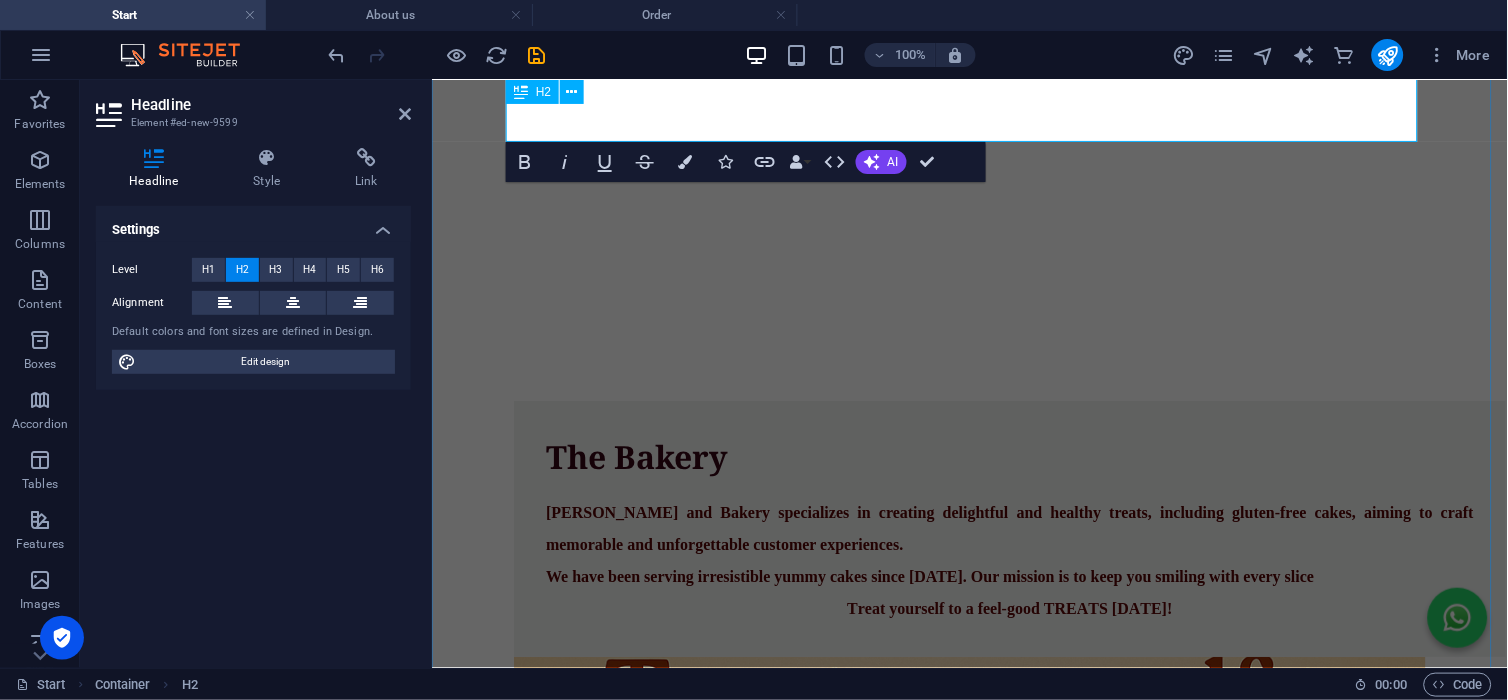 click on "New headline" at bounding box center (969, 1752) 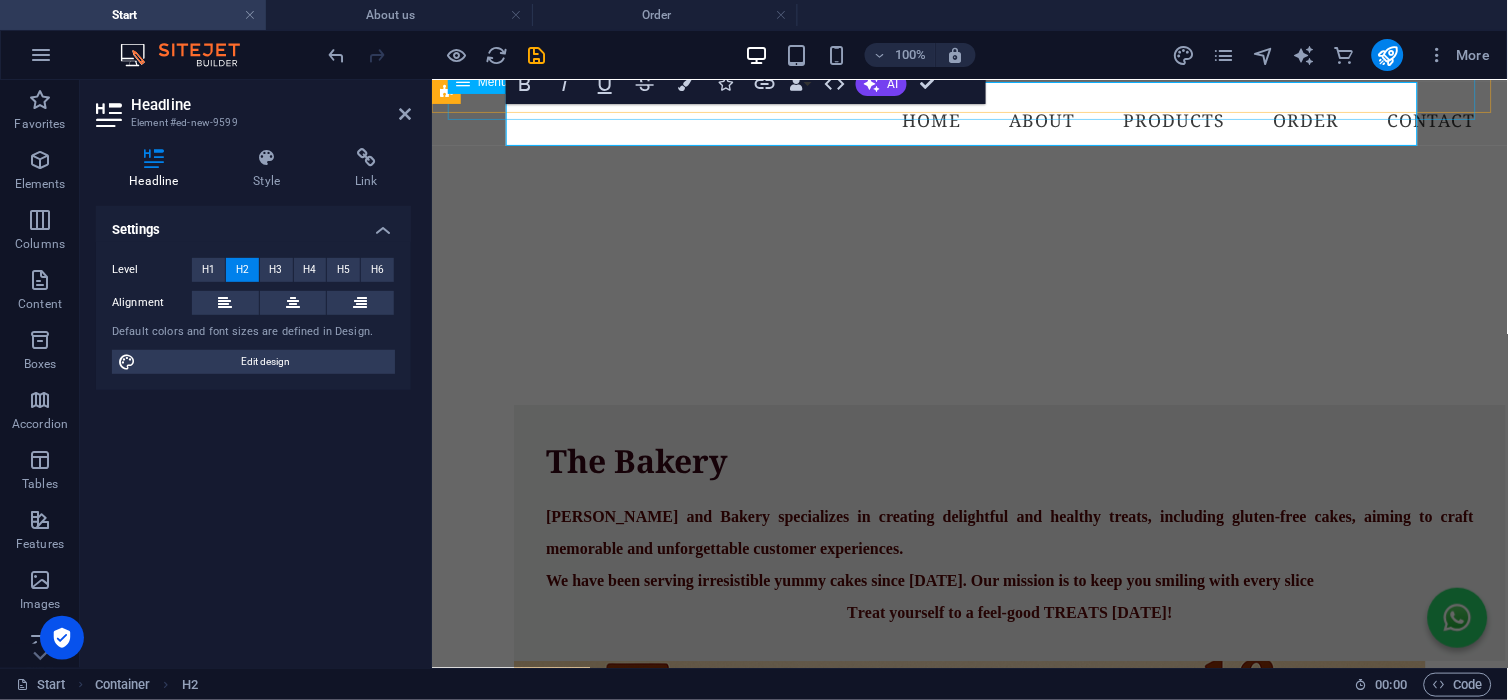 drag, startPoint x: 761, startPoint y: 97, endPoint x: 525, endPoint y: 106, distance: 236.17155 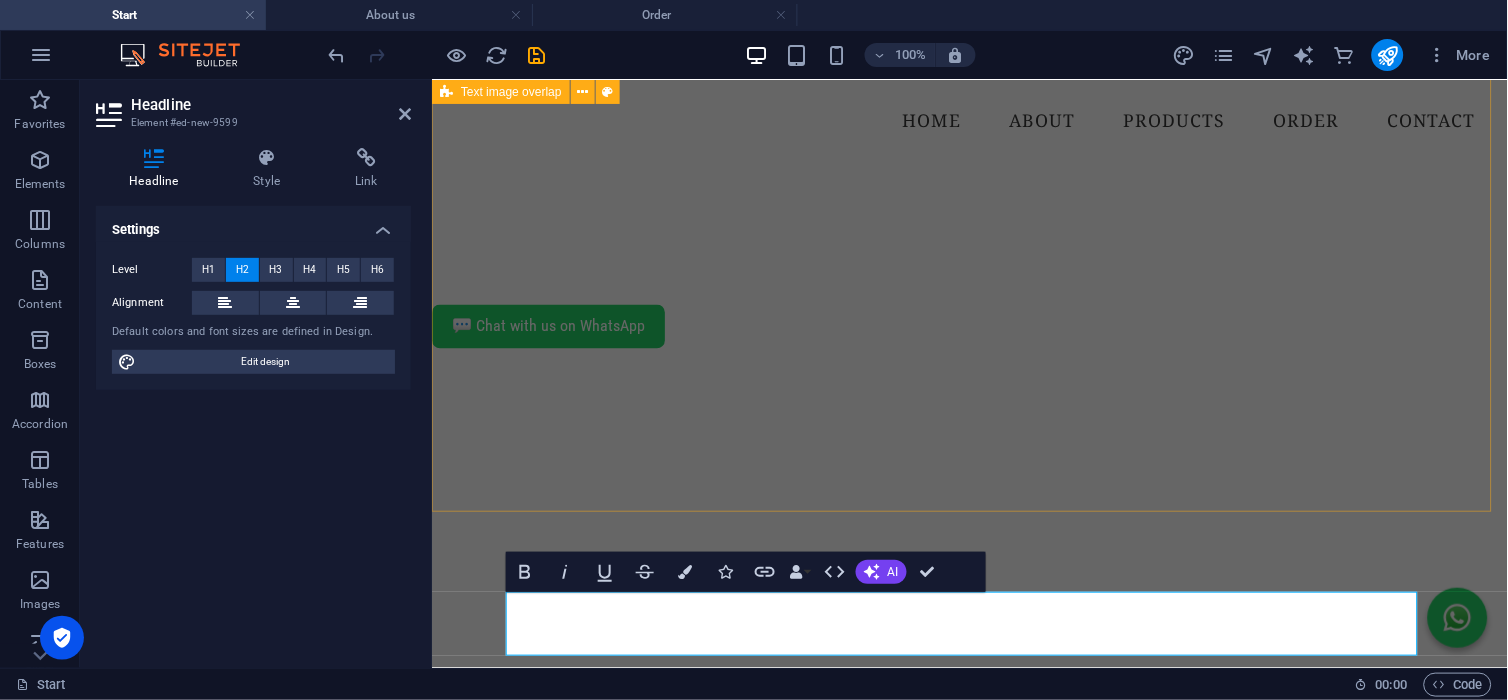 scroll, scrollTop: 943, scrollLeft: 0, axis: vertical 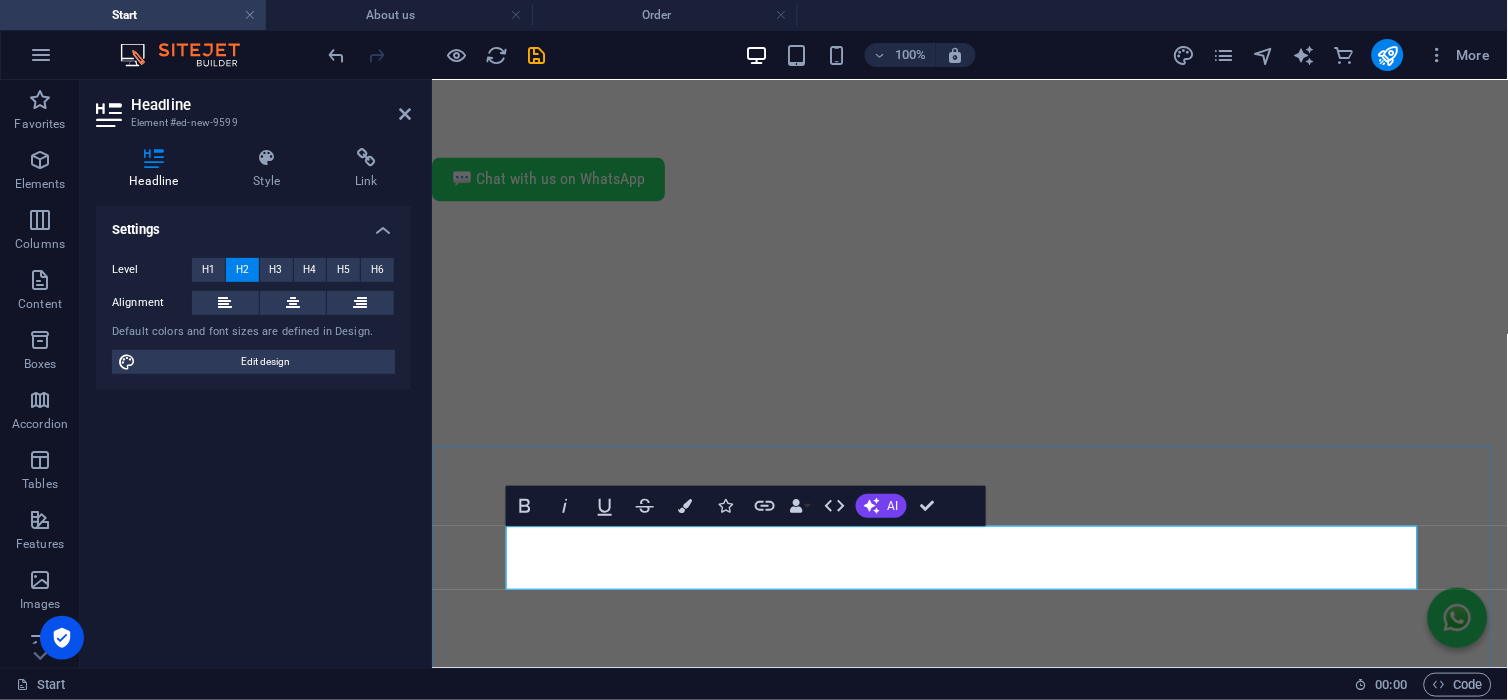 type 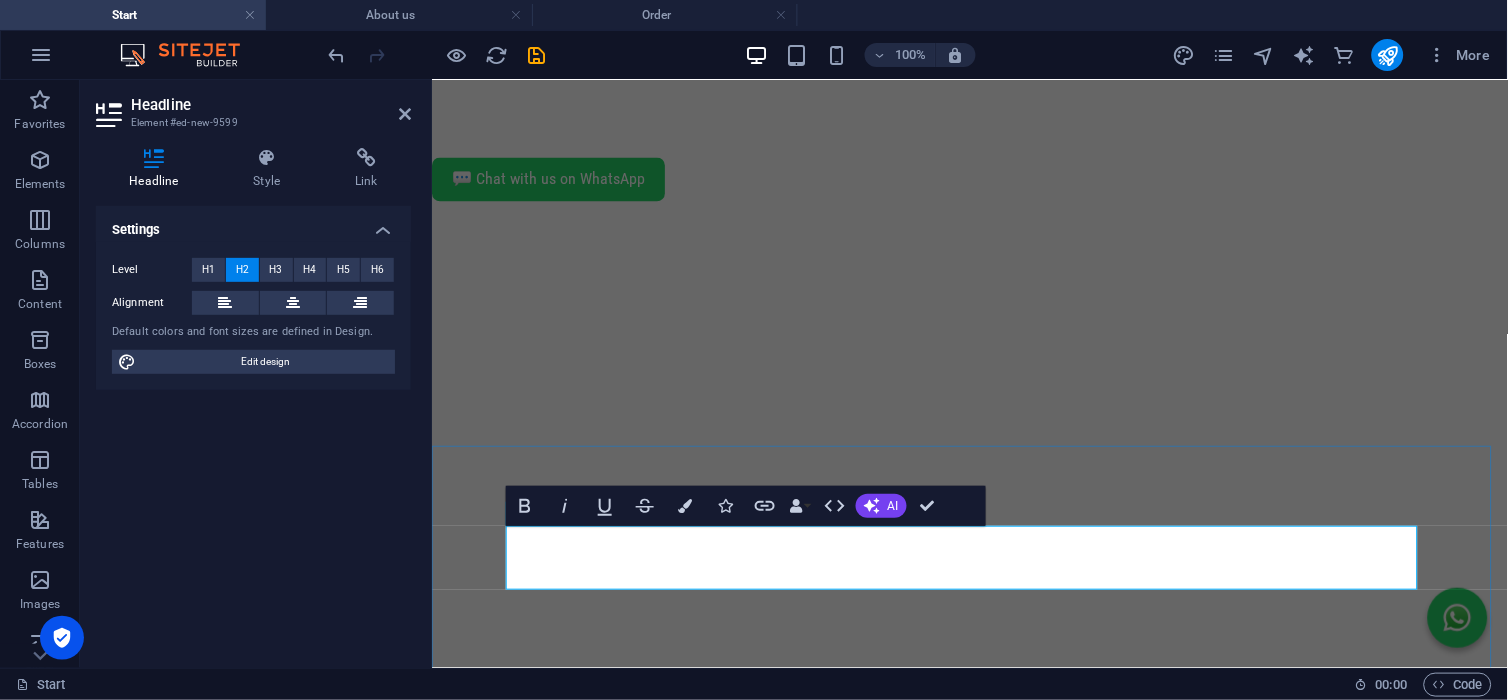 click on "Gluten free cakes, Eggless cakes Sugar free" at bounding box center (969, 2200) 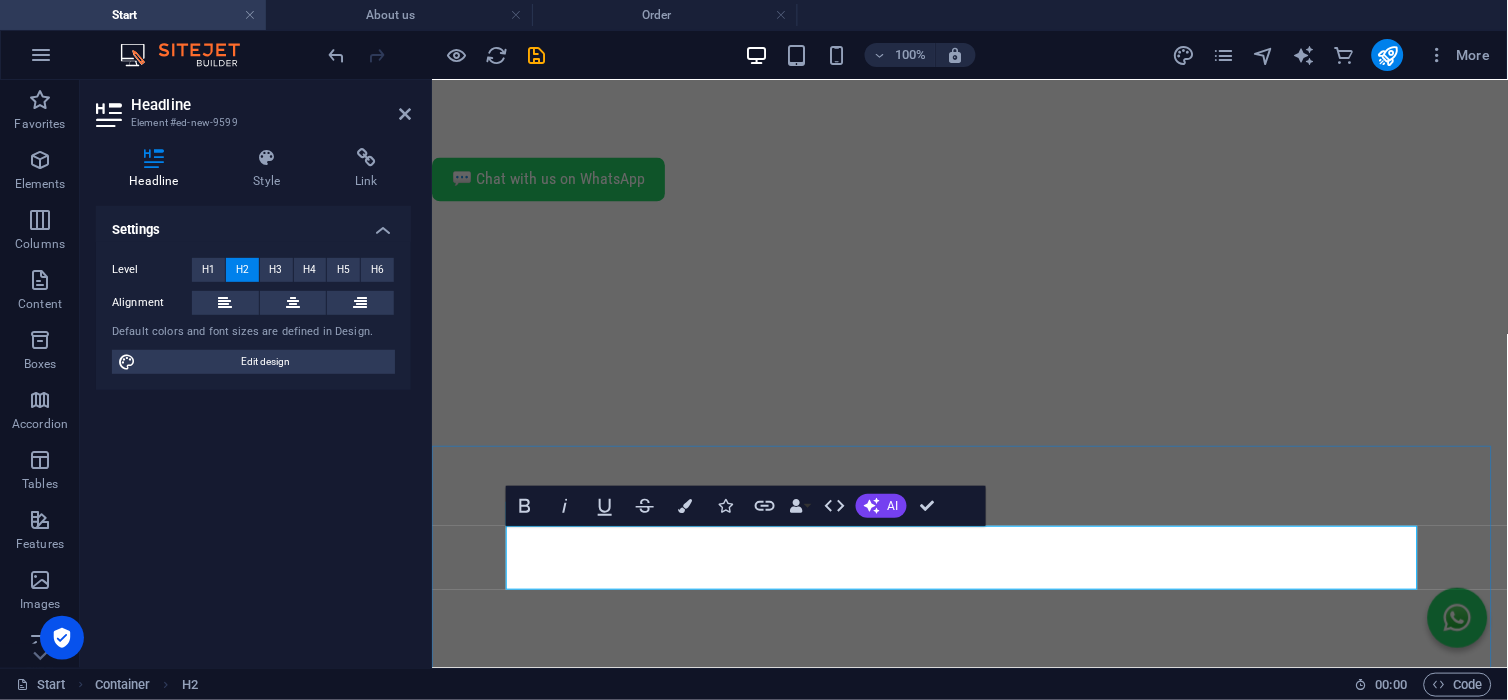 click on "Gluten free, Eggless, Sugar free, Dairy free" at bounding box center [969, 2200] 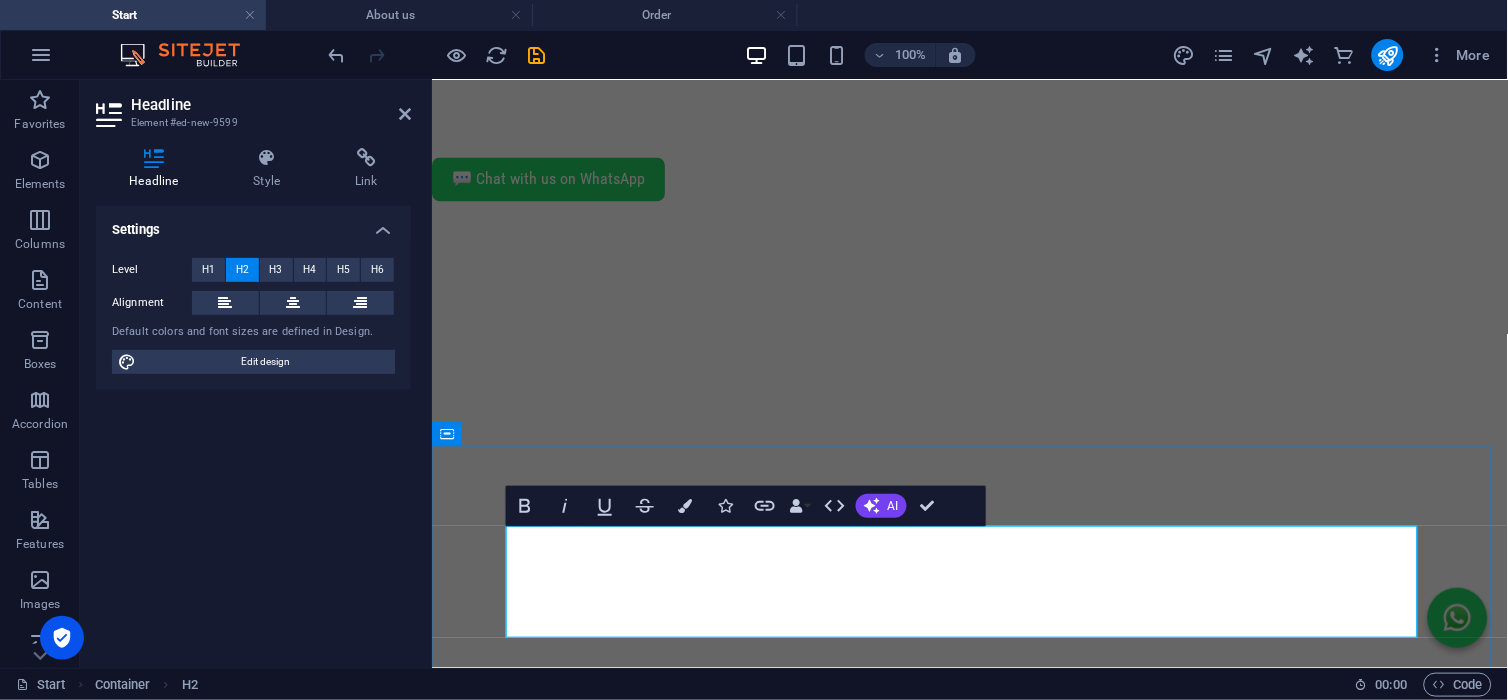 drag, startPoint x: 621, startPoint y: 606, endPoint x: 506, endPoint y: 547, distance: 129.2517 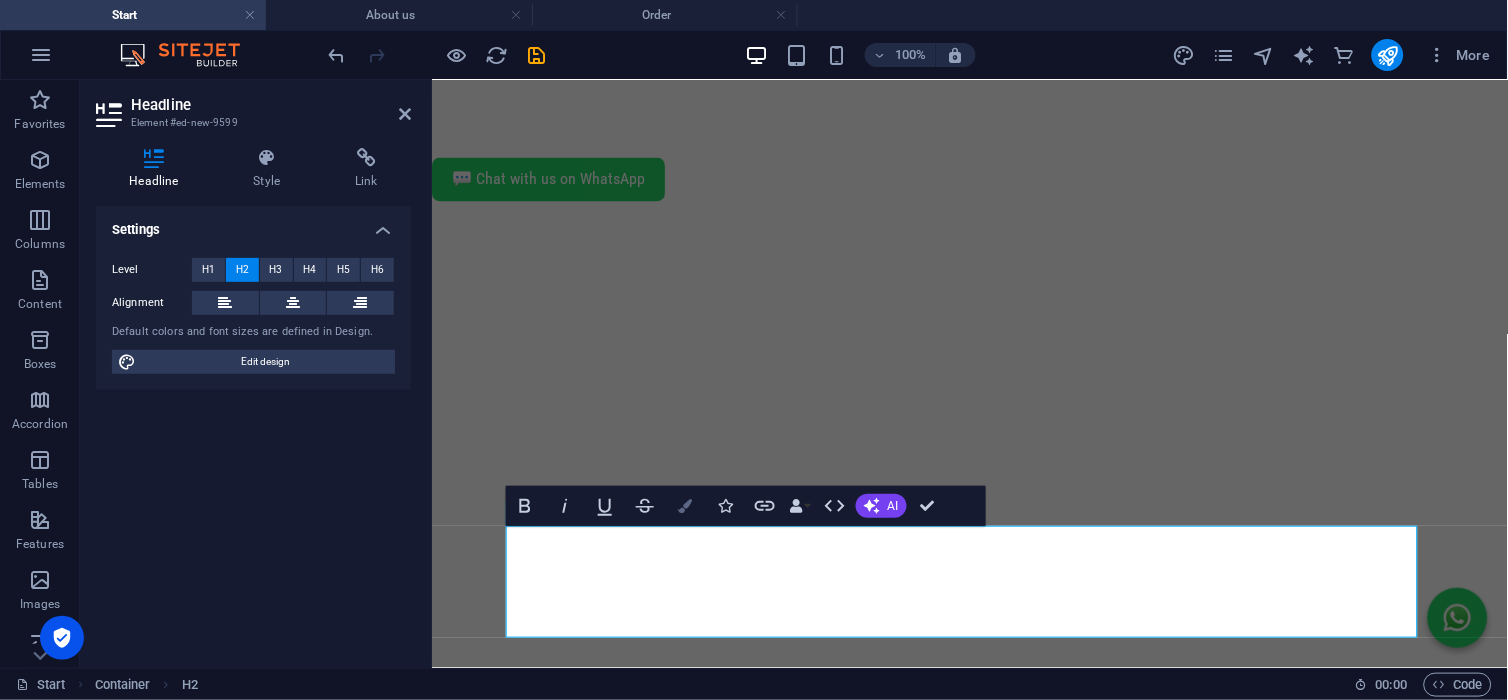 click on "Colors" at bounding box center [685, 506] 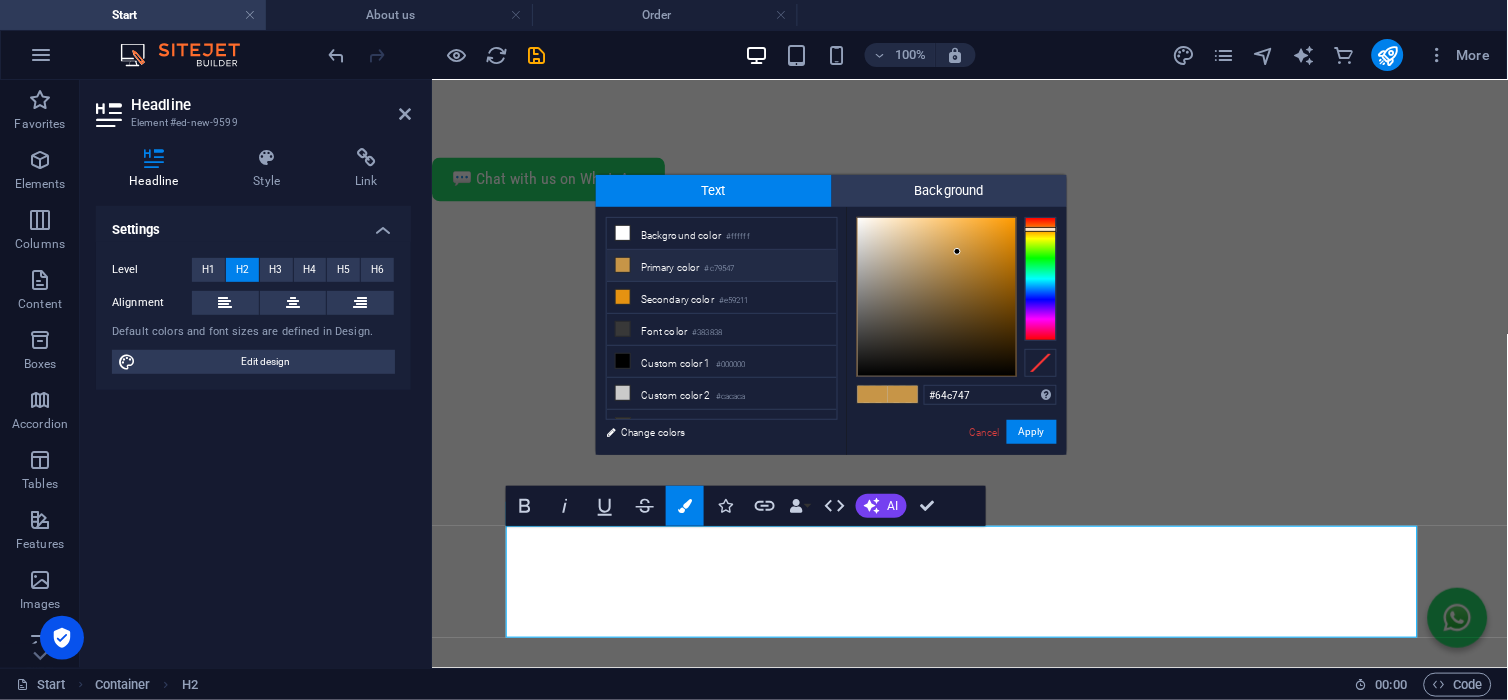 click at bounding box center (1041, 279) 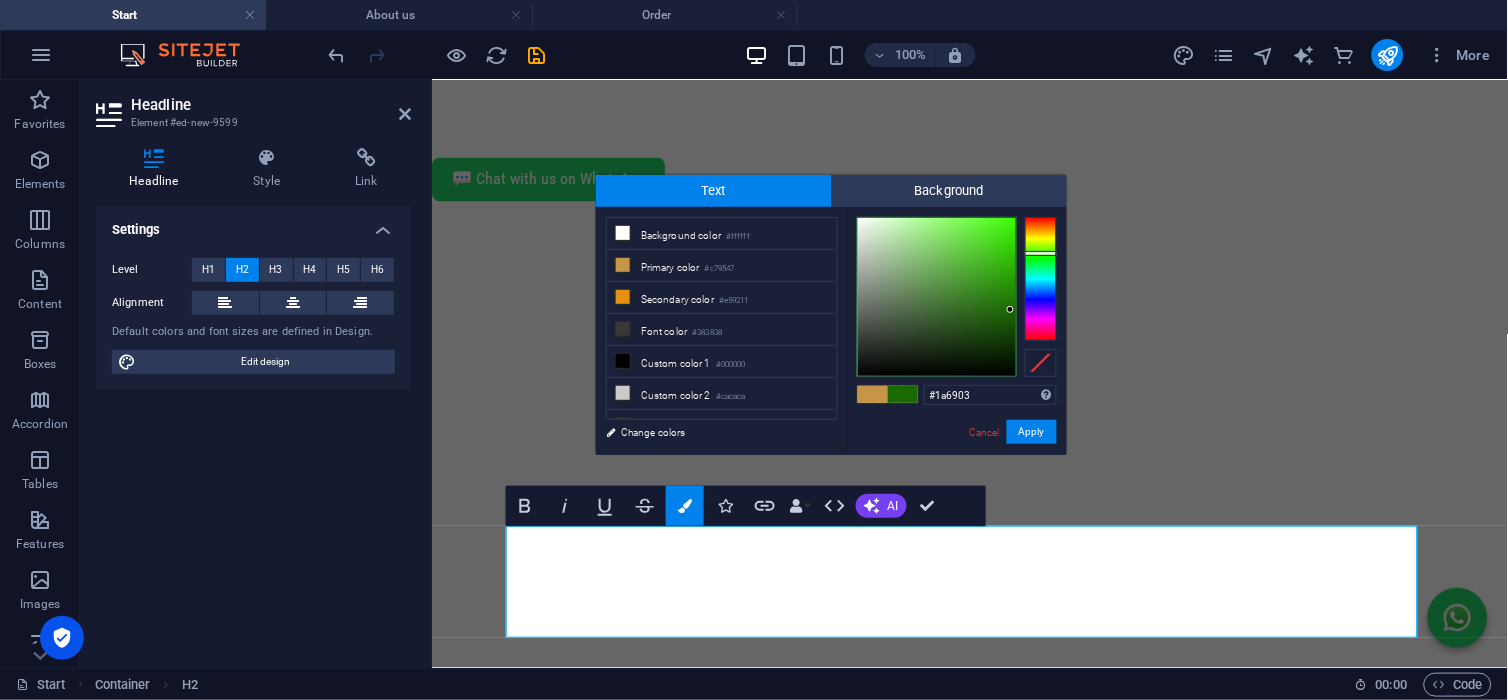 click at bounding box center (937, 297) 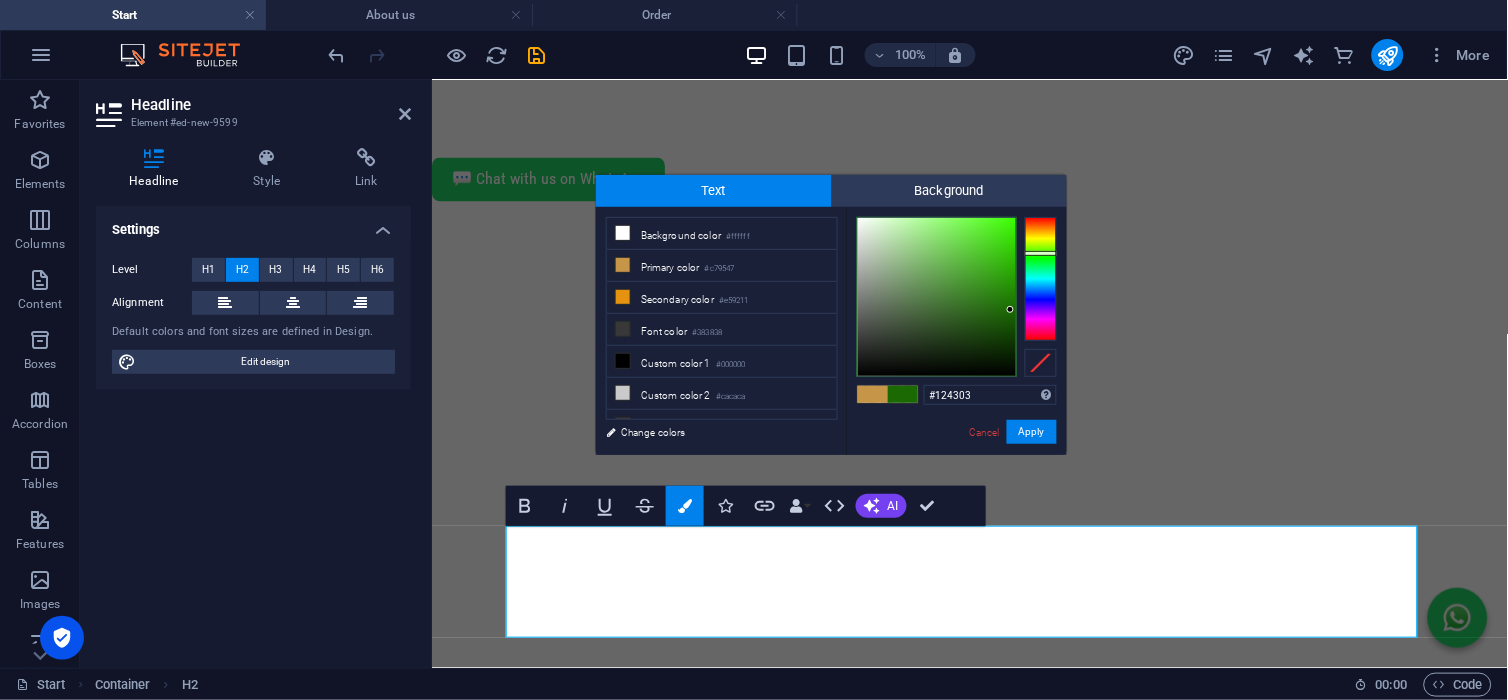 click at bounding box center [937, 297] 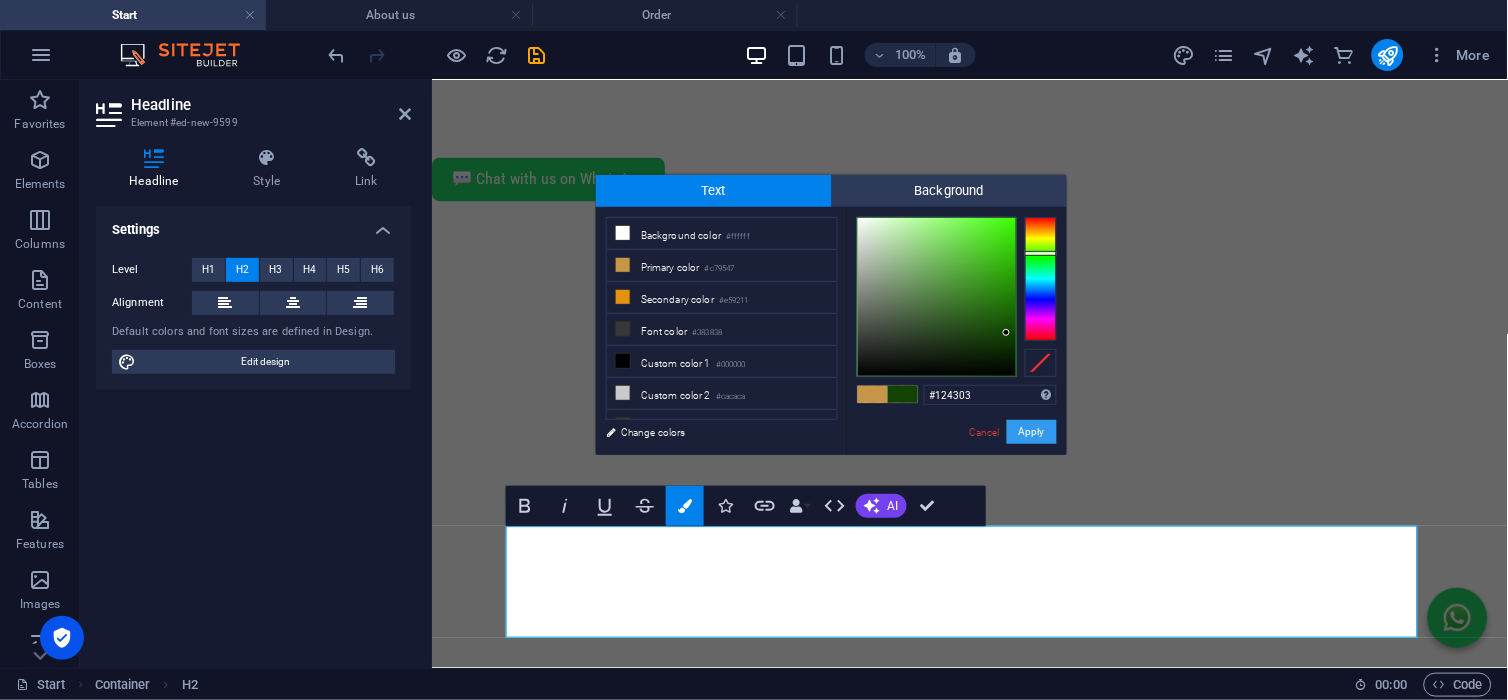 click on "Apply" at bounding box center (1032, 432) 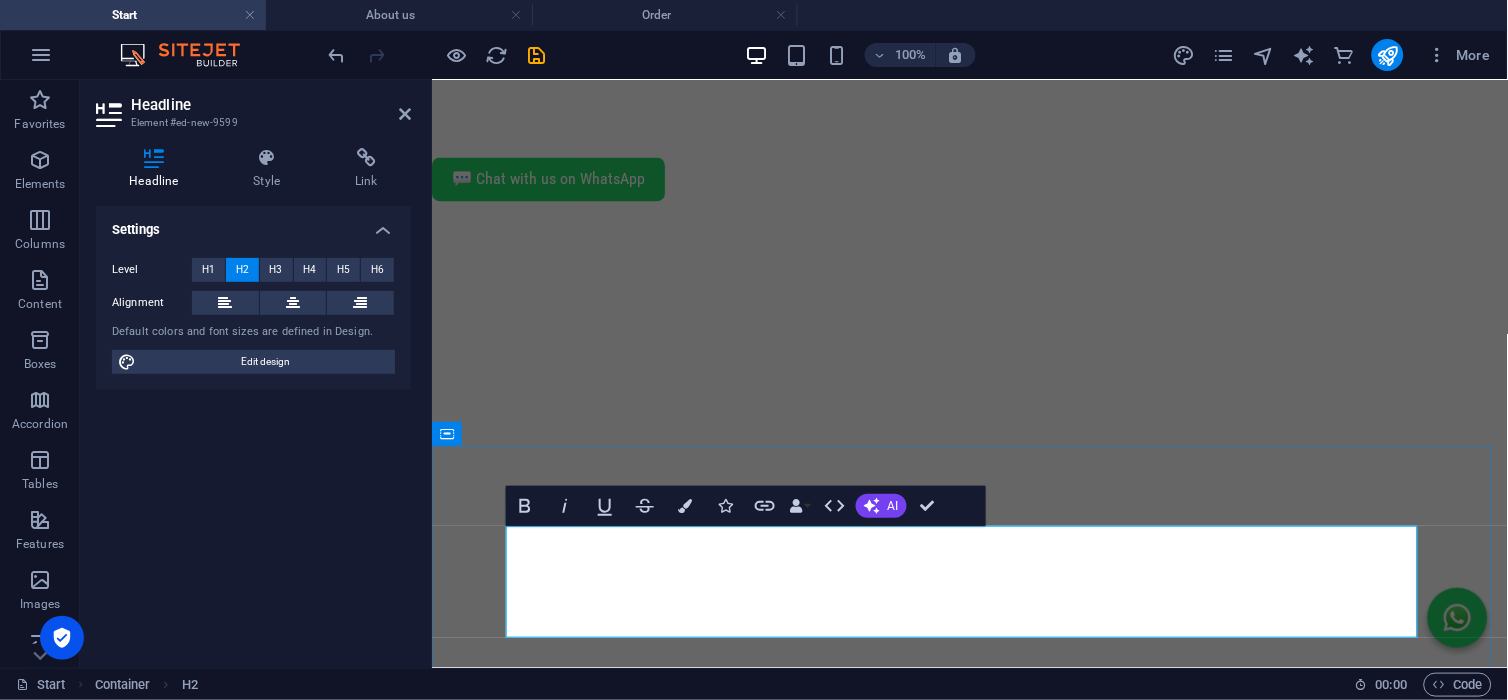 click on "Gluten free, Eggless, Sugar/Diabetic free, Dairy free, Vegan" at bounding box center [969, 2224] 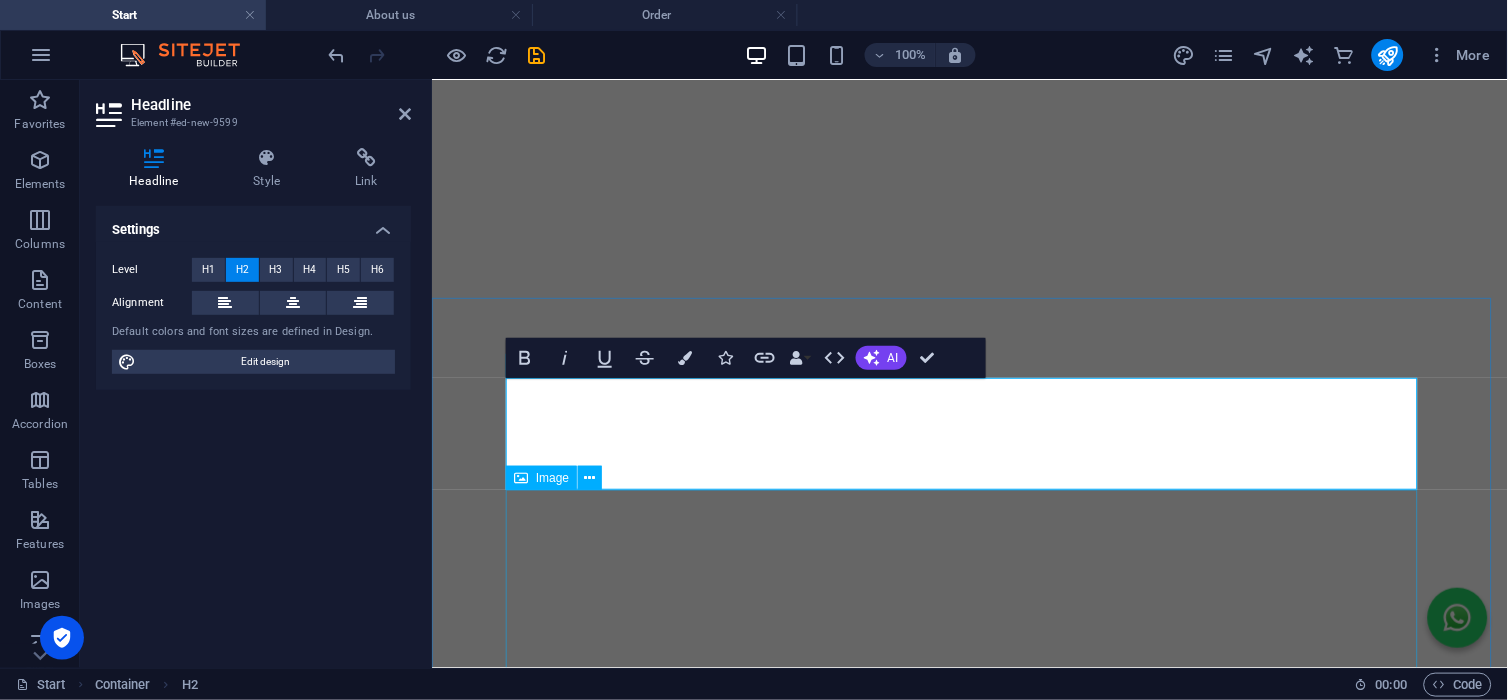 scroll, scrollTop: 1240, scrollLeft: 0, axis: vertical 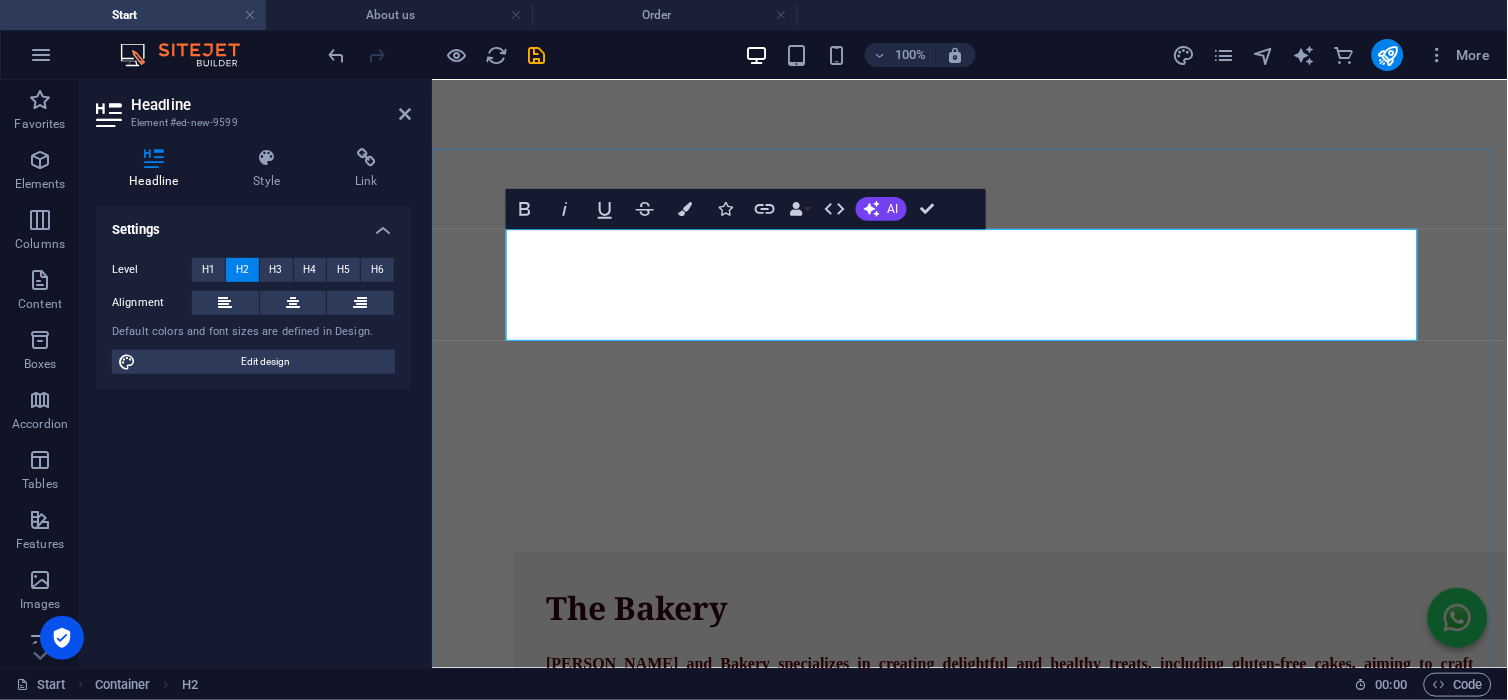 drag, startPoint x: 629, startPoint y: 302, endPoint x: 510, endPoint y: 259, distance: 126.53063 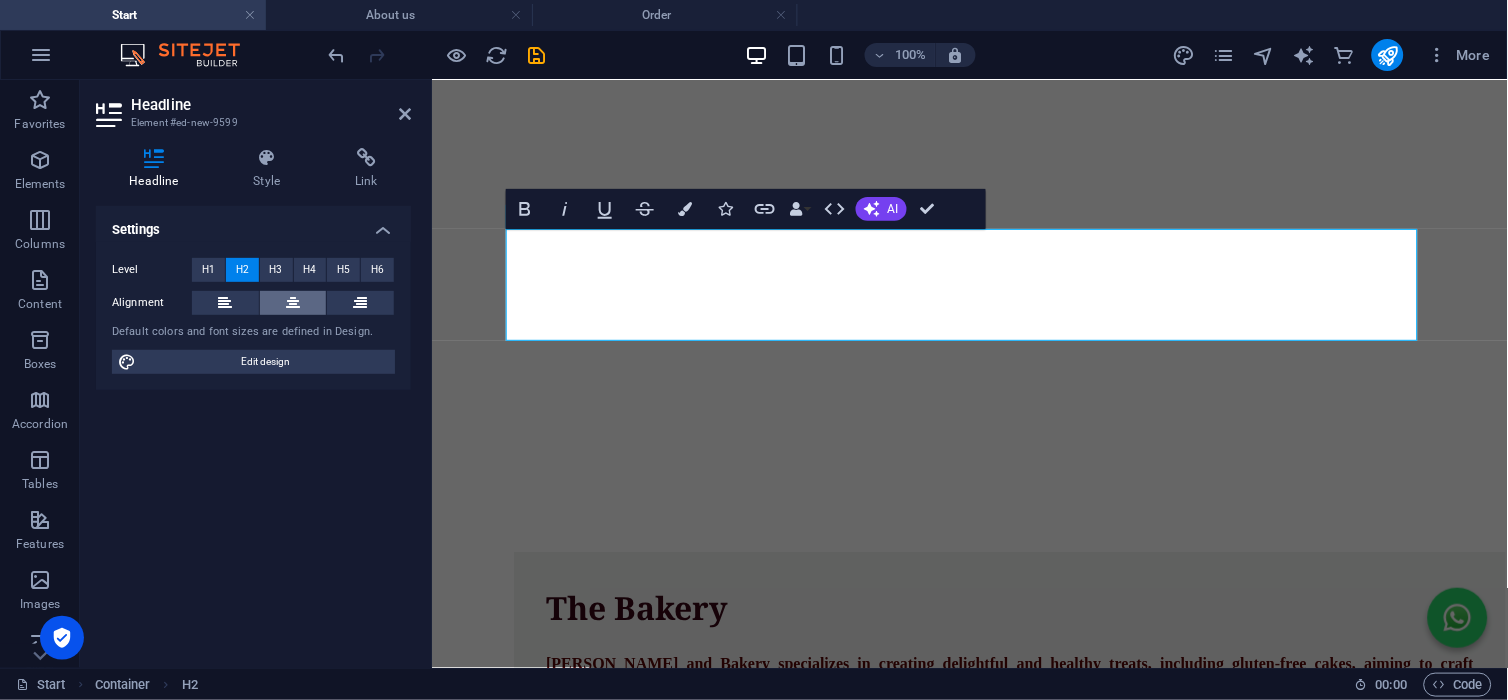 click at bounding box center (293, 303) 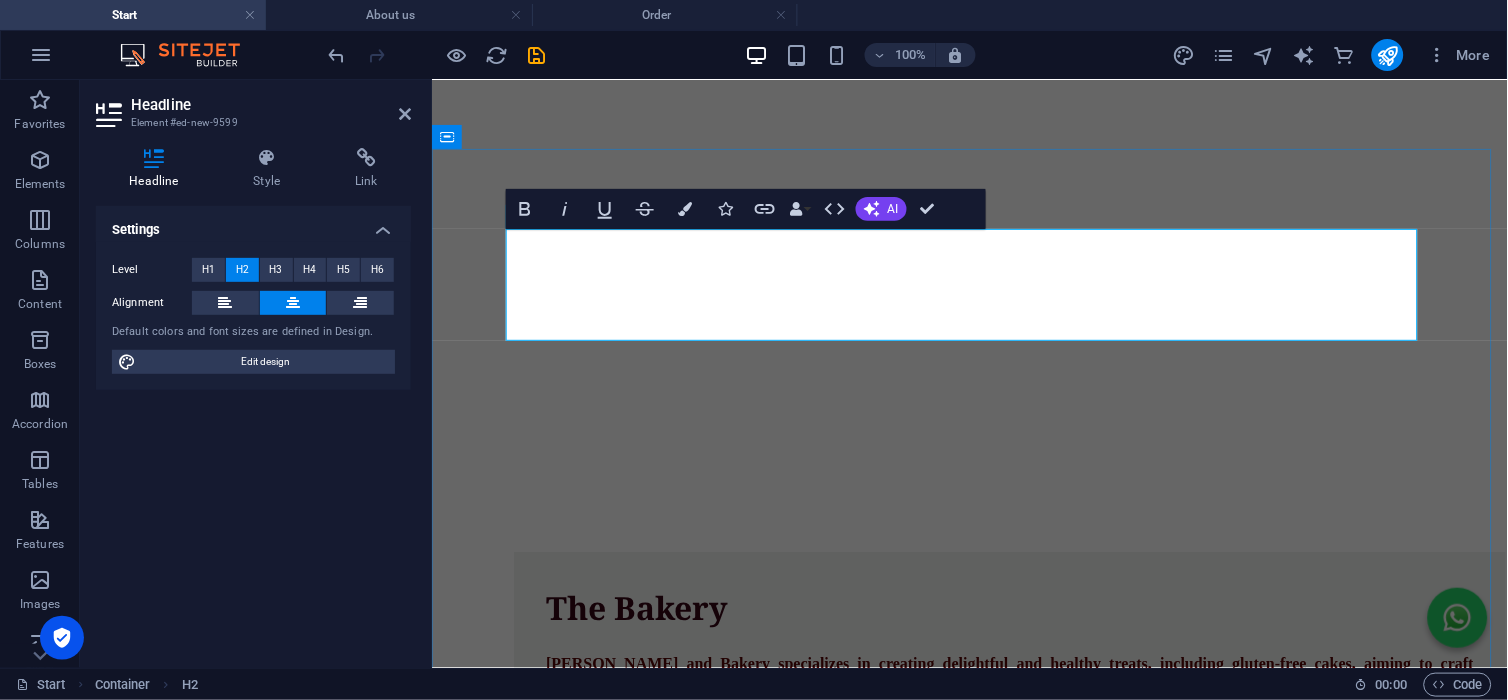 click on "Gluten free, Eggless, Sugar/Diabetic free, Dairy free, Vegan" at bounding box center [969, 1927] 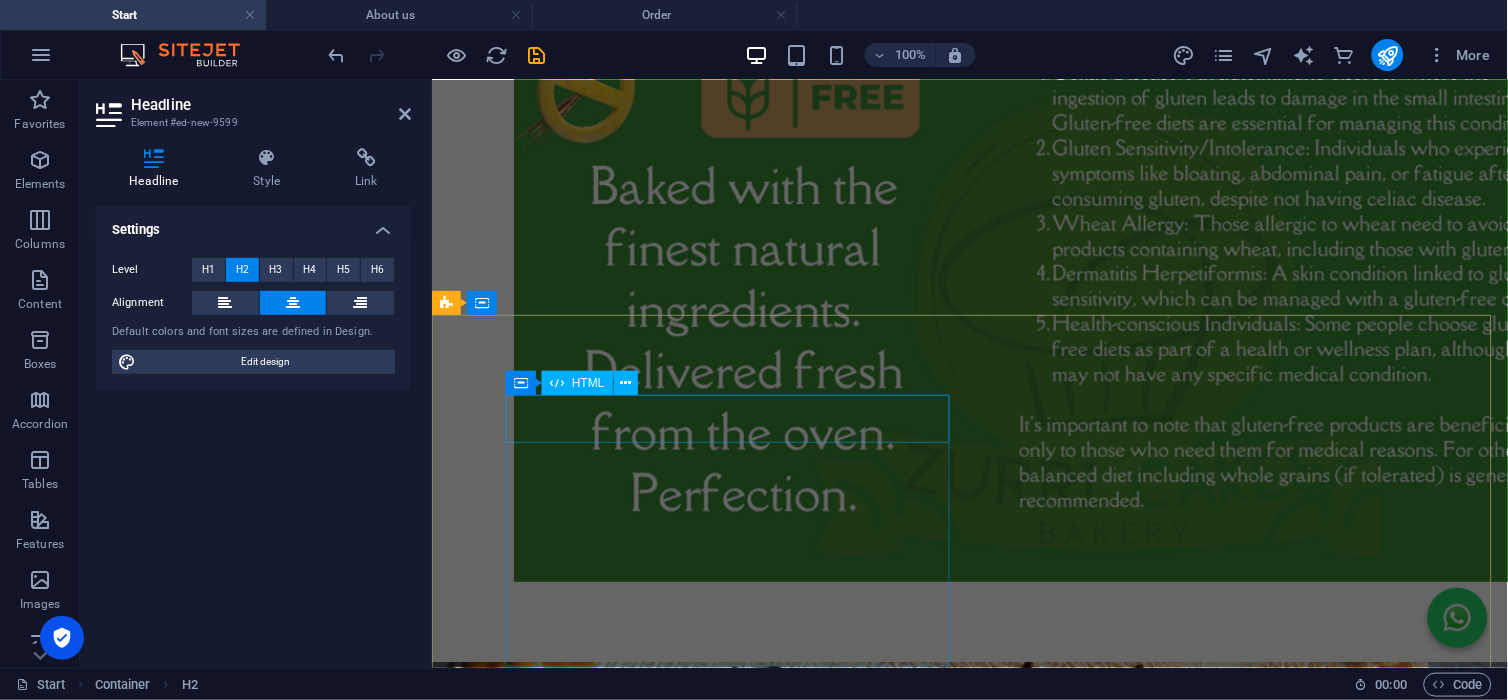 scroll, scrollTop: 3335, scrollLeft: 0, axis: vertical 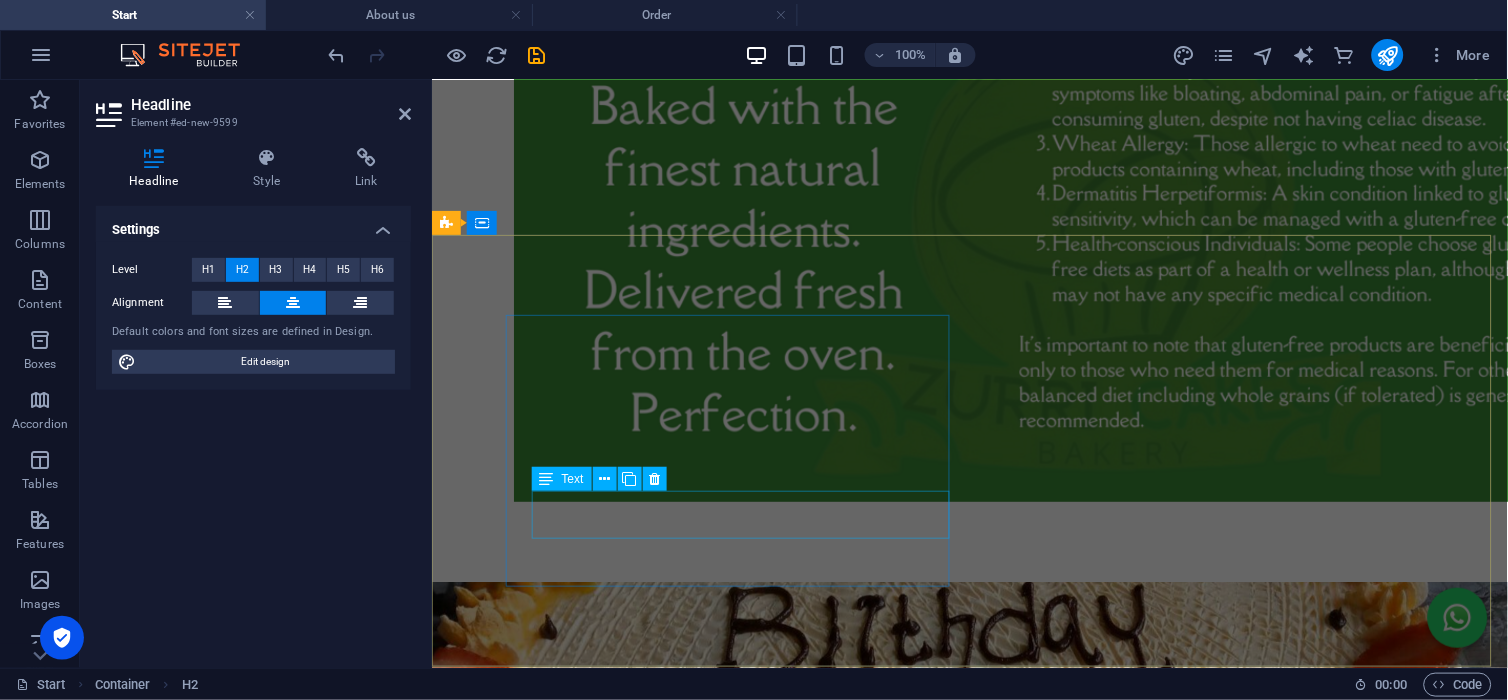 click on "[GEOGRAPHIC_DATA]" at bounding box center (561, 3209) 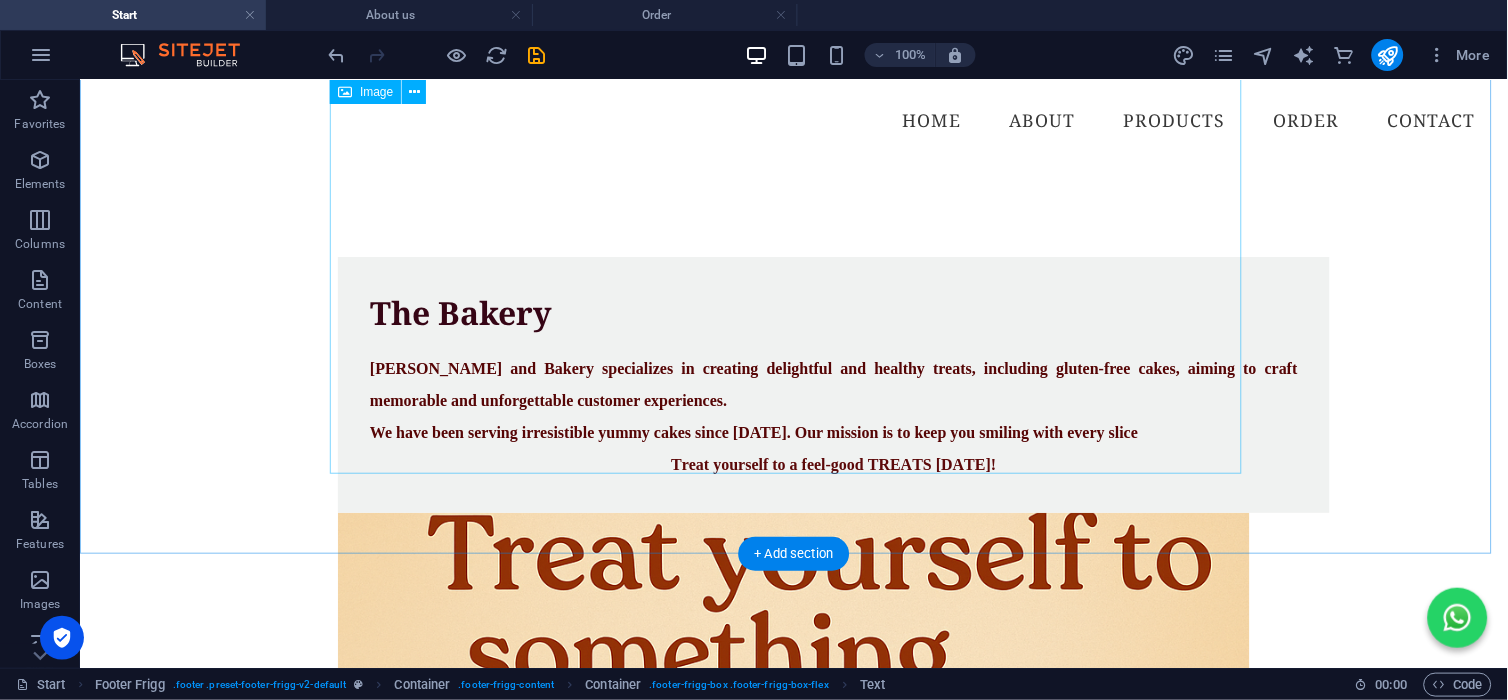 scroll, scrollTop: 717, scrollLeft: 0, axis: vertical 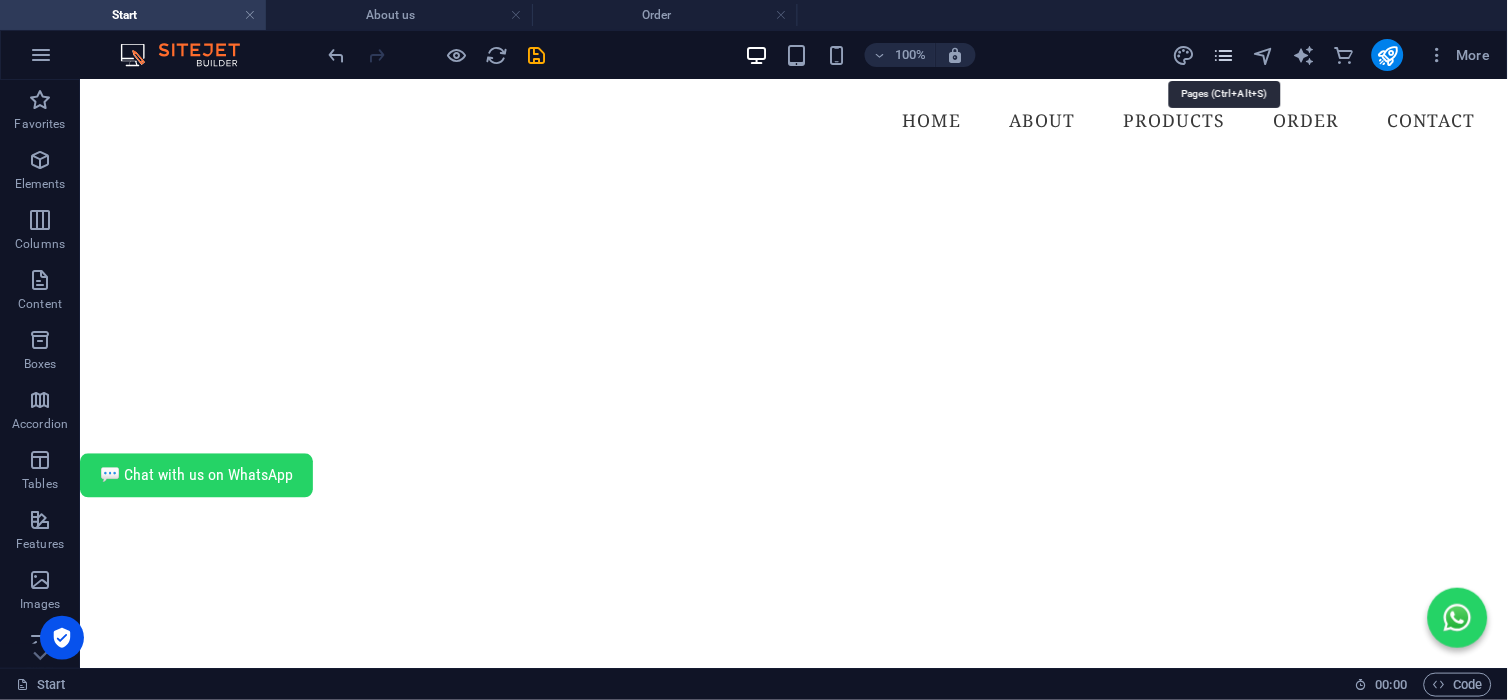 click at bounding box center [1223, 55] 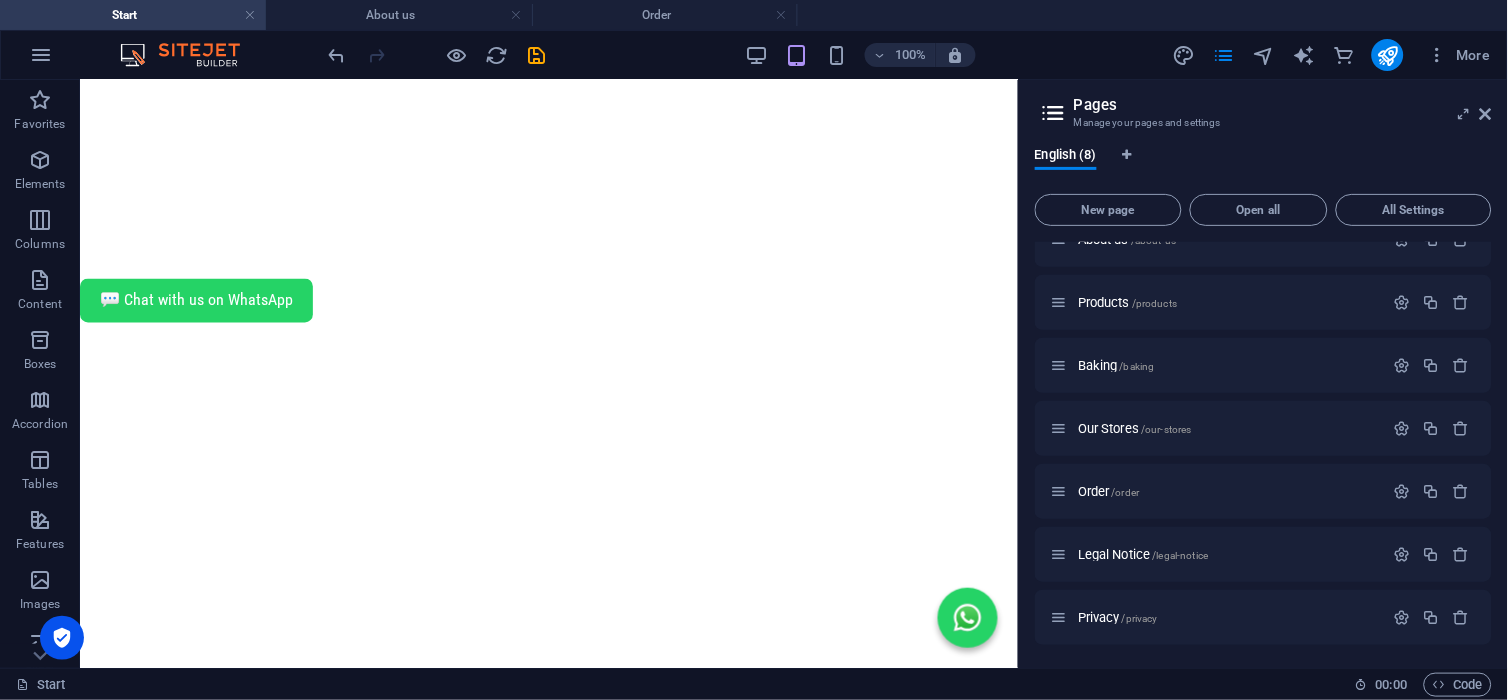 scroll, scrollTop: 0, scrollLeft: 0, axis: both 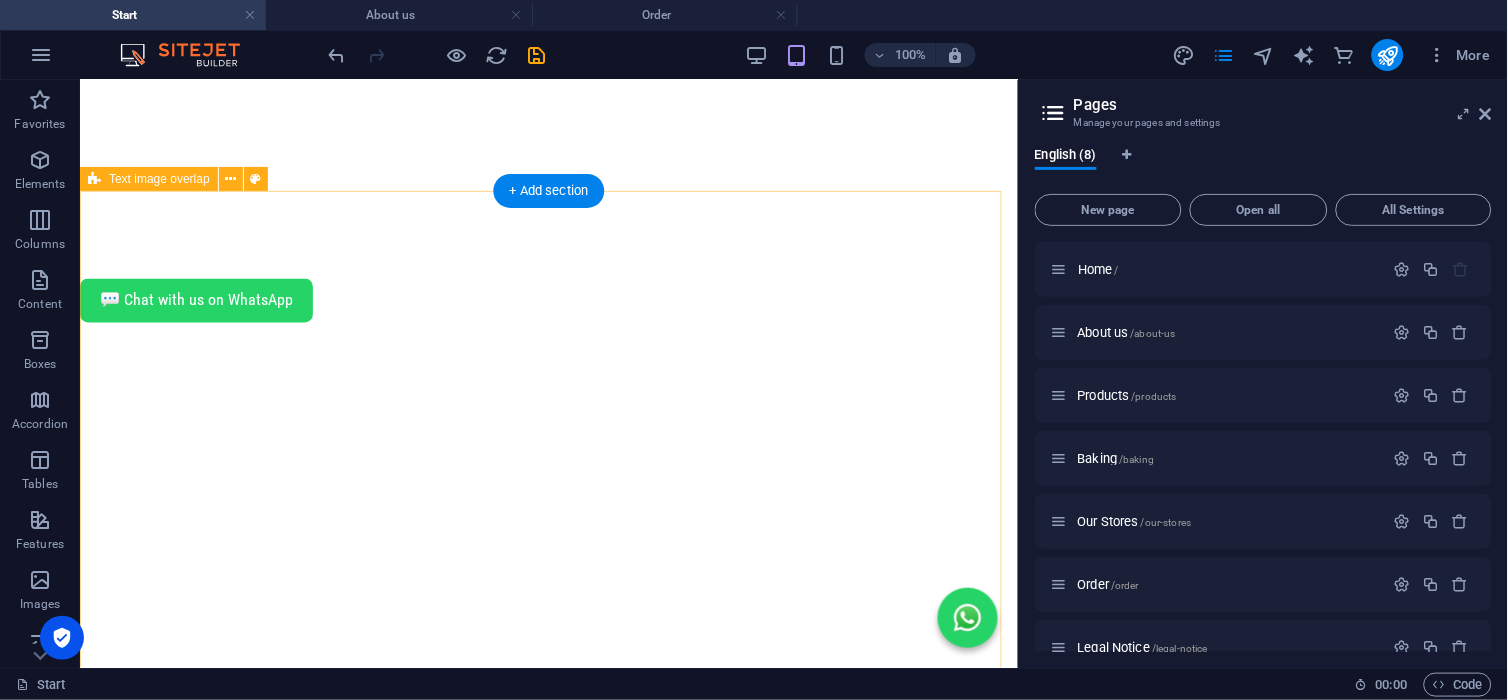 click on "The Bakery Zurri Cakes and Bakery specializes in creating delightful and healthy treats, including gluten-free cakes, aiming to craft memorable and unforgettable customer experiences. We have been serving irresistible yummy cakes since 2017. Our mission is to keep you smiling with every slice Treat yourself to a feel-good TREATS today!" at bounding box center (548, 1751) 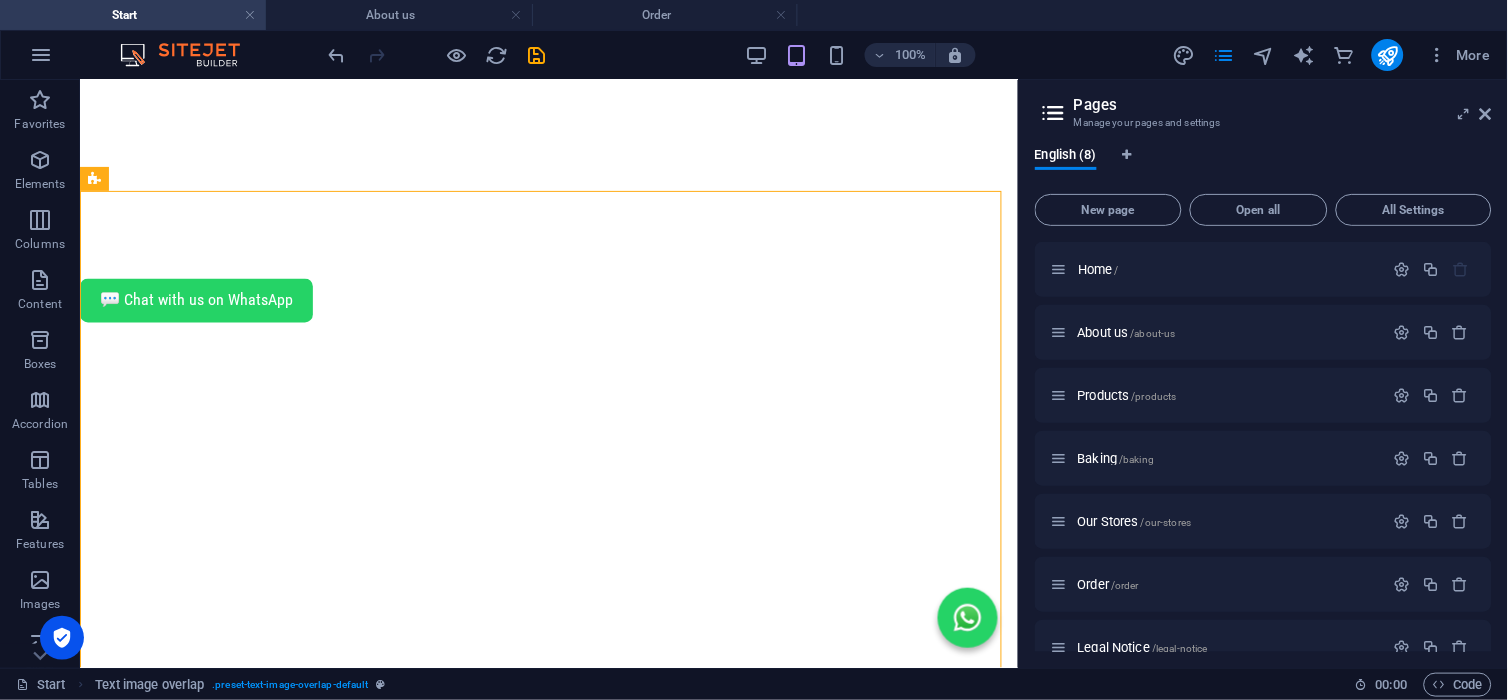 scroll, scrollTop: 273, scrollLeft: 0, axis: vertical 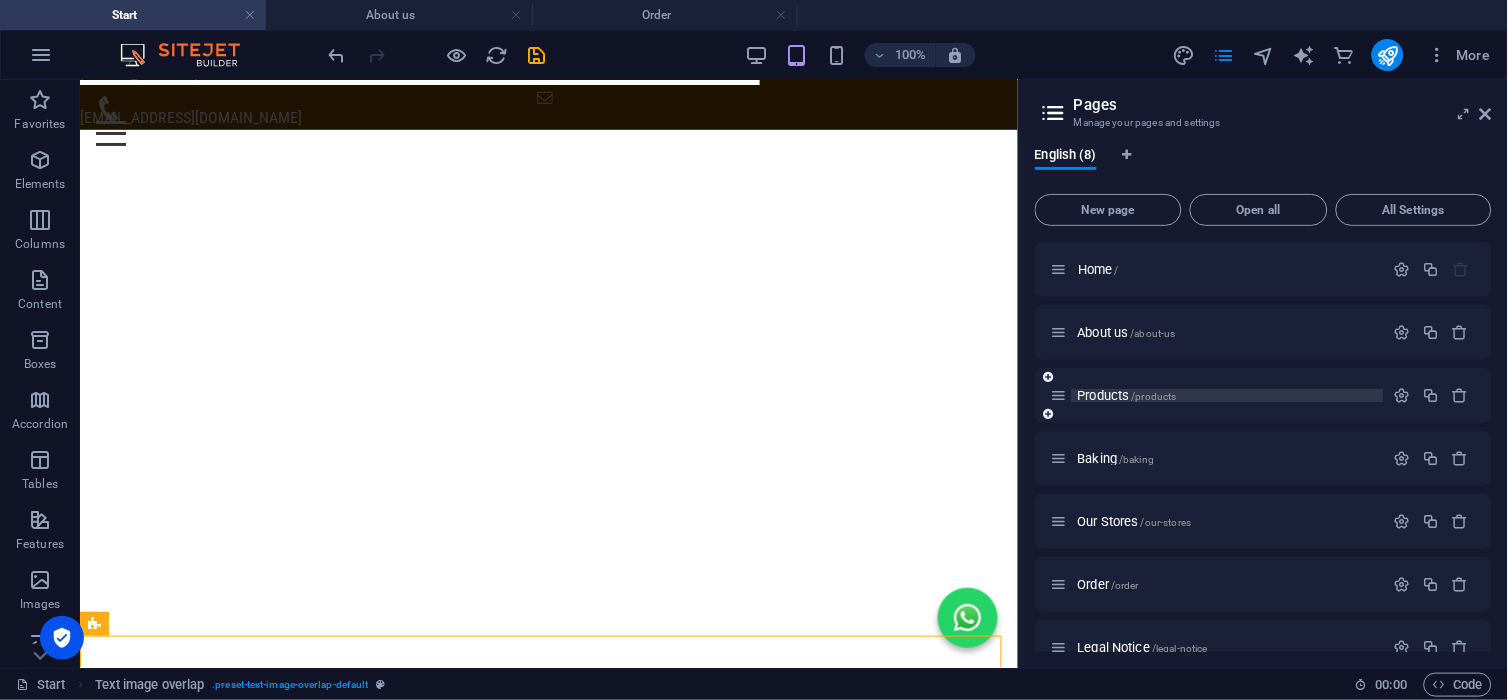 click on "Products /products" at bounding box center [1228, 395] 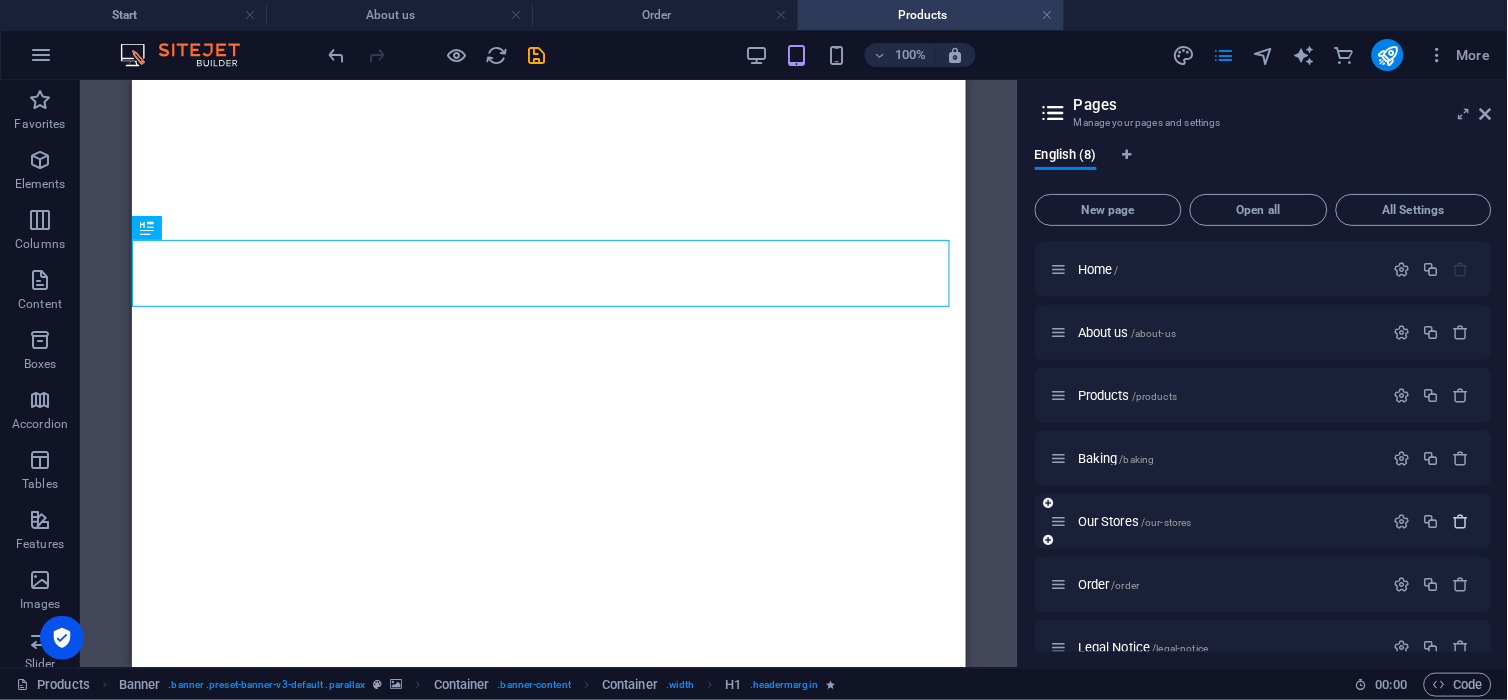 click at bounding box center (1461, 521) 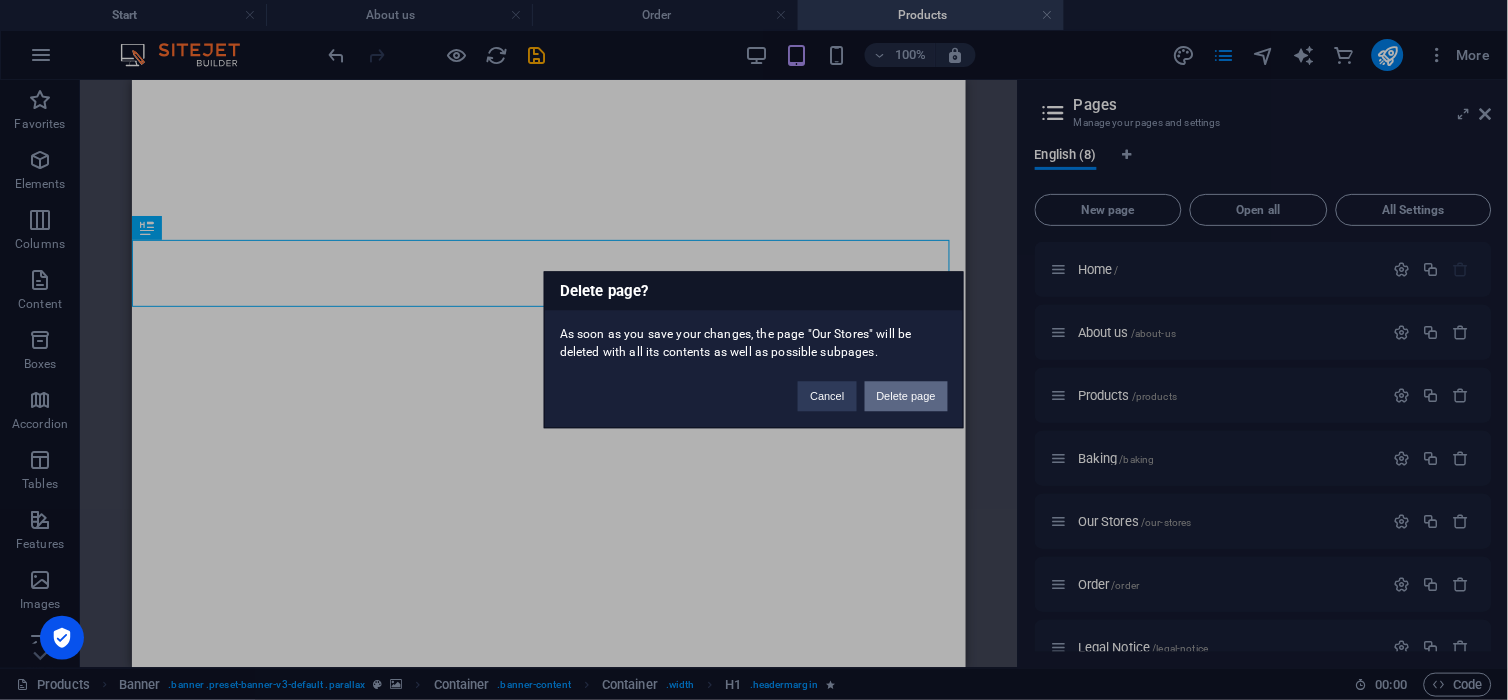 click on "Delete page" at bounding box center (906, 397) 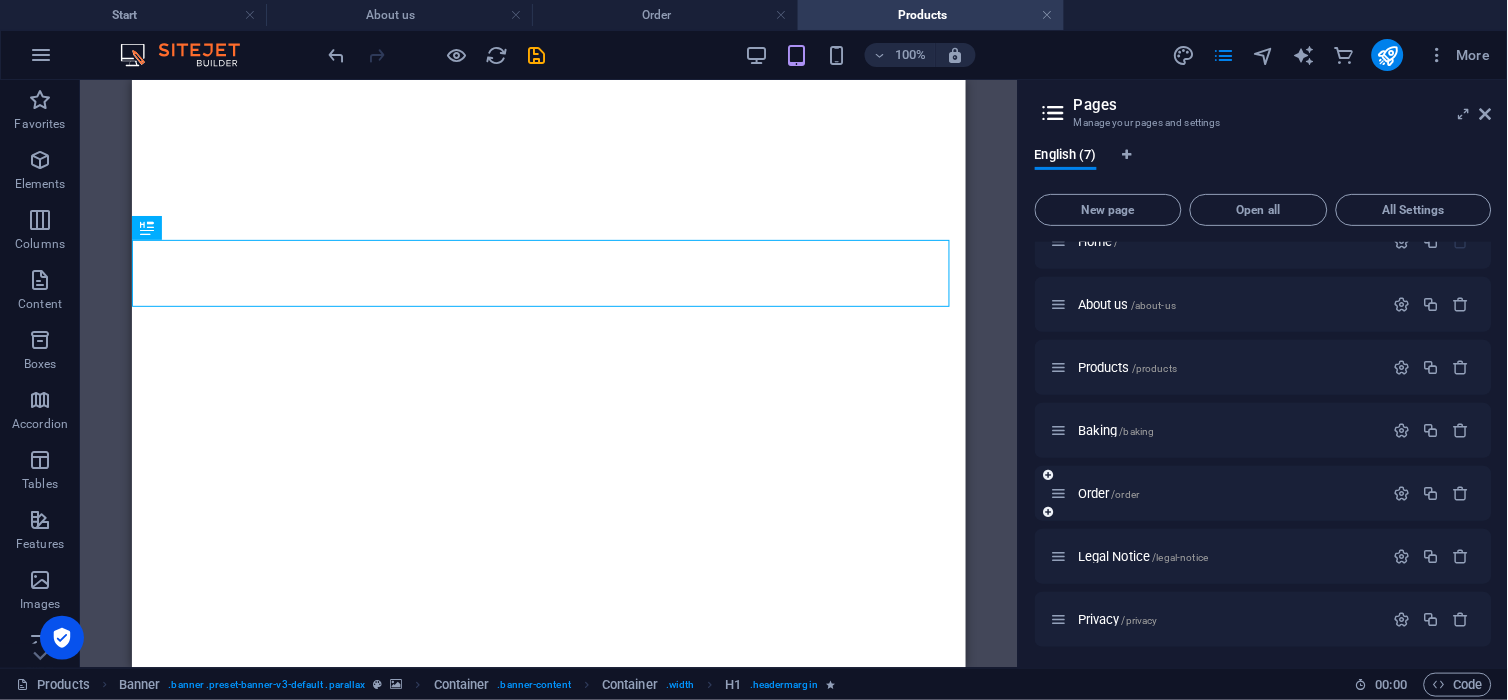 scroll, scrollTop: 30, scrollLeft: 0, axis: vertical 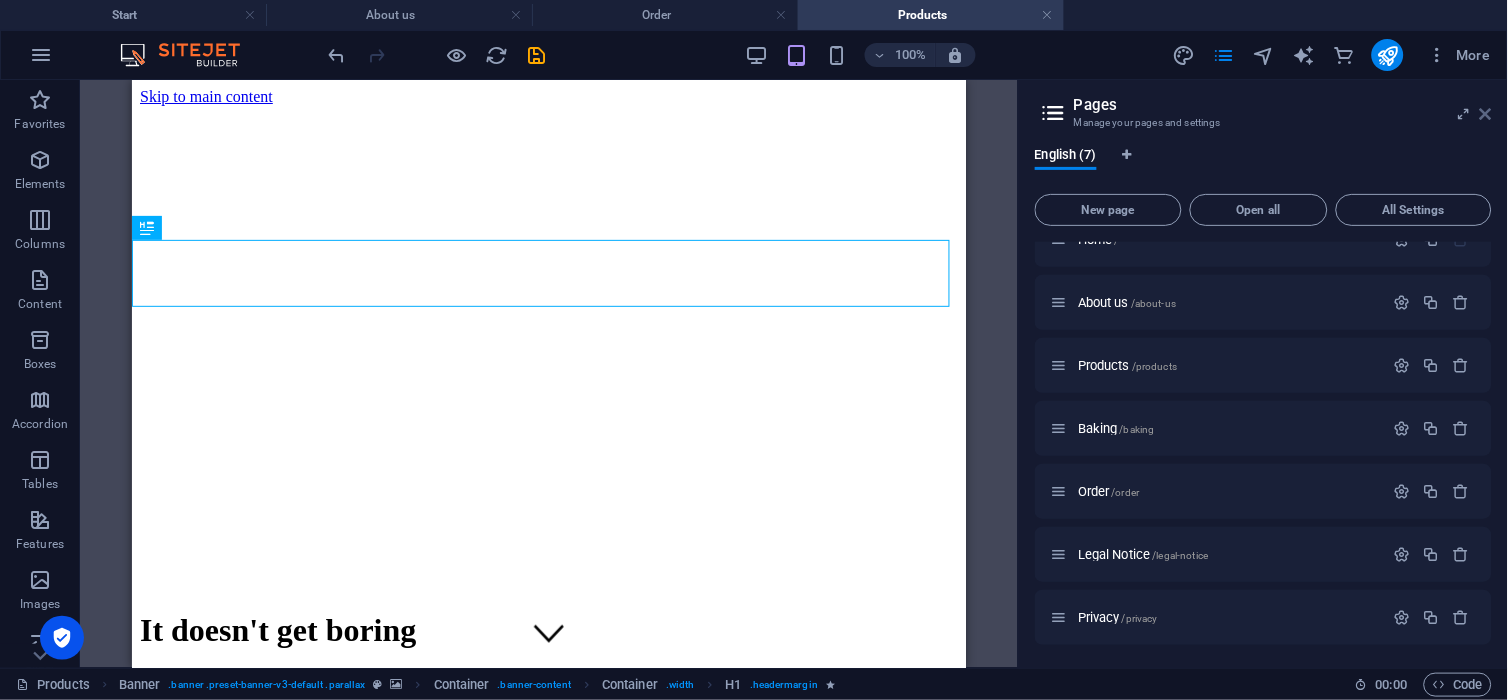 click at bounding box center [1486, 114] 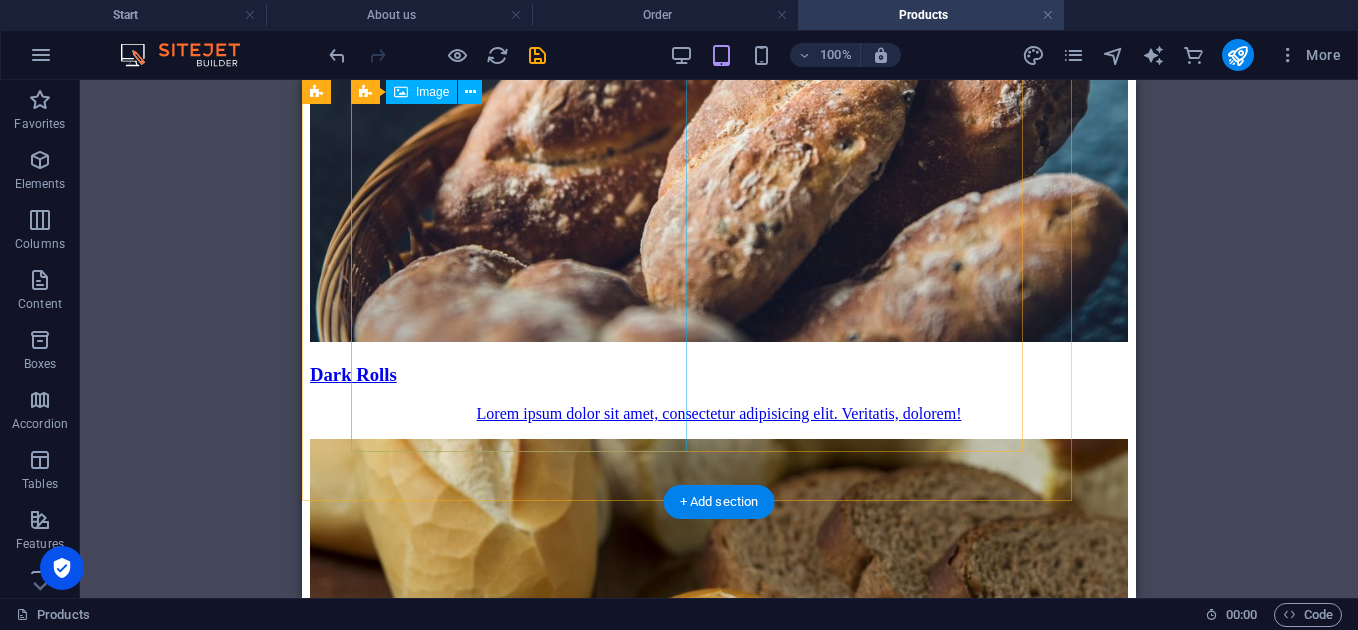 scroll, scrollTop: 2933, scrollLeft: 0, axis: vertical 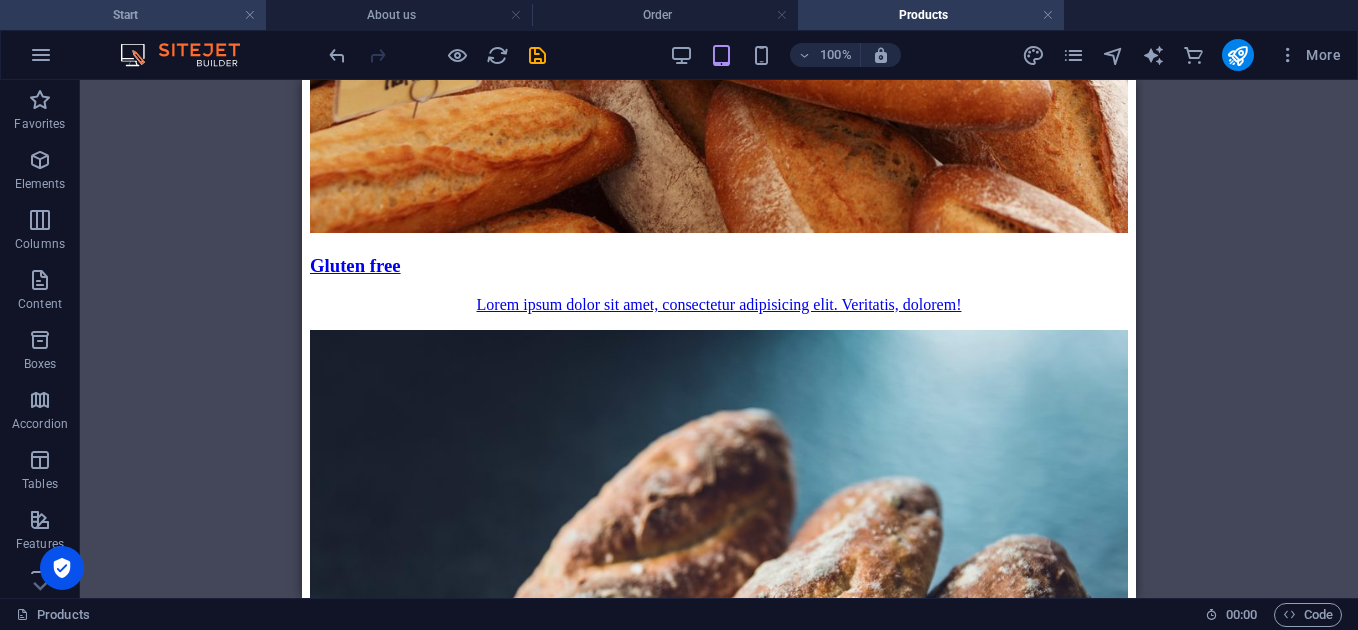 click on "Start" at bounding box center [133, 15] 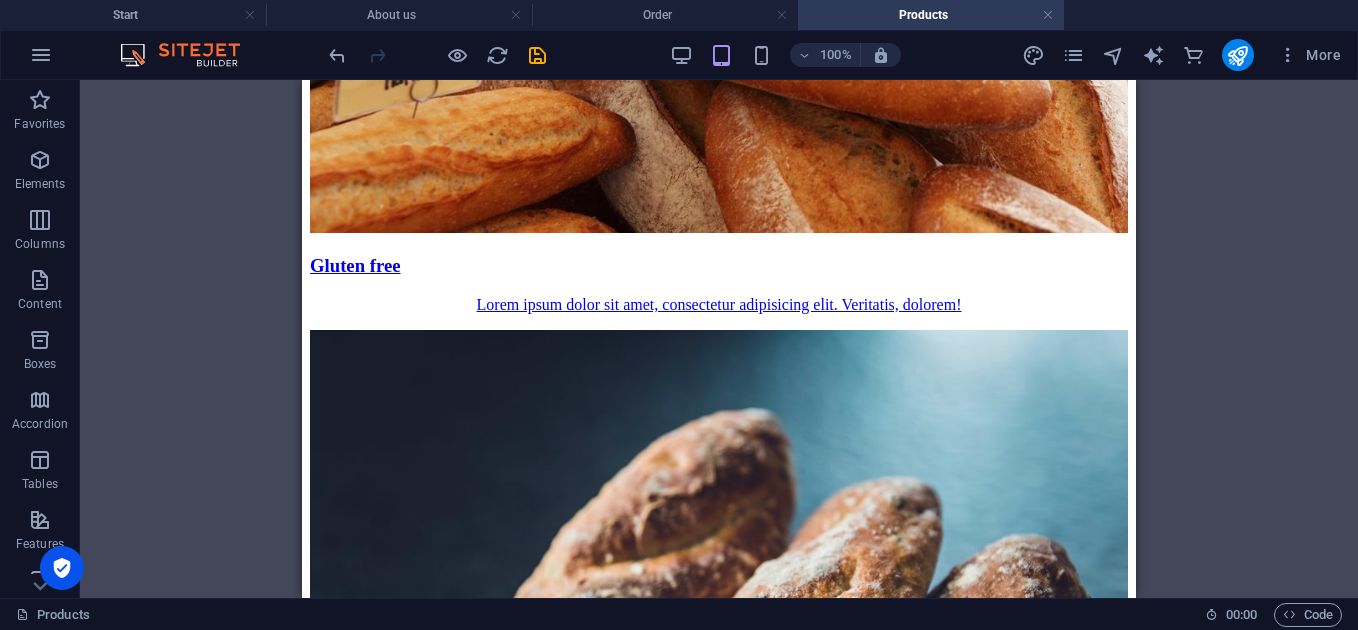 scroll, scrollTop: 0, scrollLeft: 0, axis: both 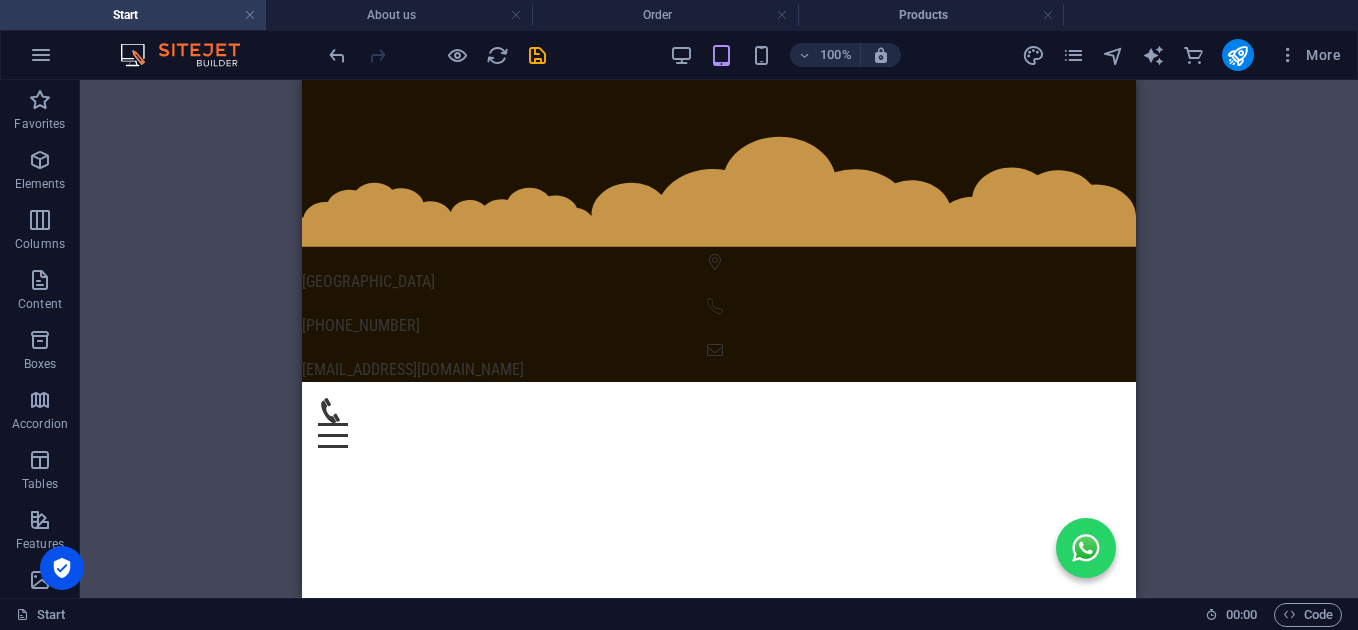click on "Start" at bounding box center [133, 15] 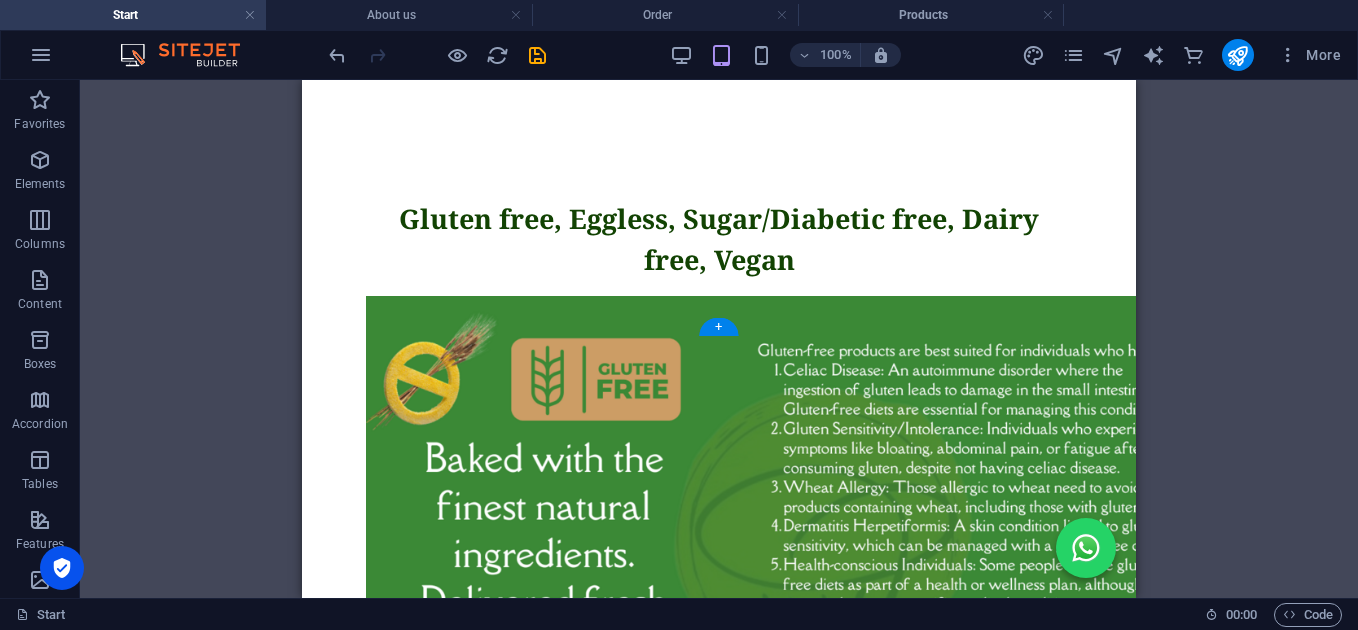 scroll, scrollTop: 4000, scrollLeft: 0, axis: vertical 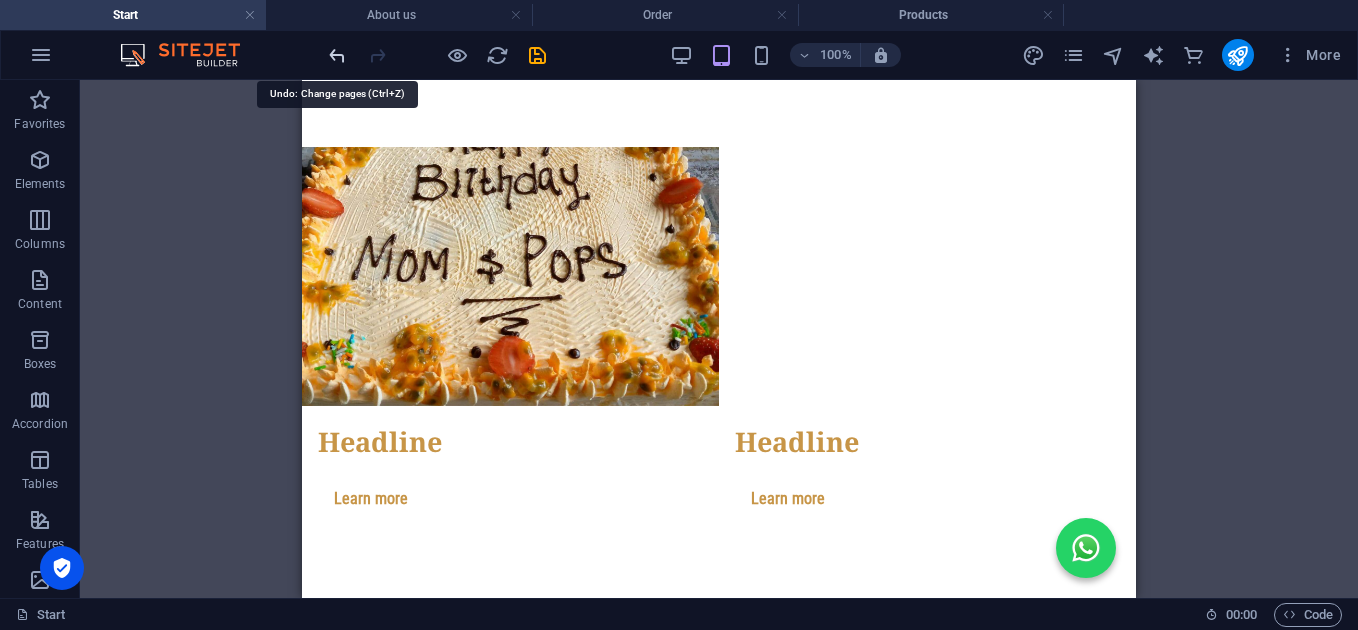 click at bounding box center [337, 55] 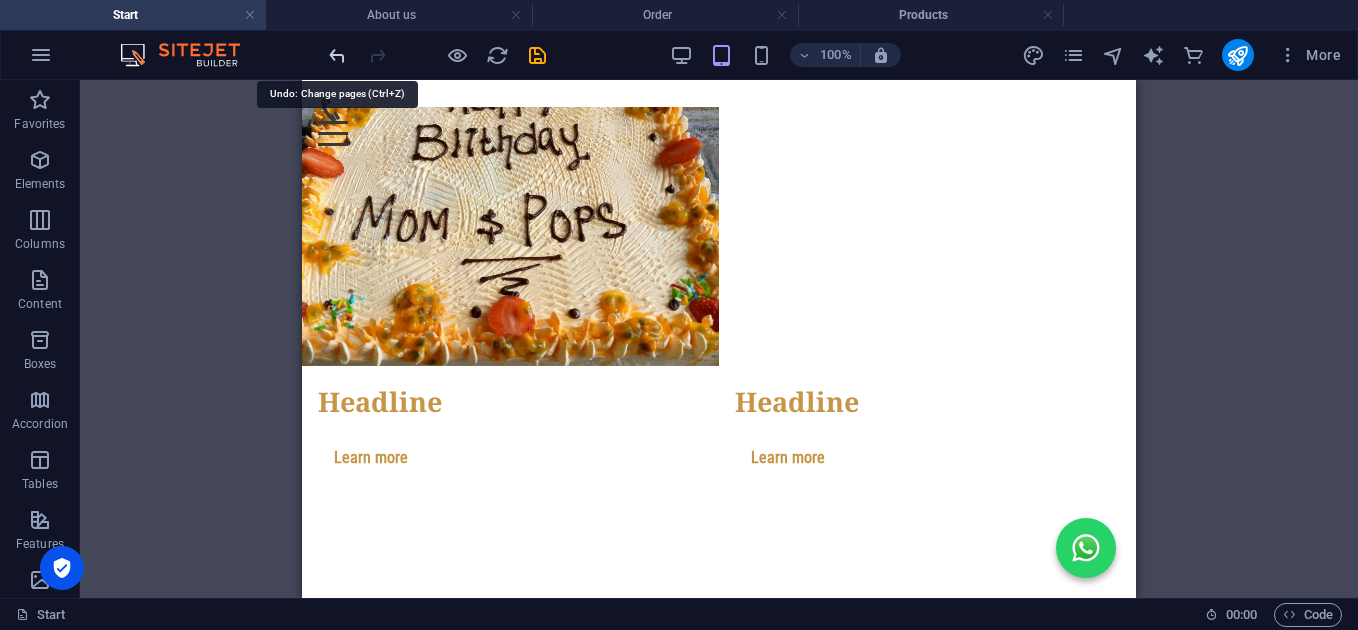 scroll, scrollTop: 1424, scrollLeft: 0, axis: vertical 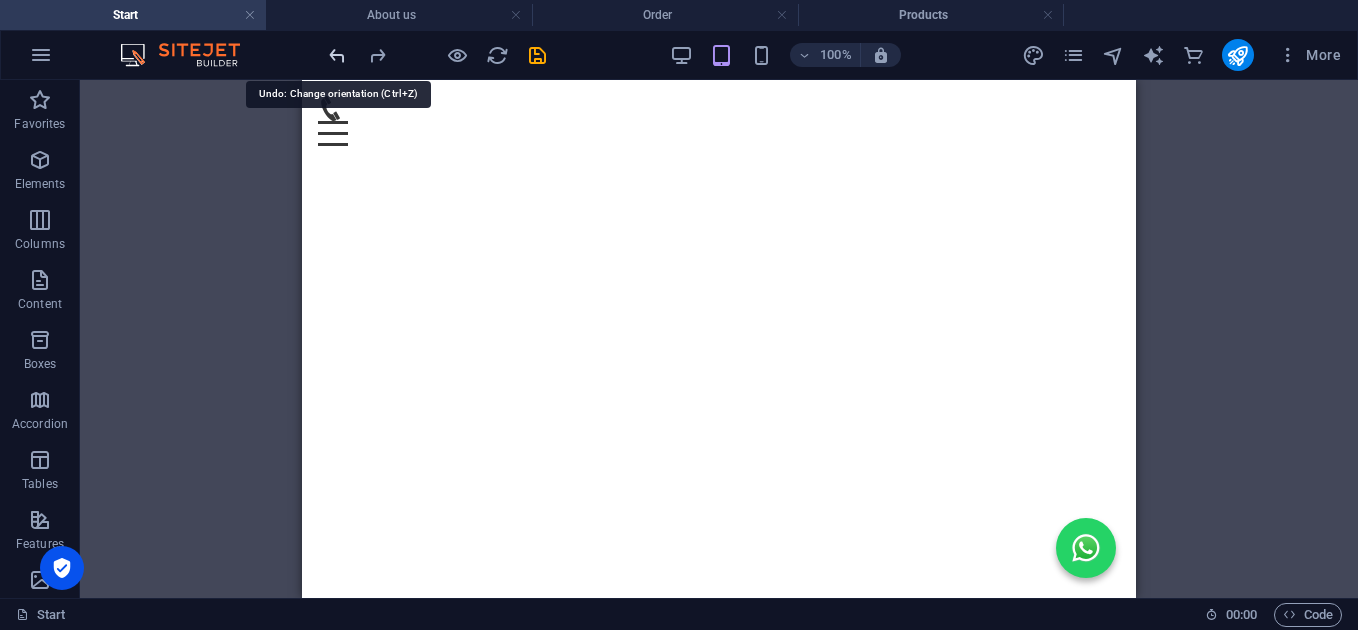 click at bounding box center (337, 55) 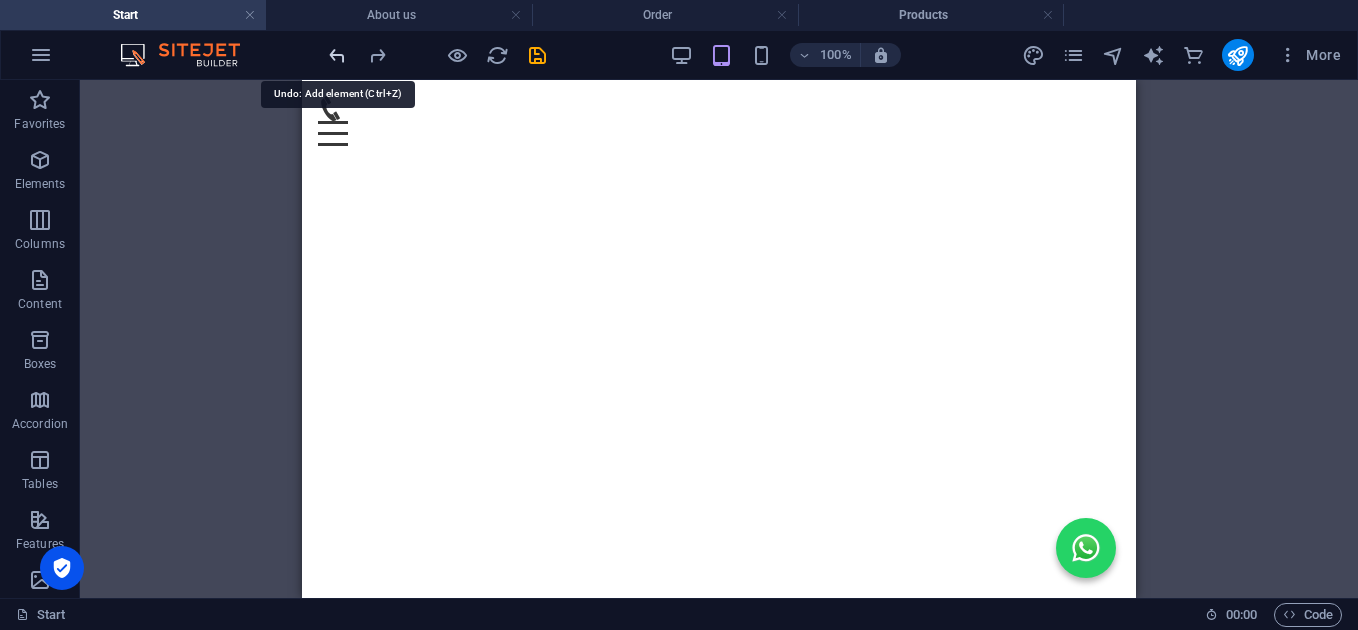 click at bounding box center (337, 55) 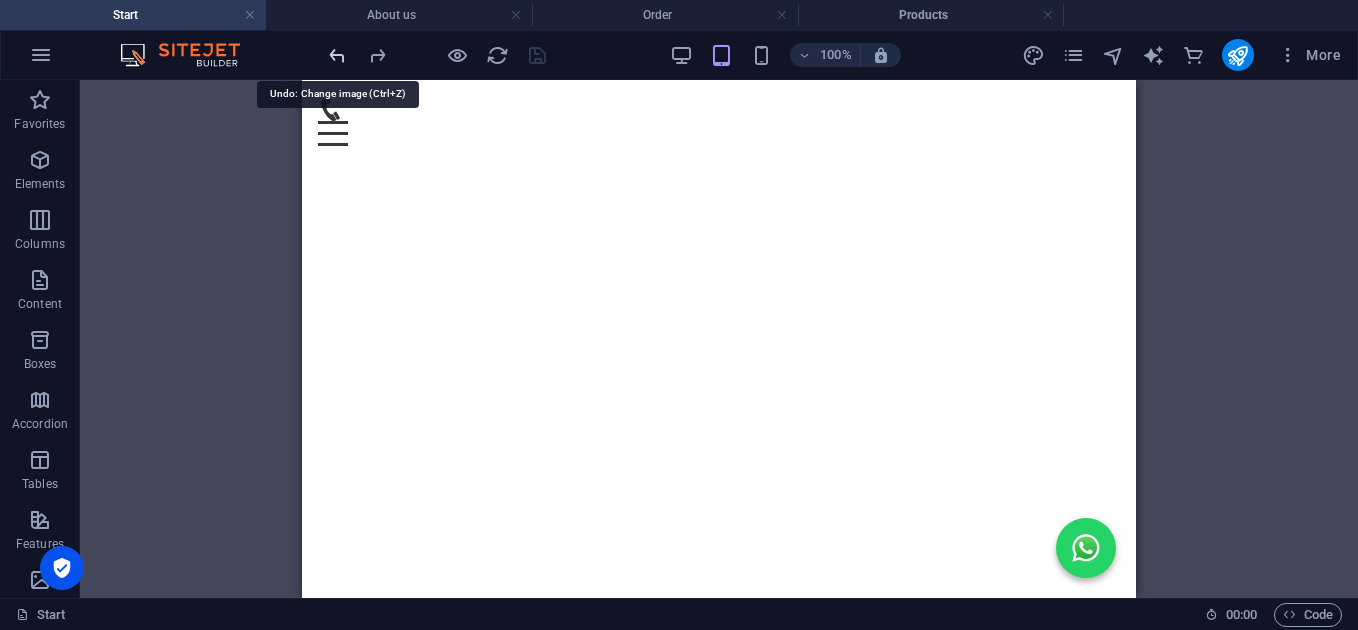 click at bounding box center (337, 55) 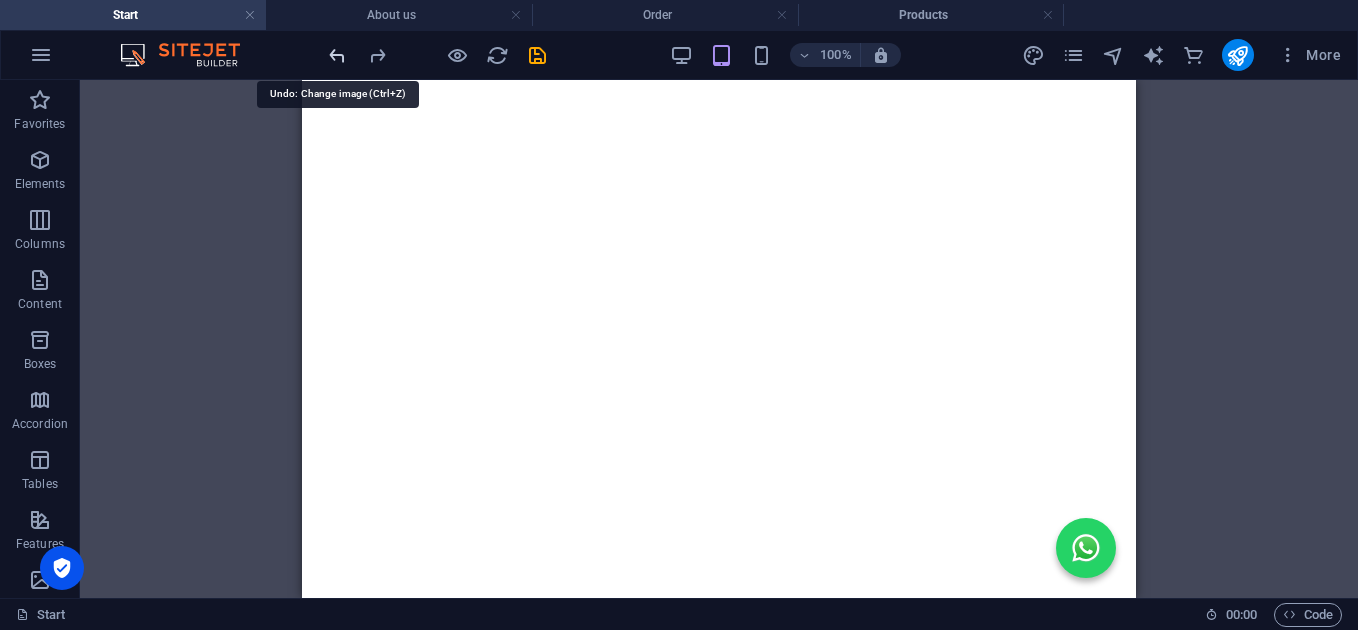scroll, scrollTop: 2790, scrollLeft: 0, axis: vertical 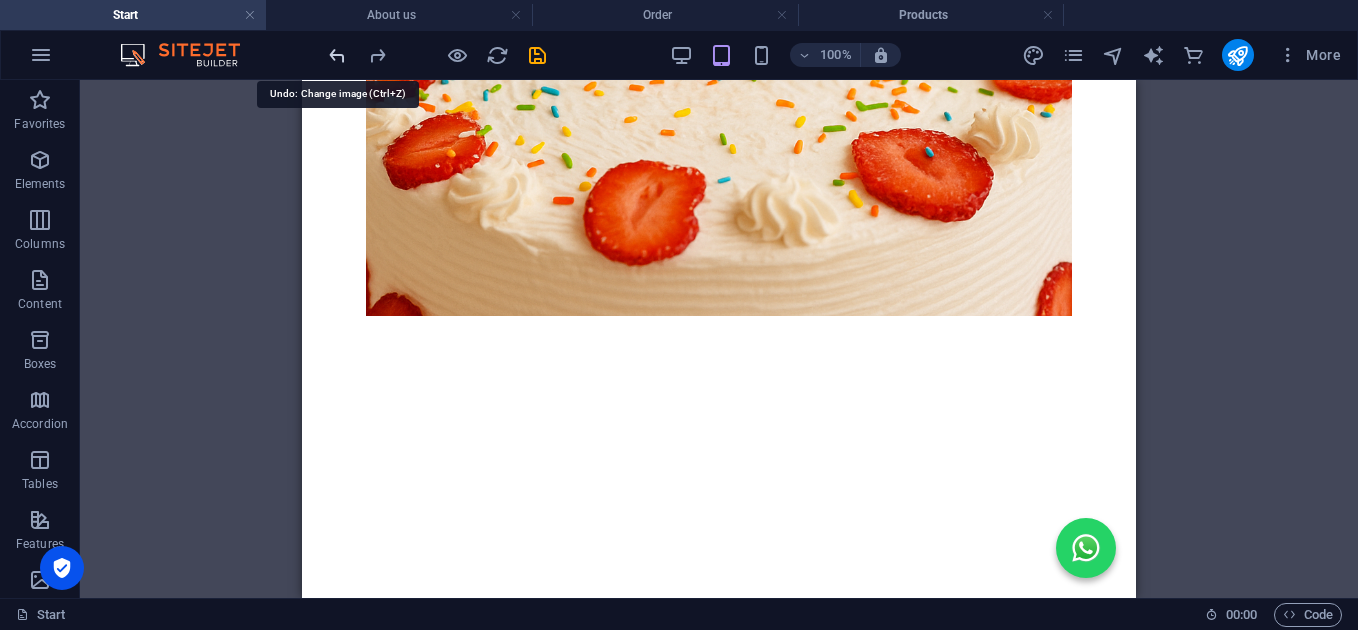 click at bounding box center (337, 55) 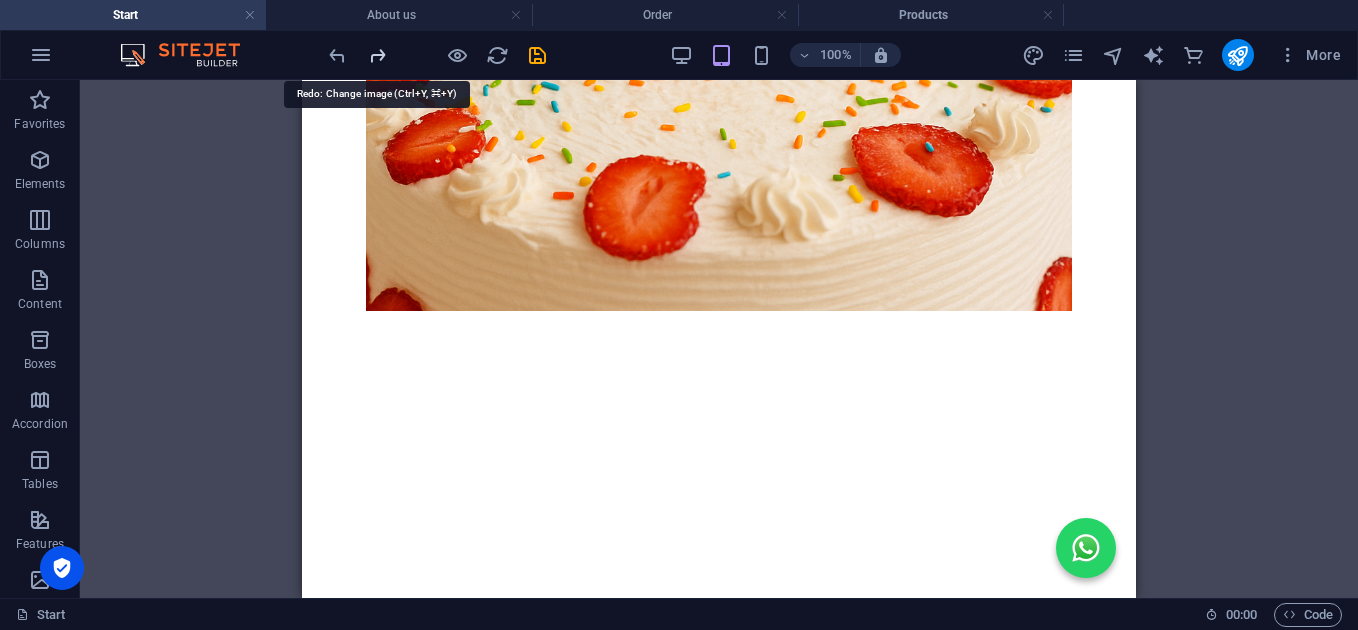 click at bounding box center [377, 55] 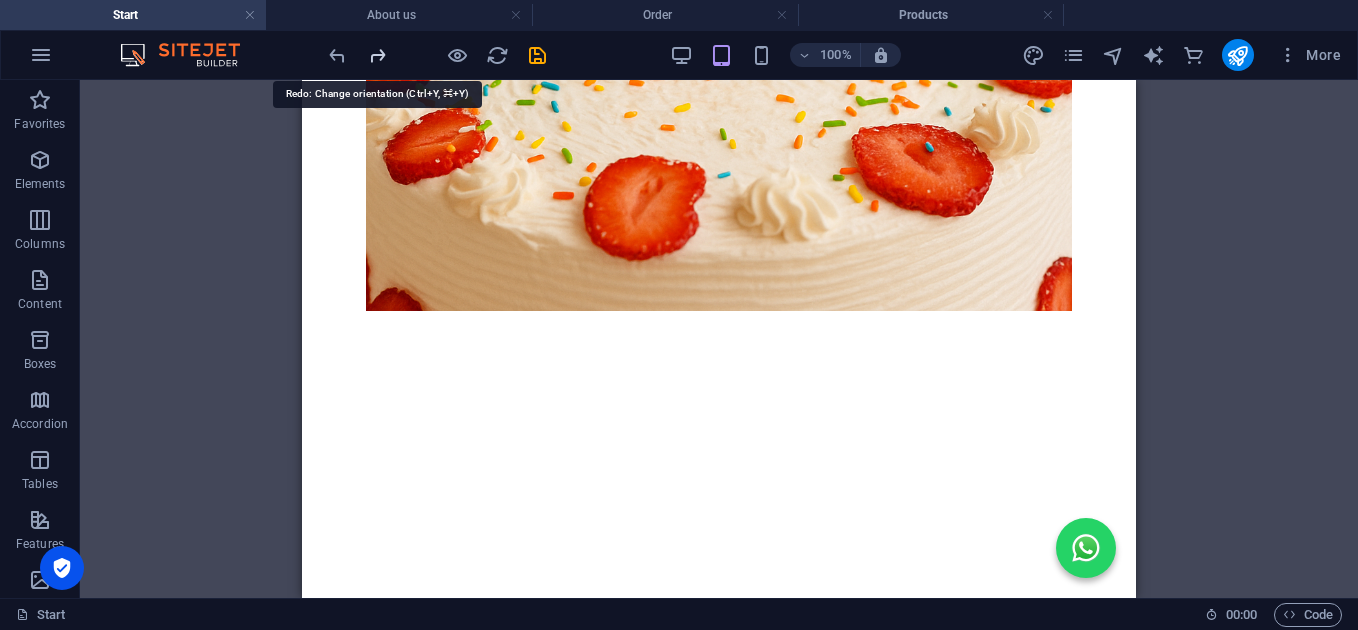 click at bounding box center [377, 55] 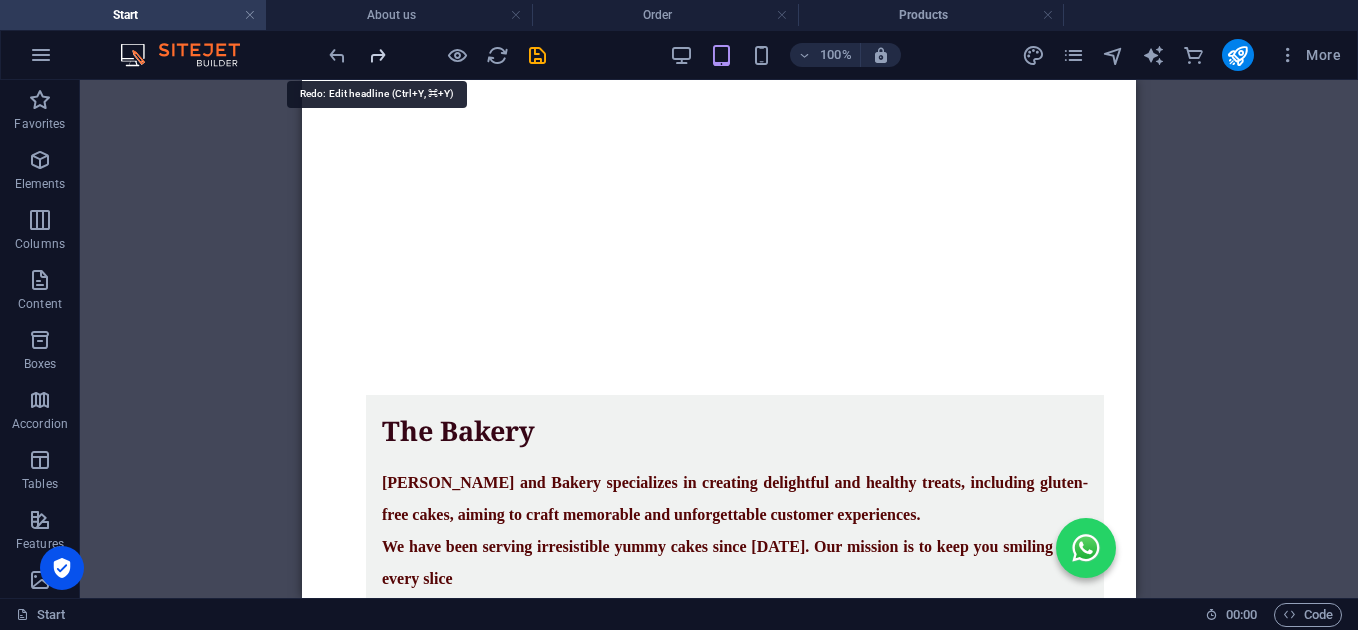 click at bounding box center (377, 55) 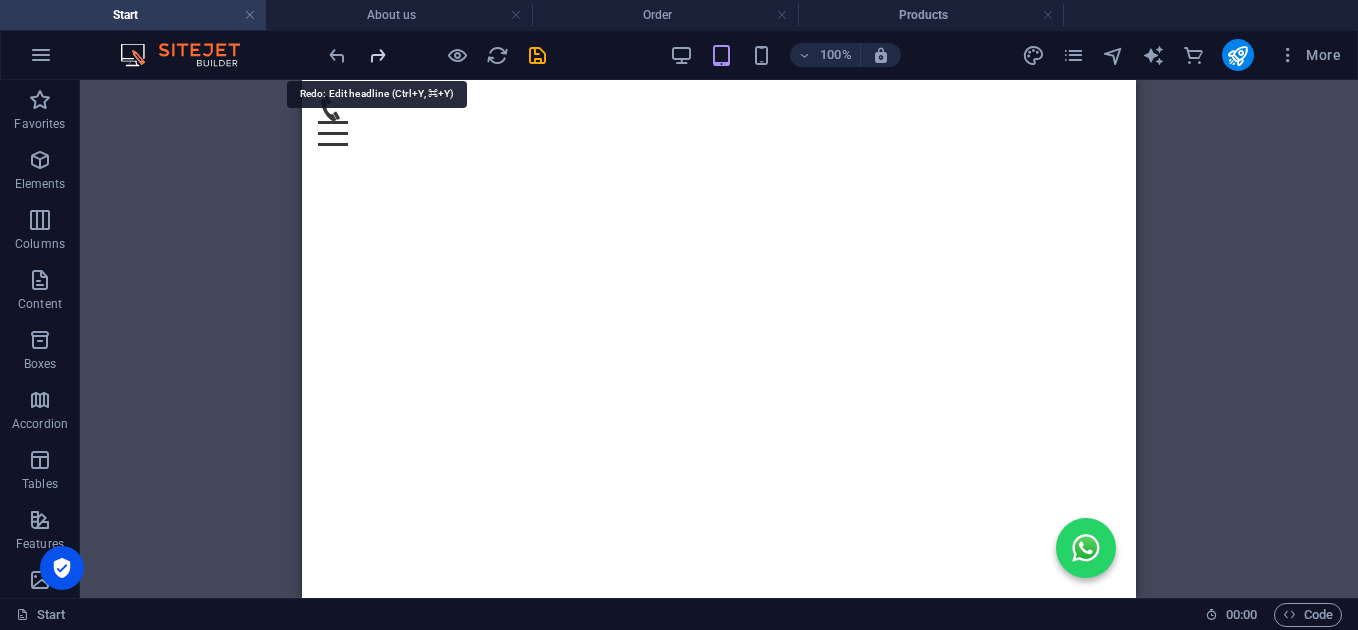 scroll, scrollTop: 1444, scrollLeft: 0, axis: vertical 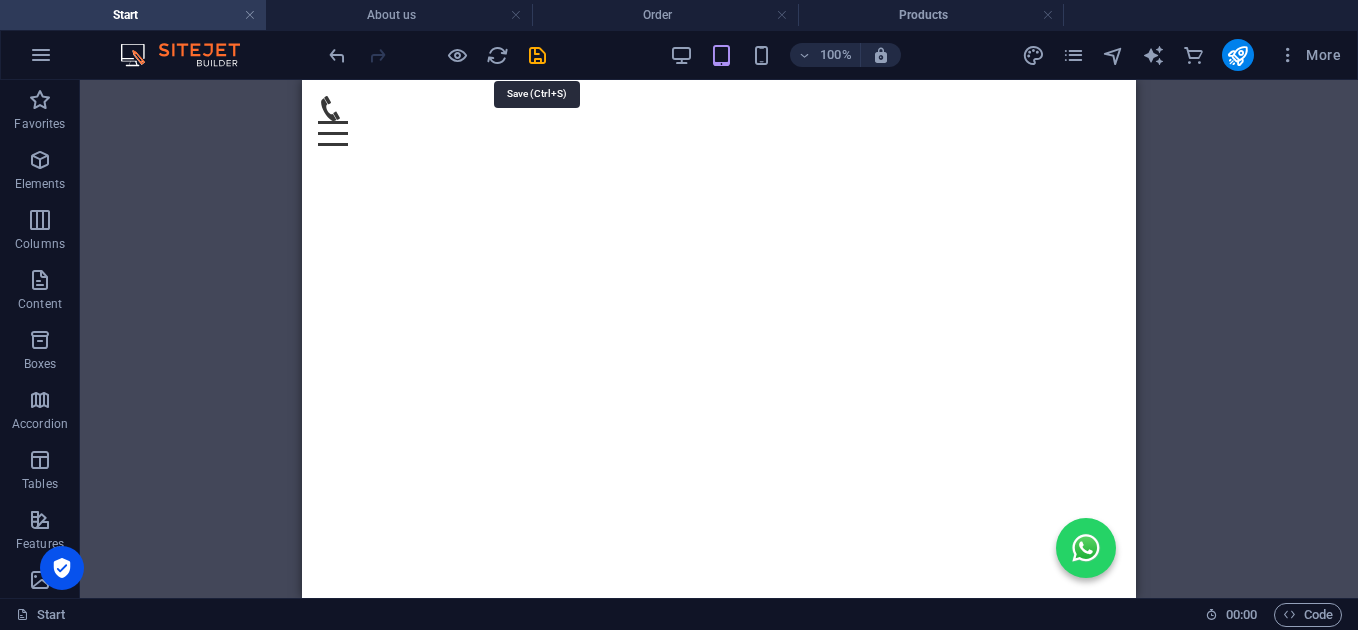 click at bounding box center (537, 55) 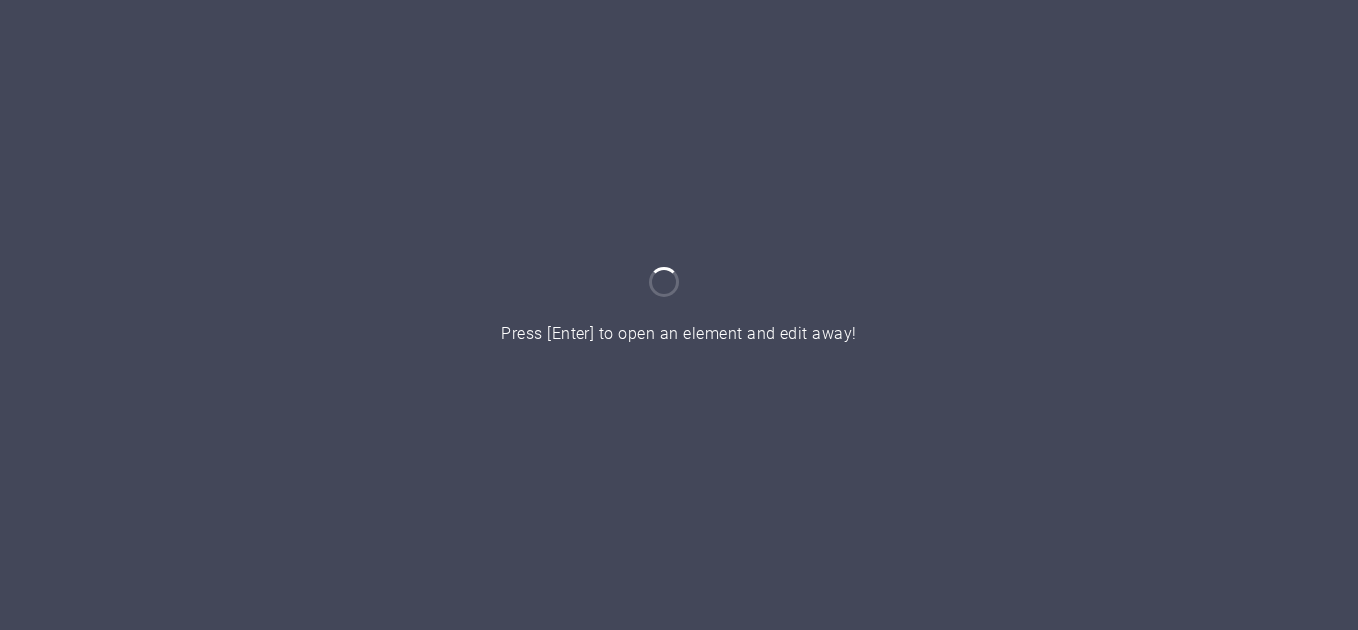 scroll, scrollTop: 0, scrollLeft: 0, axis: both 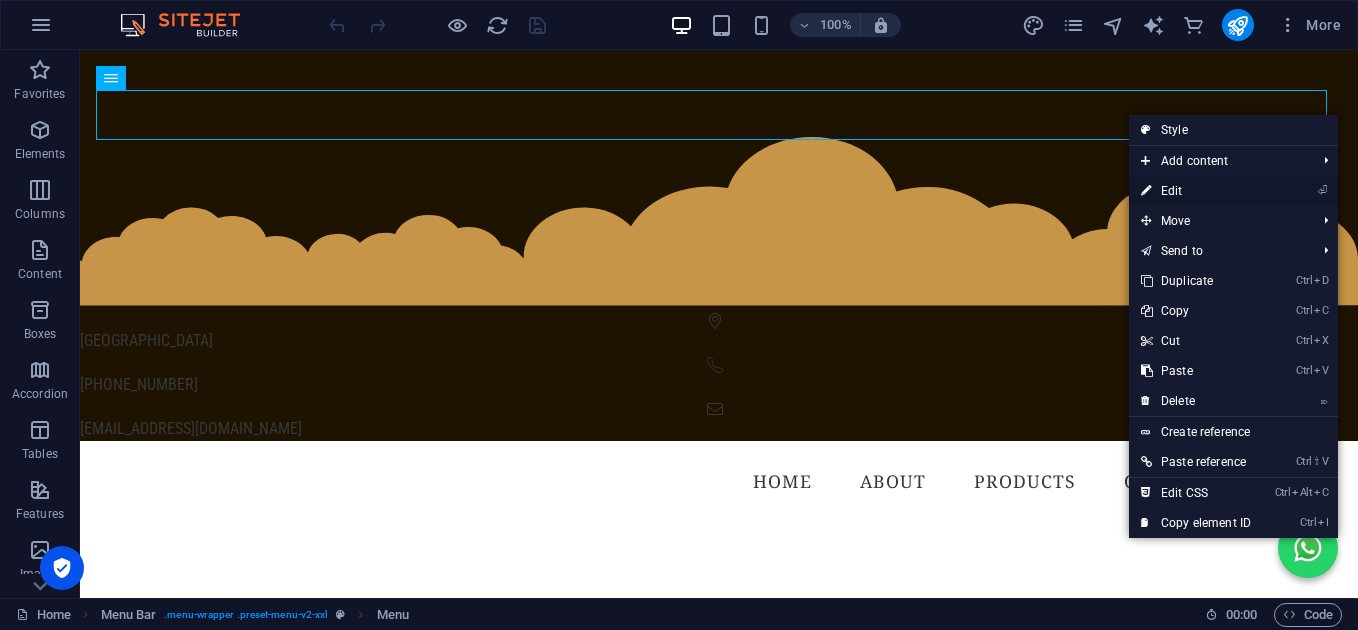 click on "⏎  Edit" at bounding box center (1196, 191) 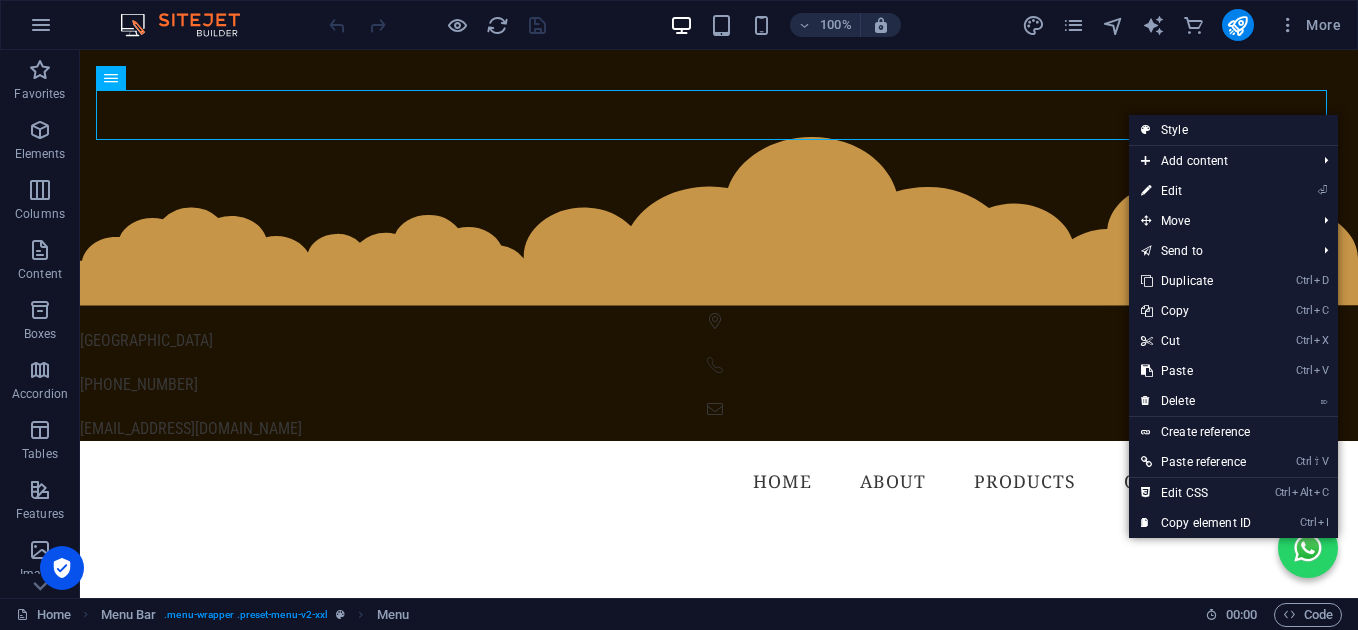 select 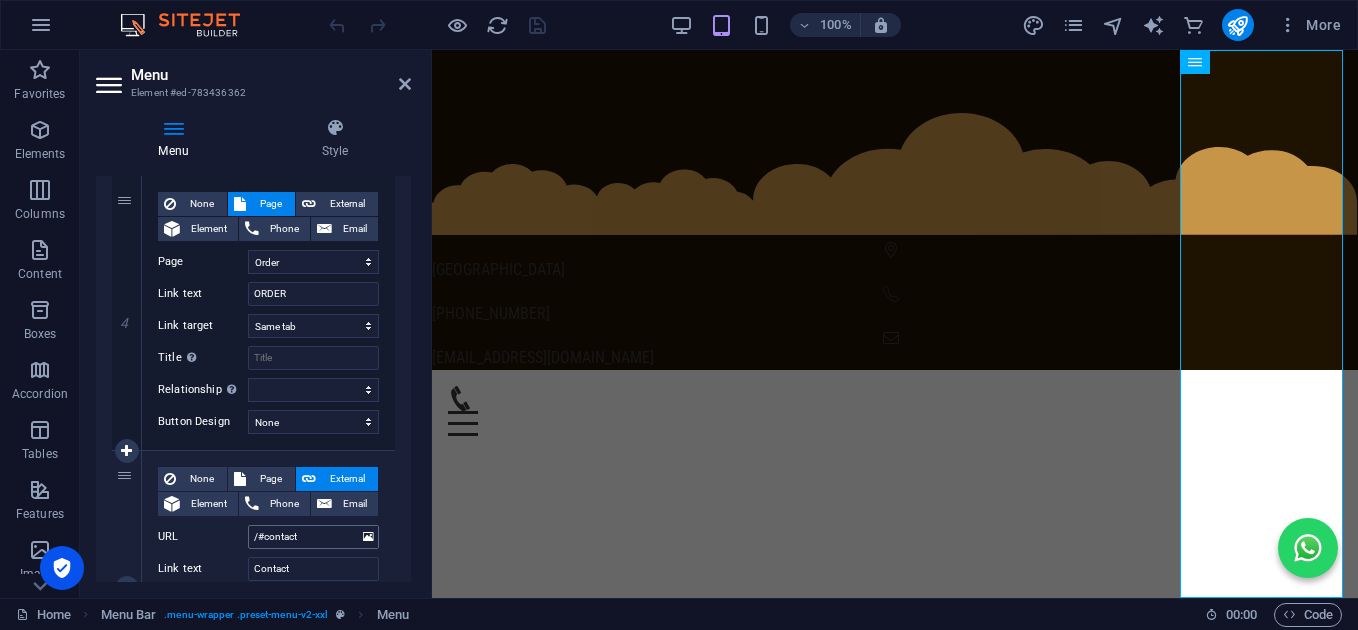 scroll, scrollTop: 947, scrollLeft: 0, axis: vertical 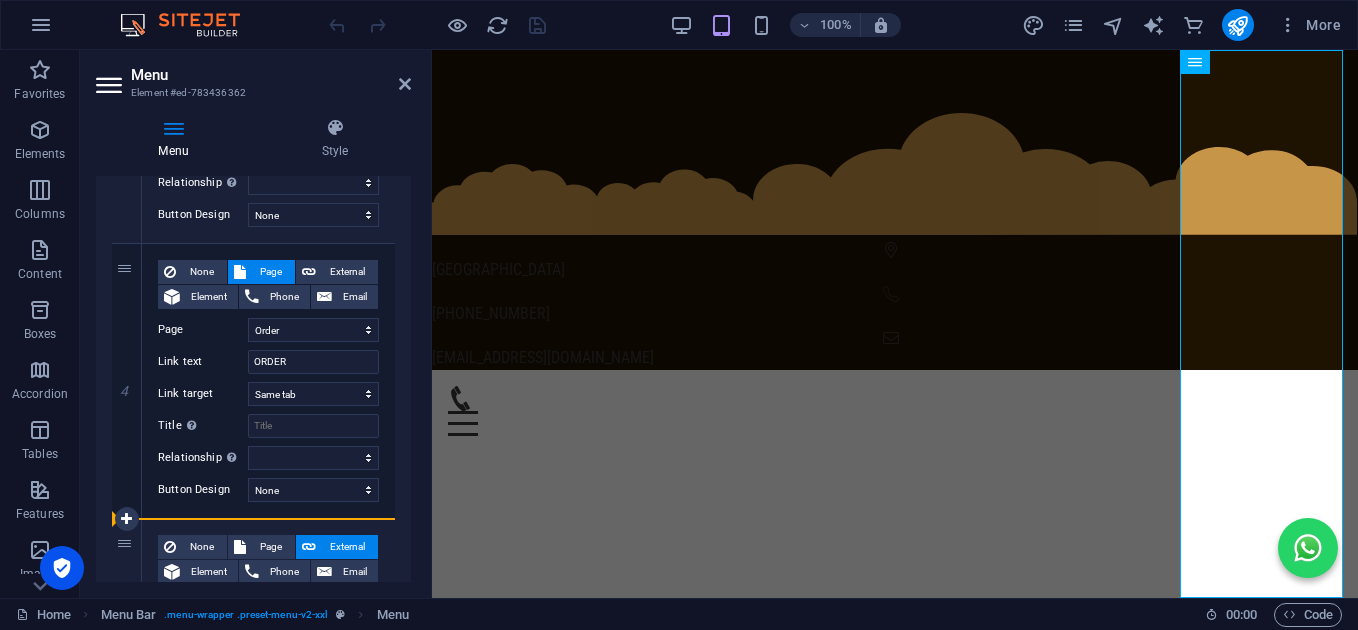 drag, startPoint x: 131, startPoint y: 311, endPoint x: 131, endPoint y: 563, distance: 252 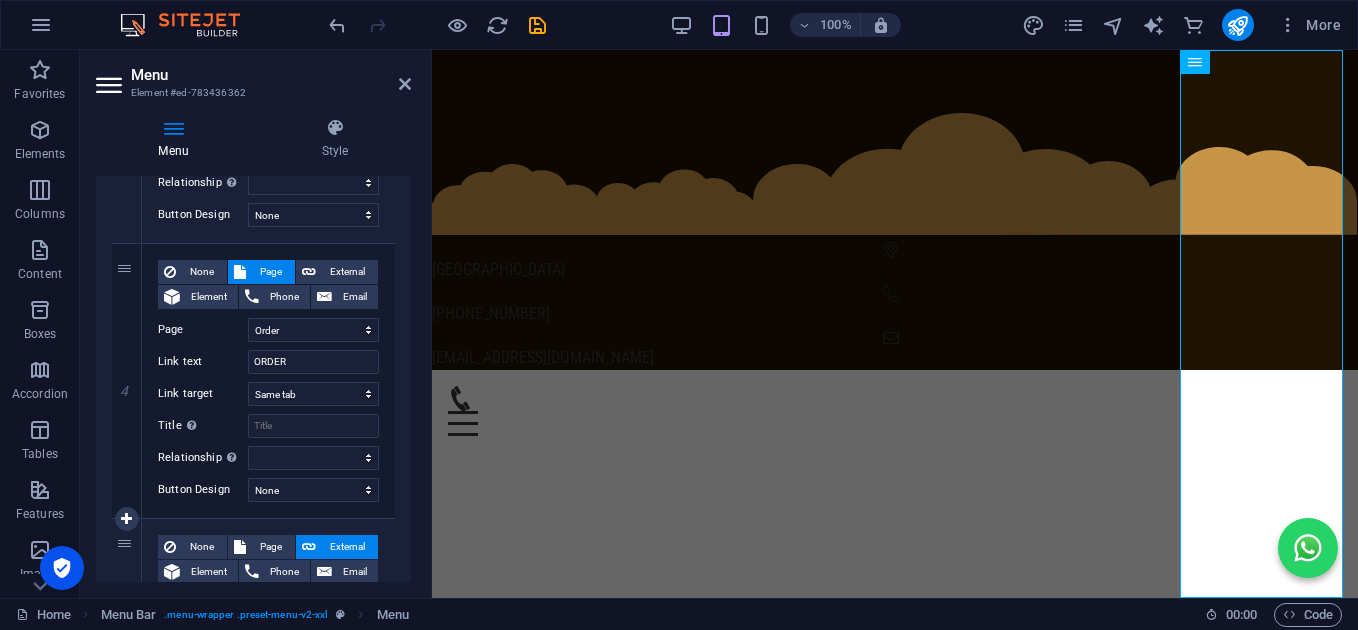 select 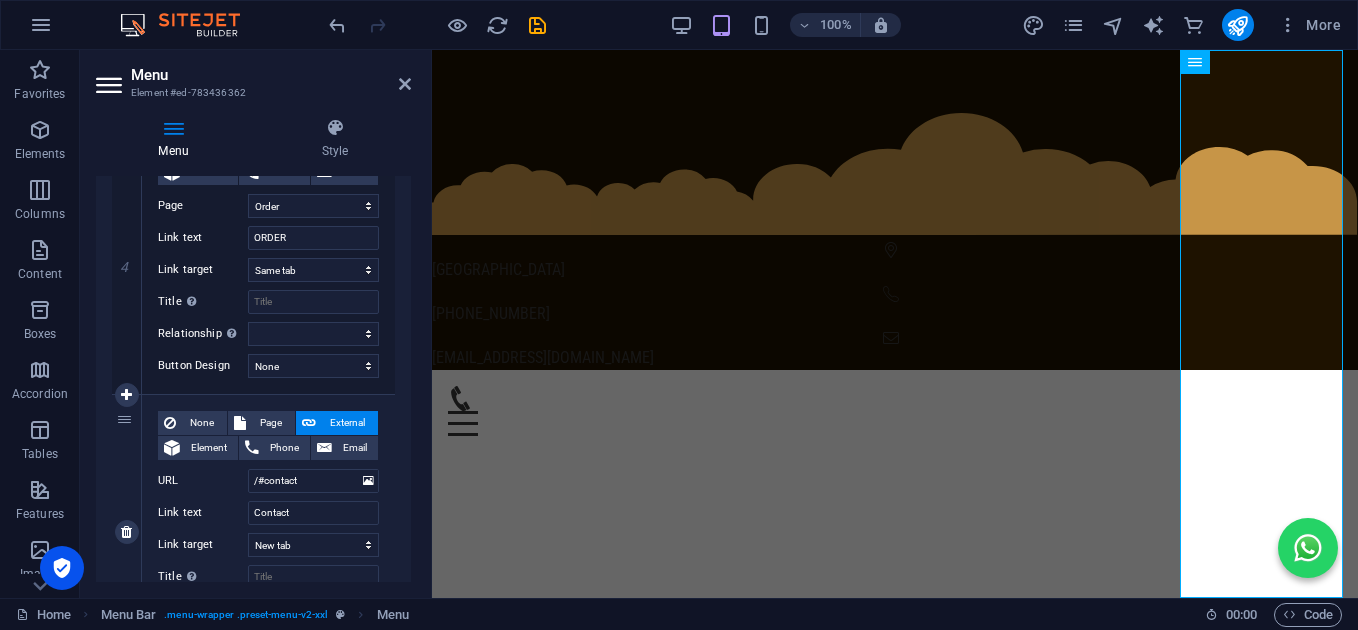 scroll, scrollTop: 1081, scrollLeft: 0, axis: vertical 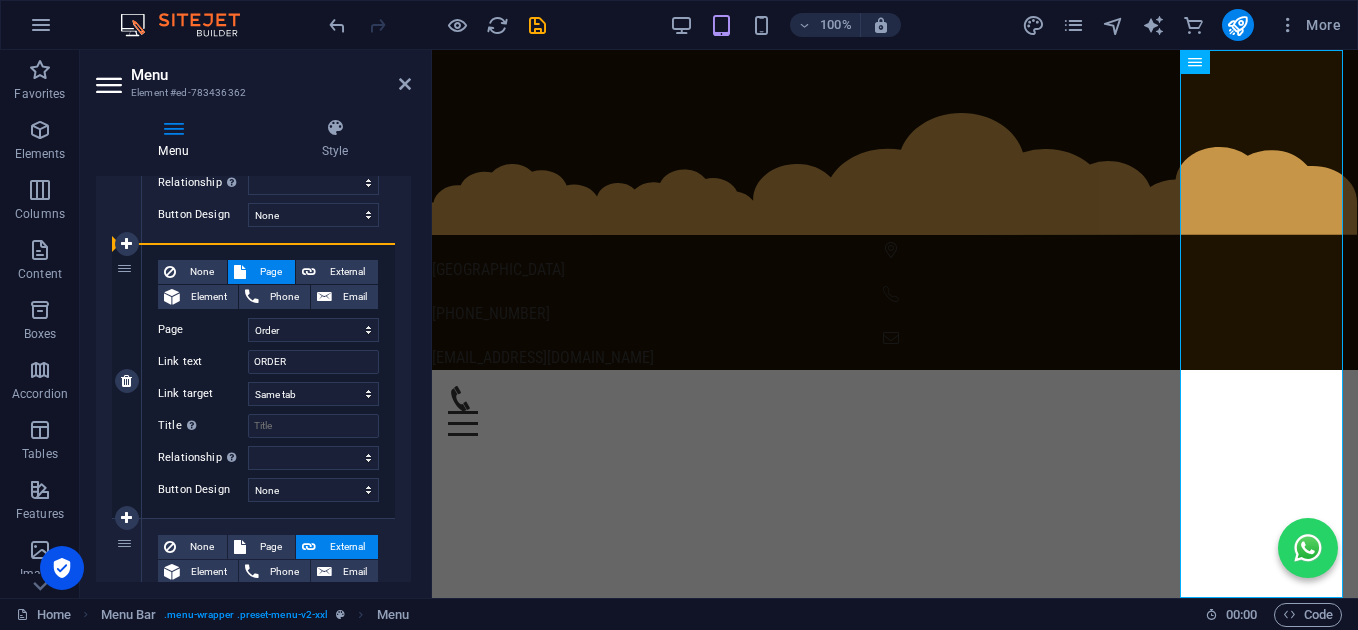 drag, startPoint x: 122, startPoint y: 448, endPoint x: 143, endPoint y: 223, distance: 225.97787 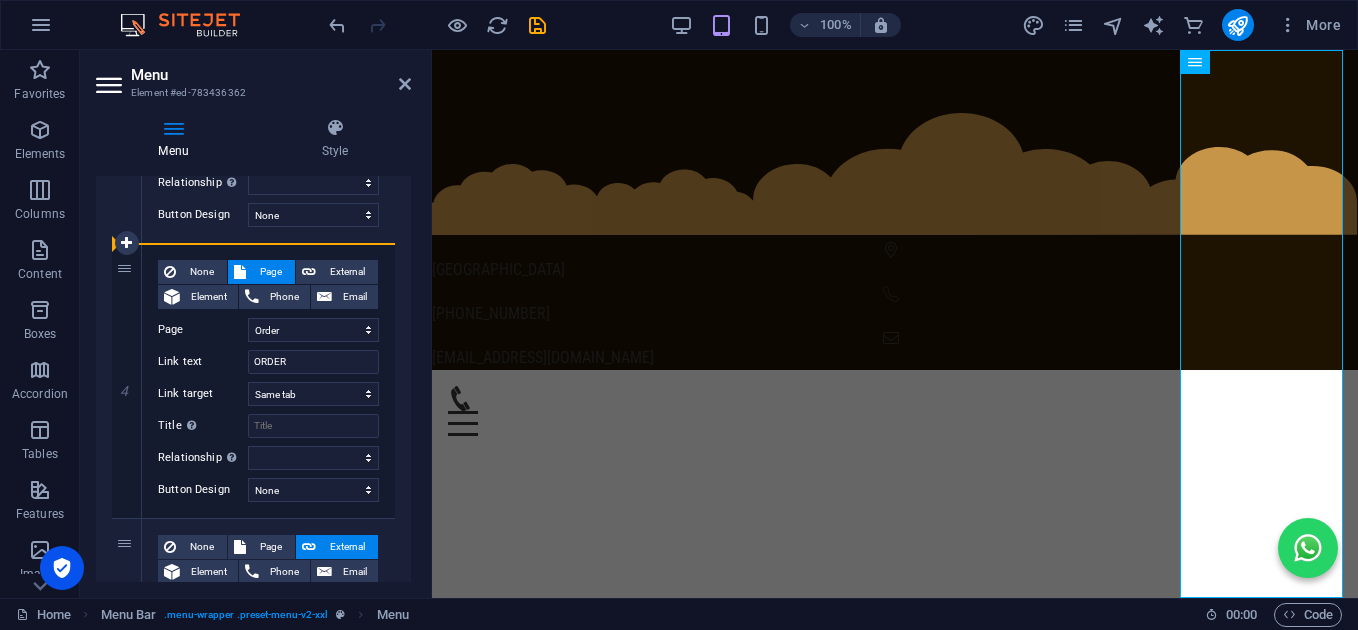 select 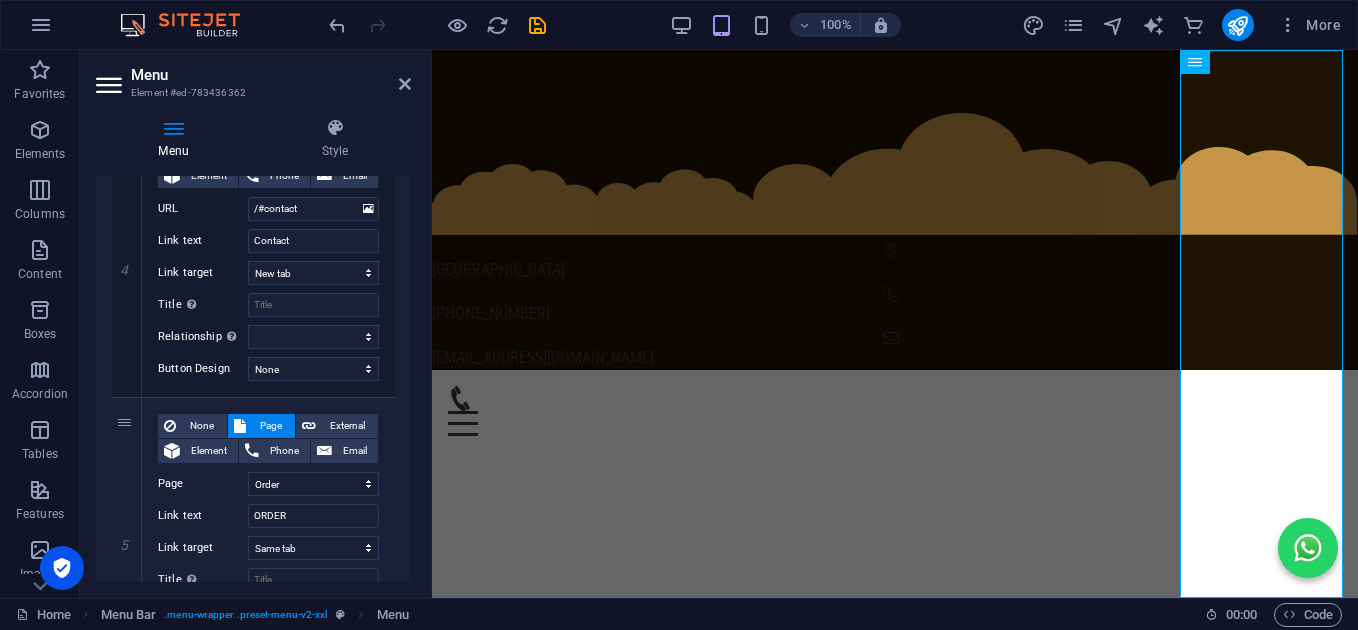 scroll, scrollTop: 1214, scrollLeft: 0, axis: vertical 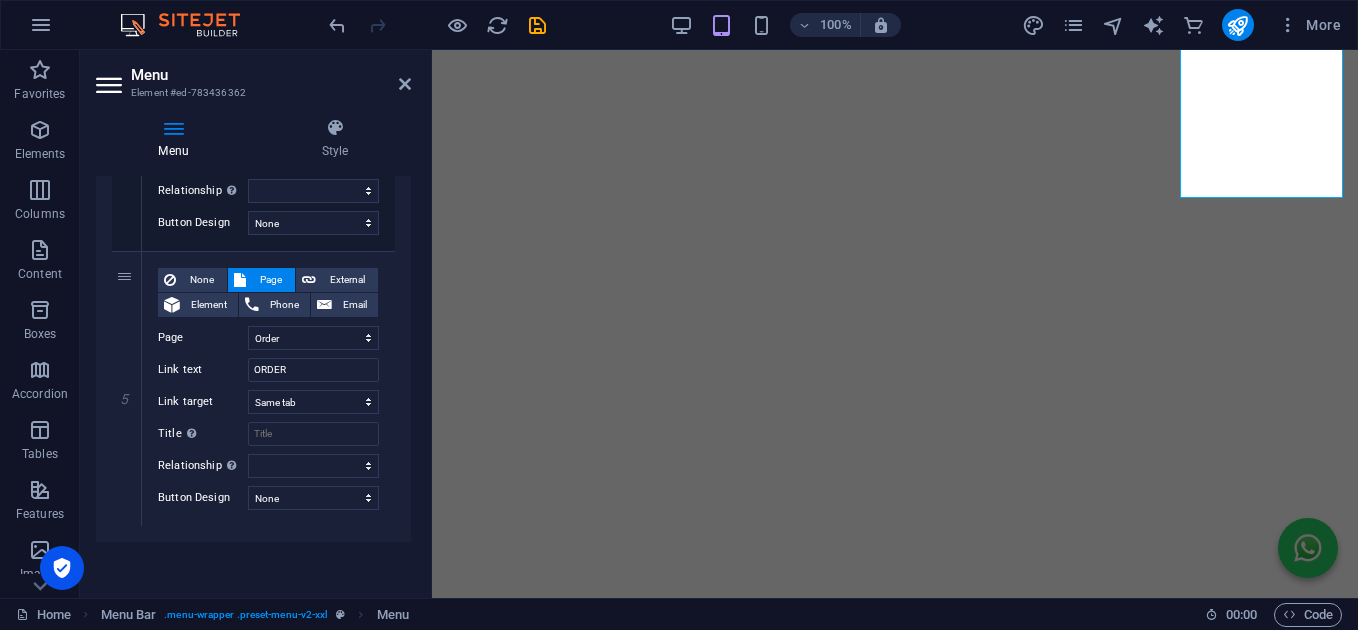 click on "Menu Style Menu Auto Custom Create custom menu items for this menu. Recommended for one-page websites. Manage pages Menu items 1 None Page External Element Phone Email Page Home About us Products Baking Order Legal Notice Privacy Element
URL /15068847 Phone Email Link text Home Link target New tab Same tab Overlay Title Additional link description, should not be the same as the link text. The title is most often shown as a tooltip text when the mouse moves over the element. Leave empty if uncertain. Relationship Sets the  relationship of this link to the link target . For example, the value "nofollow" instructs search engines not to follow the link. Can be left empty. alternate author bookmark external help license next nofollow noreferrer noopener prev search tag Button Design None Default Primary Secondary 2 None Page External Element Phone Email Page Home About us Products Baking Order Legal Notice Privacy Element
URL /15068850 Phone Email Link text About tag" at bounding box center (253, 350) 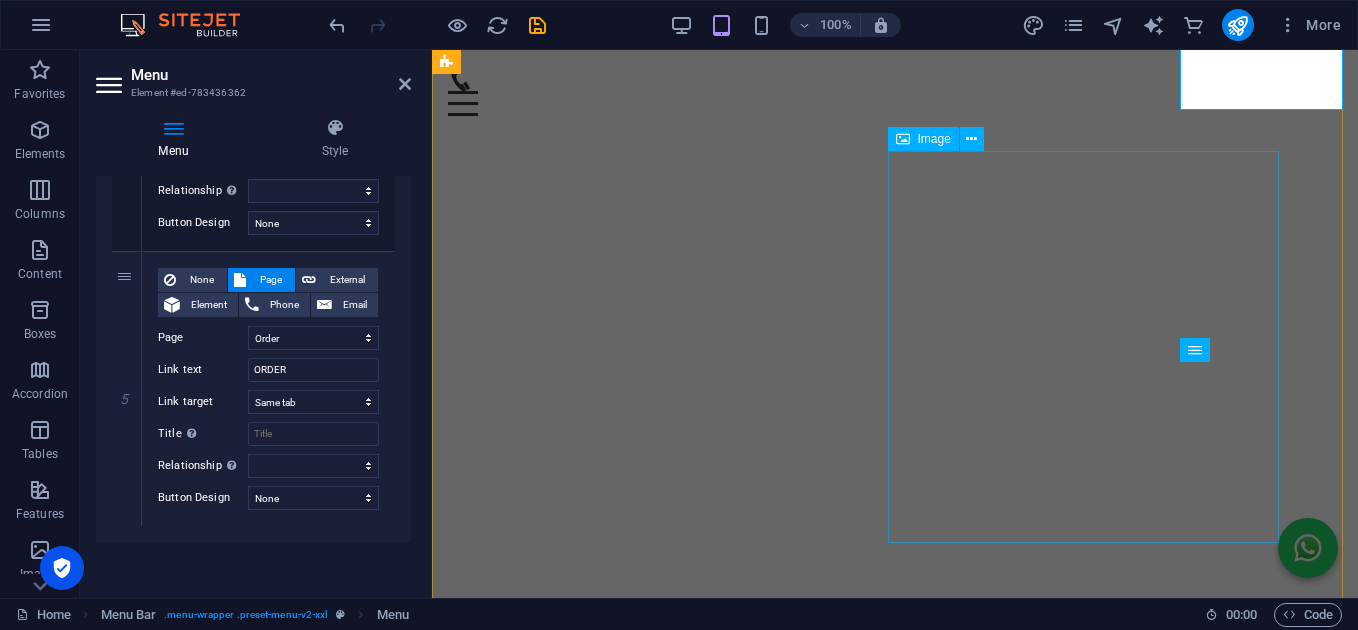 scroll, scrollTop: 400, scrollLeft: 0, axis: vertical 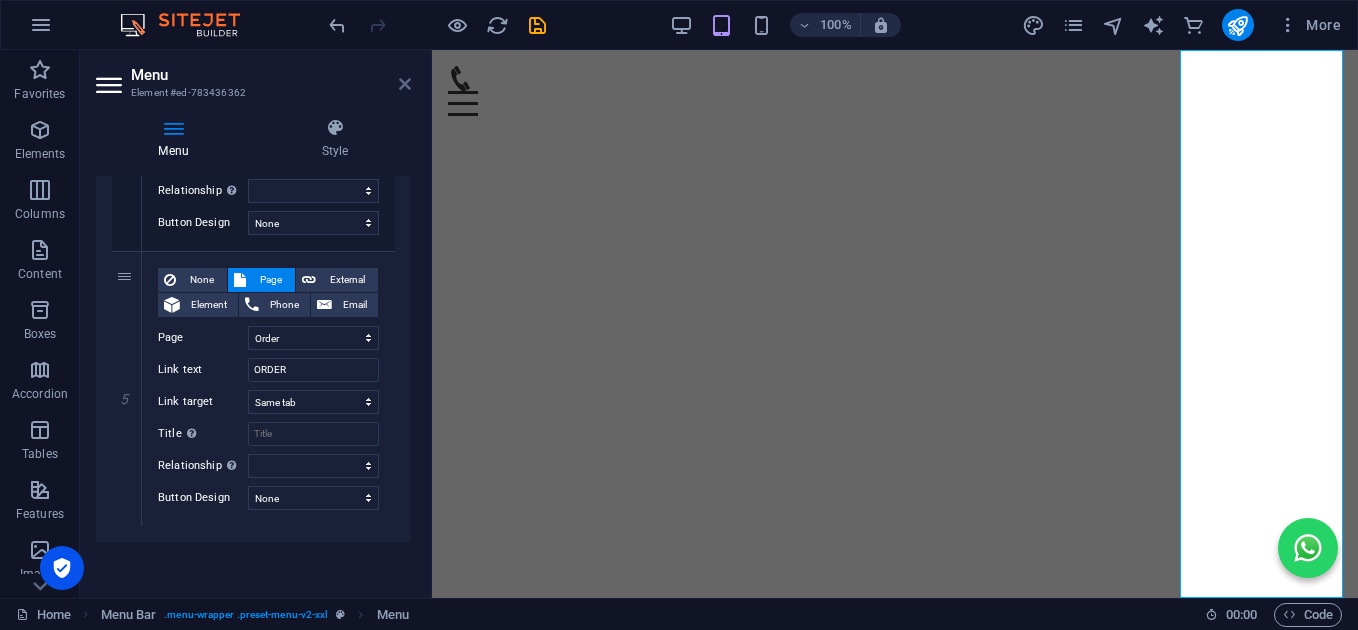 drag, startPoint x: 326, startPoint y: 28, endPoint x: 404, endPoint y: 78, distance: 92.64988 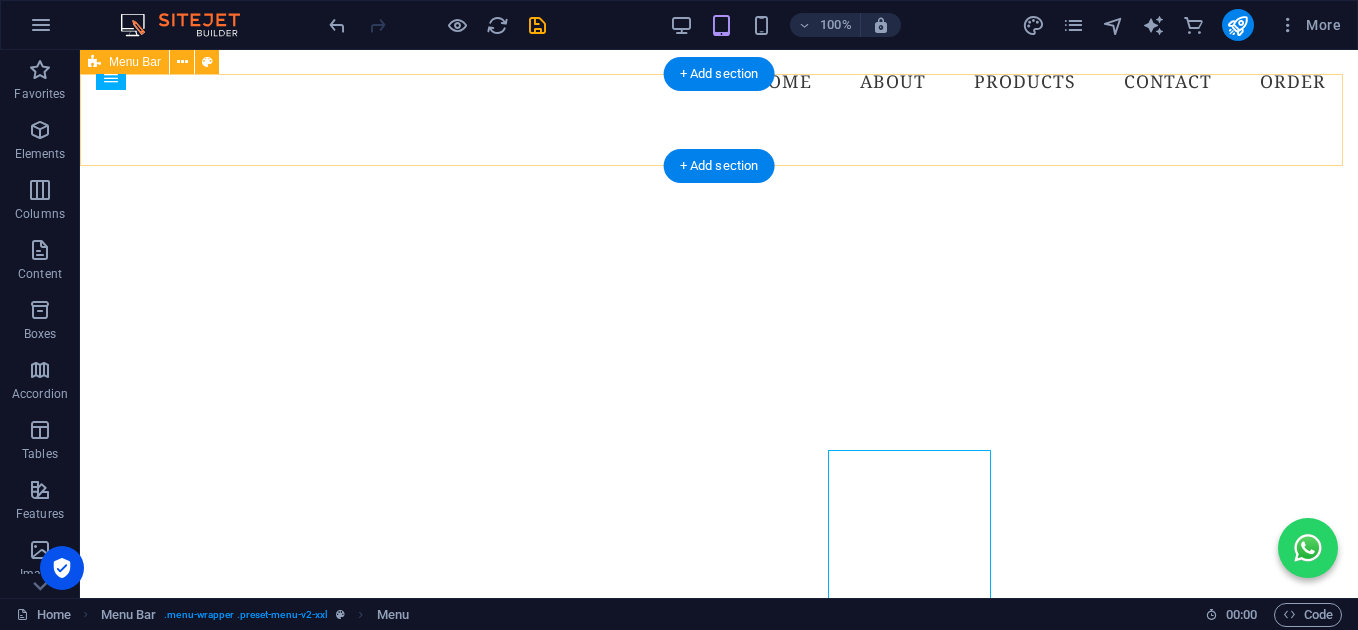 scroll, scrollTop: 0, scrollLeft: 0, axis: both 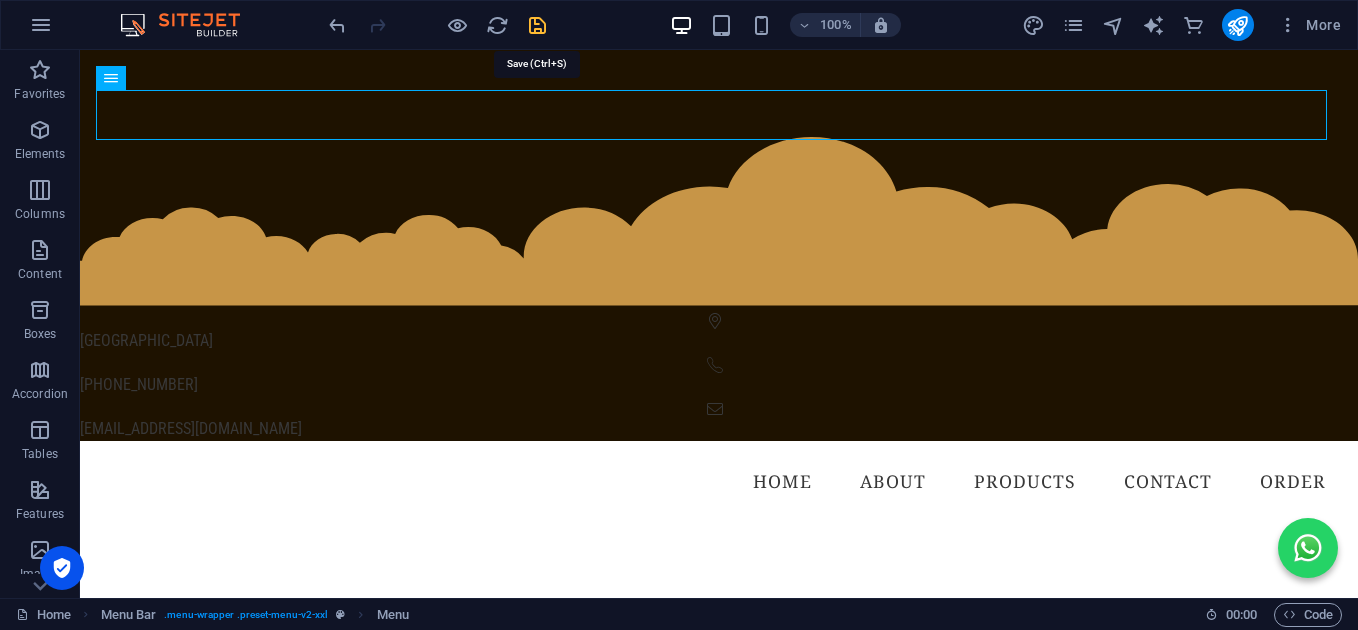 click at bounding box center [537, 25] 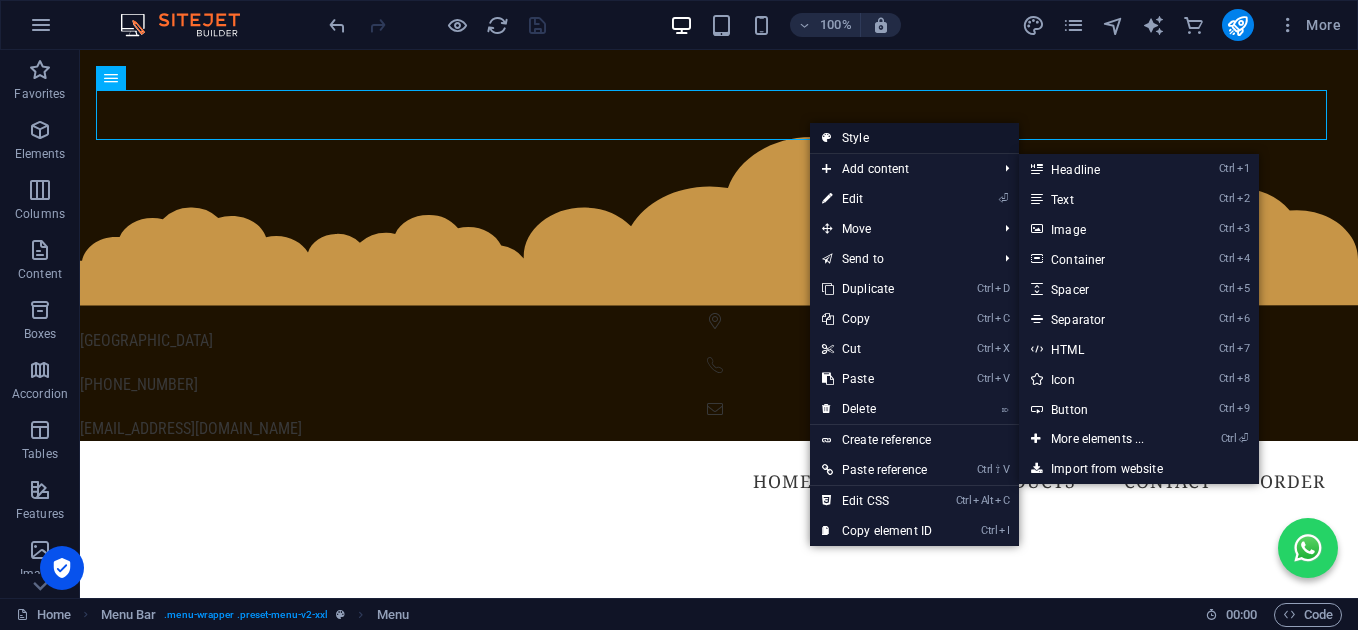click on "Style" at bounding box center [914, 138] 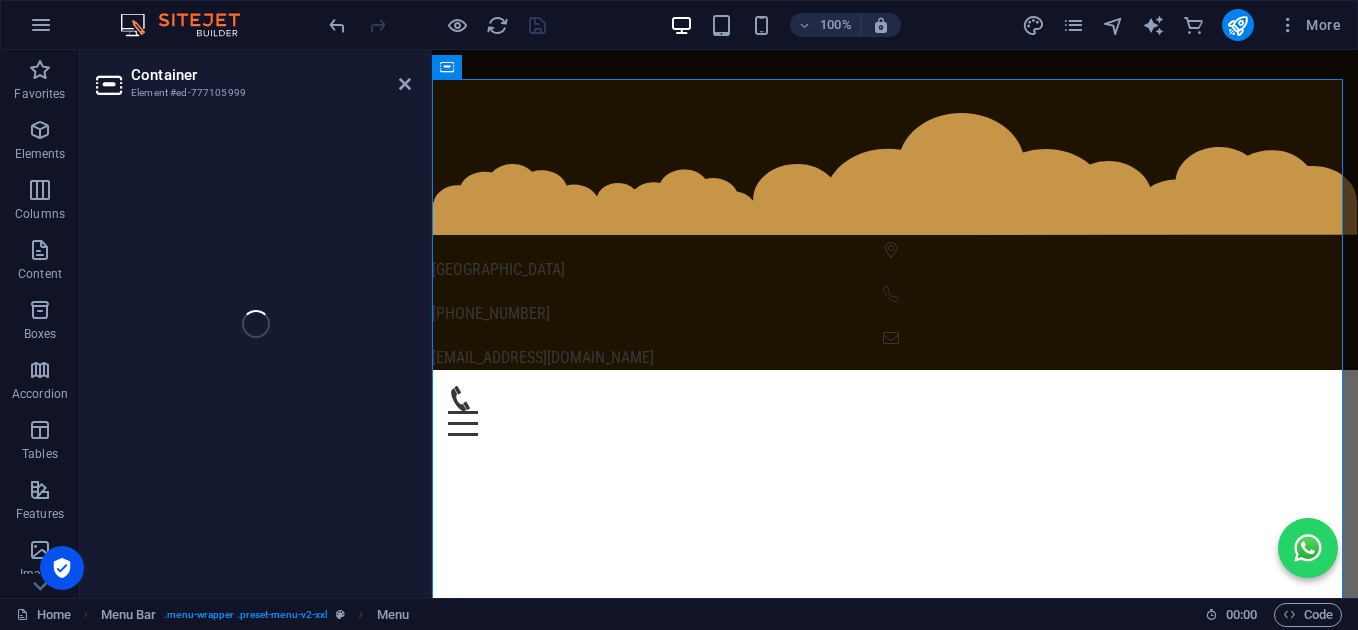 select on "px" 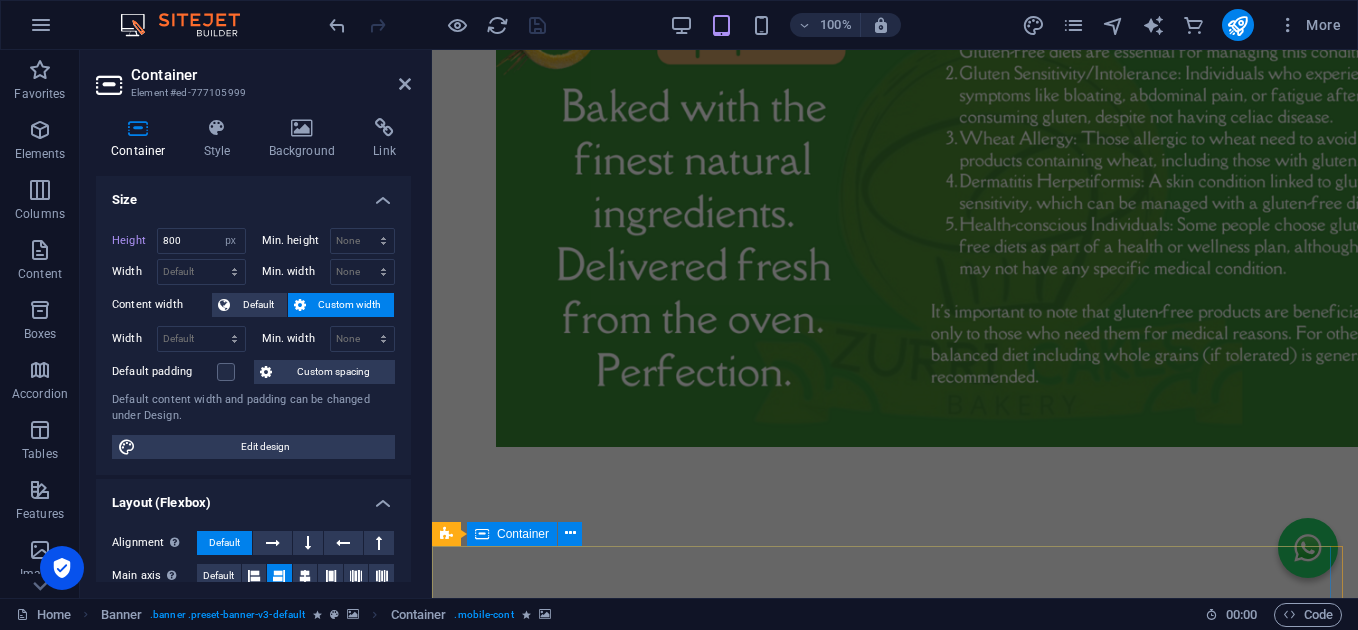 scroll, scrollTop: 3867, scrollLeft: 0, axis: vertical 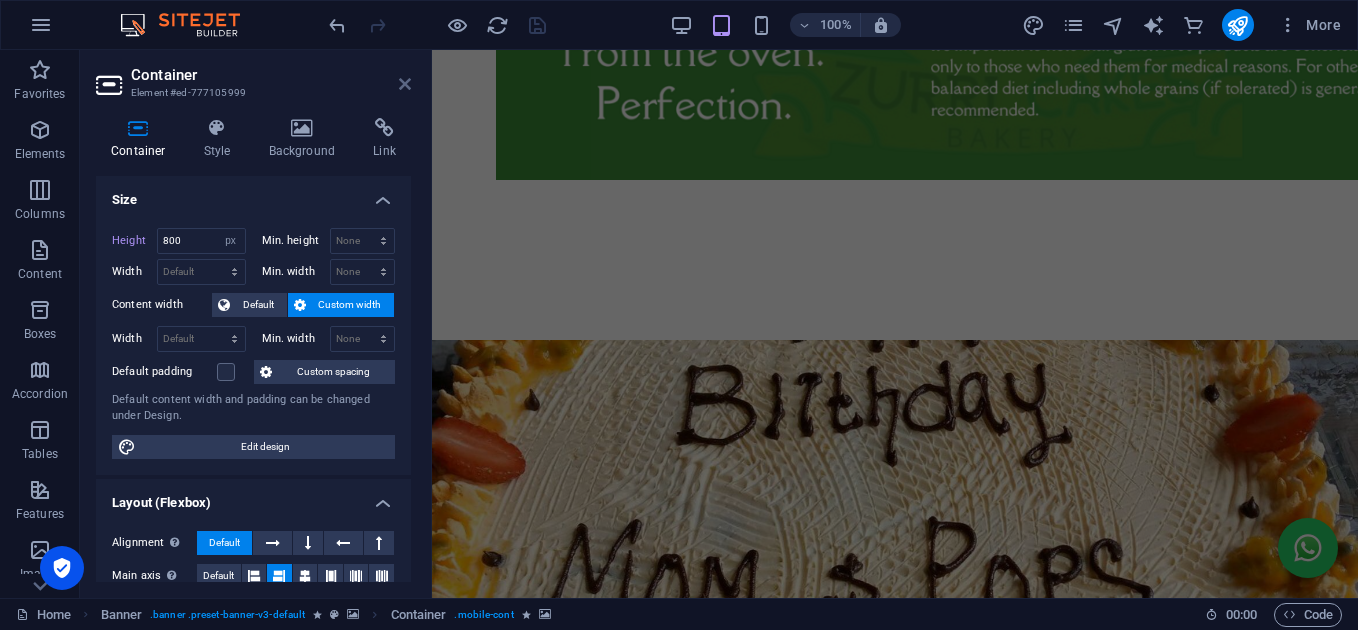 click at bounding box center [405, 84] 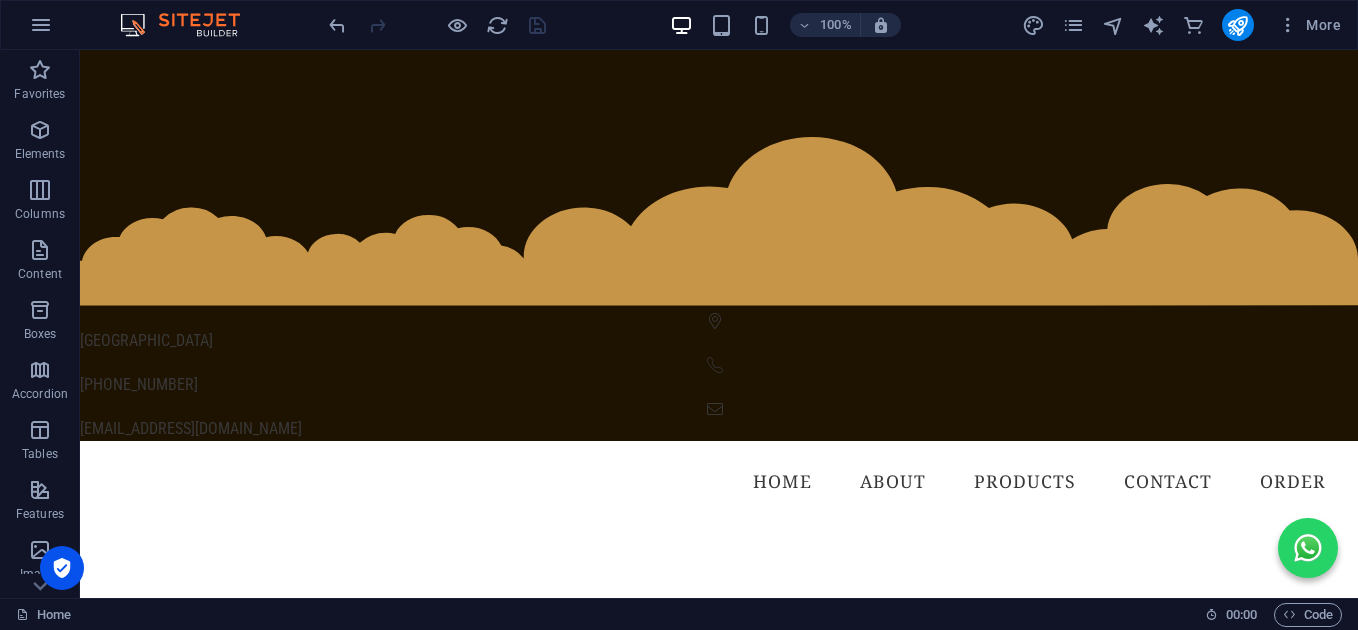 scroll, scrollTop: 133, scrollLeft: 0, axis: vertical 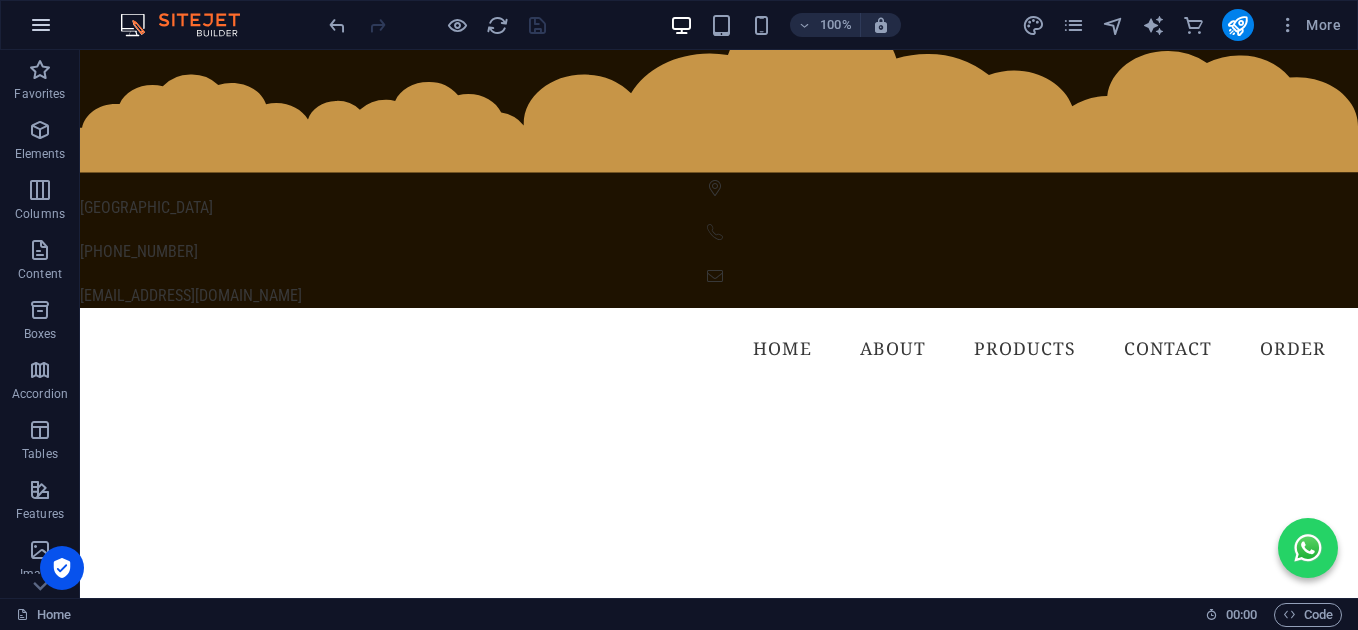 click at bounding box center [41, 25] 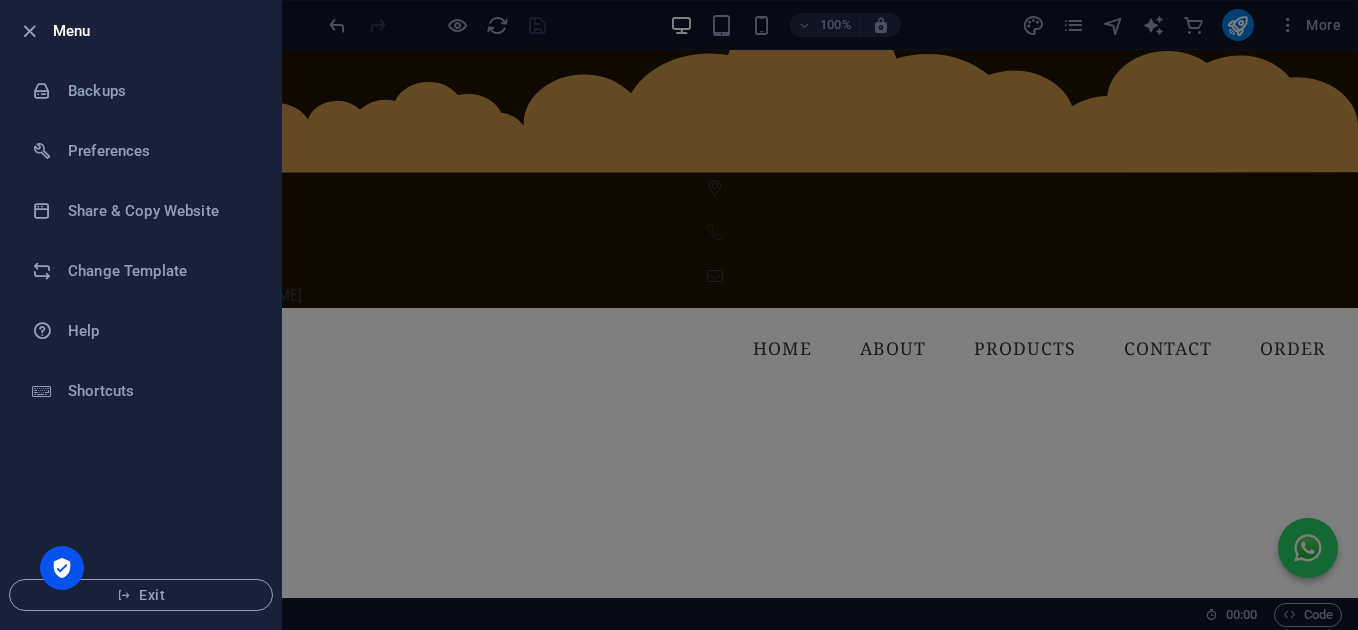 click at bounding box center [679, 315] 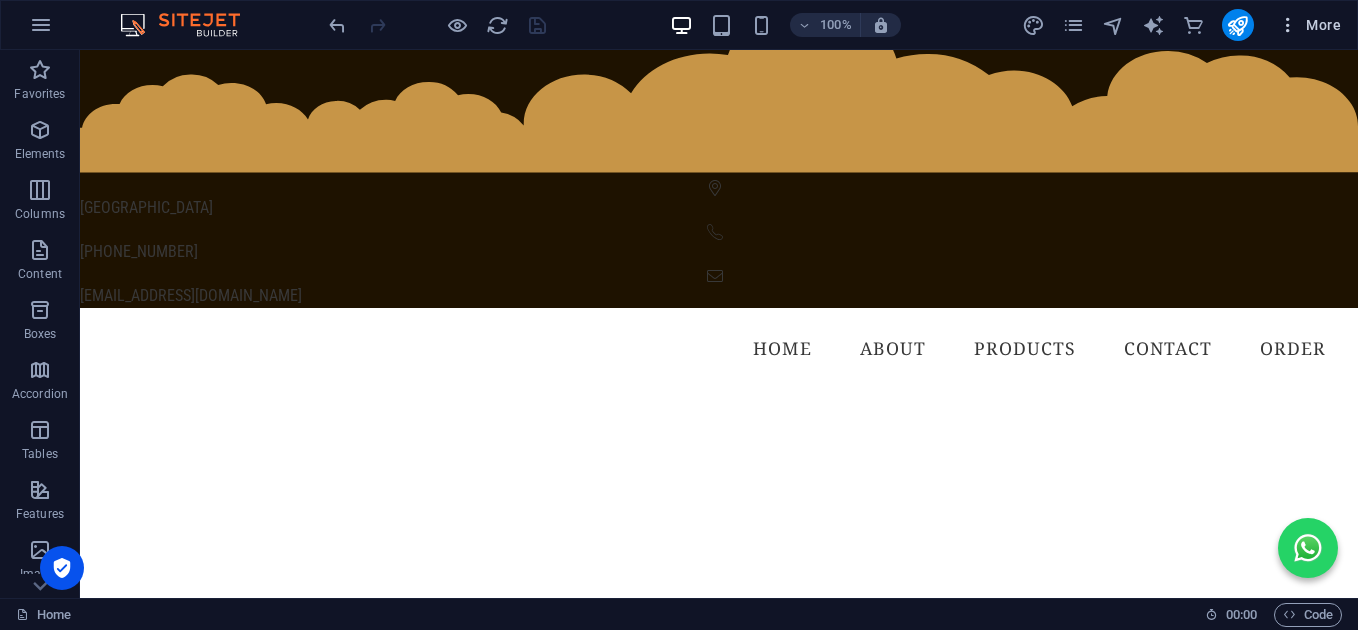 click on "More" at bounding box center (1309, 25) 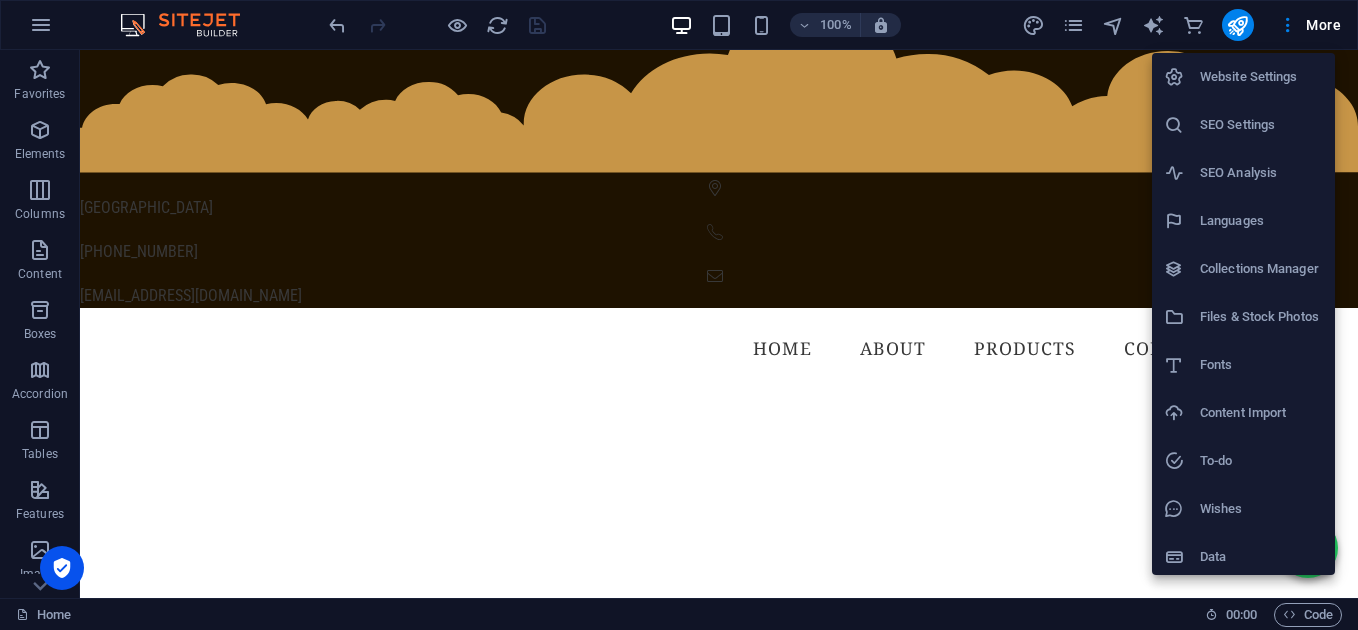 scroll, scrollTop: 6, scrollLeft: 0, axis: vertical 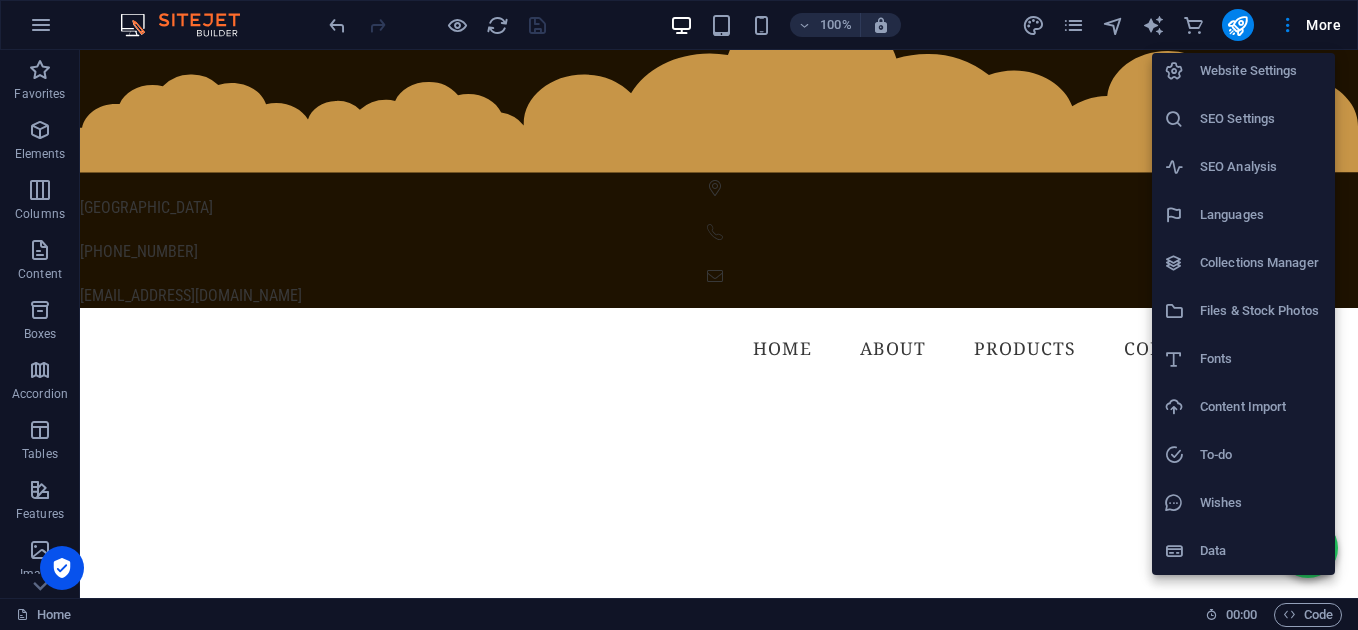 click on "Data" at bounding box center (1261, 551) 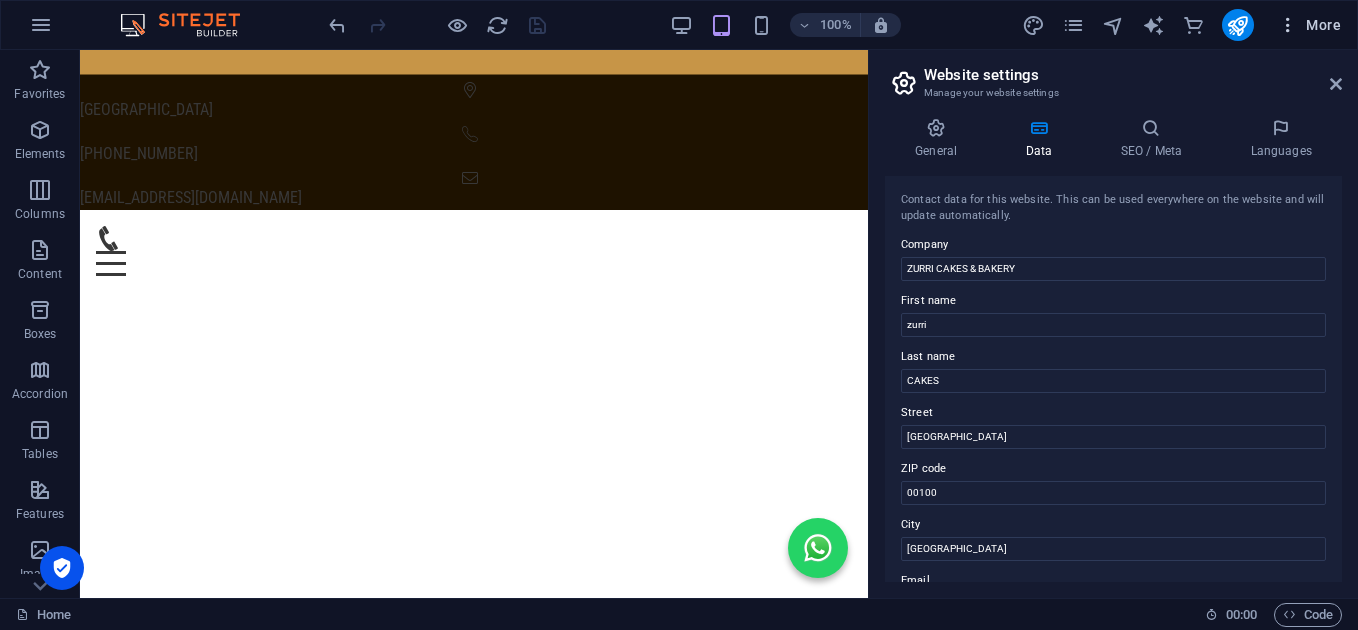 click on "More" at bounding box center [1309, 25] 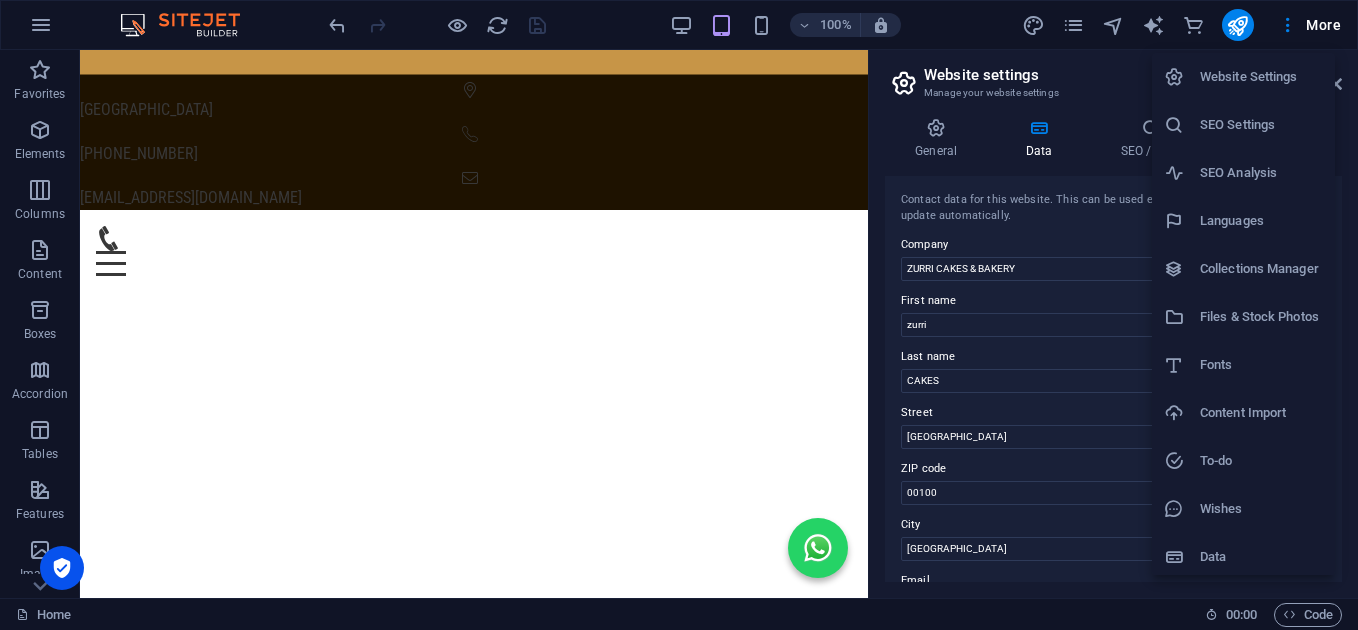 click on "Collections Manager" at bounding box center [1261, 269] 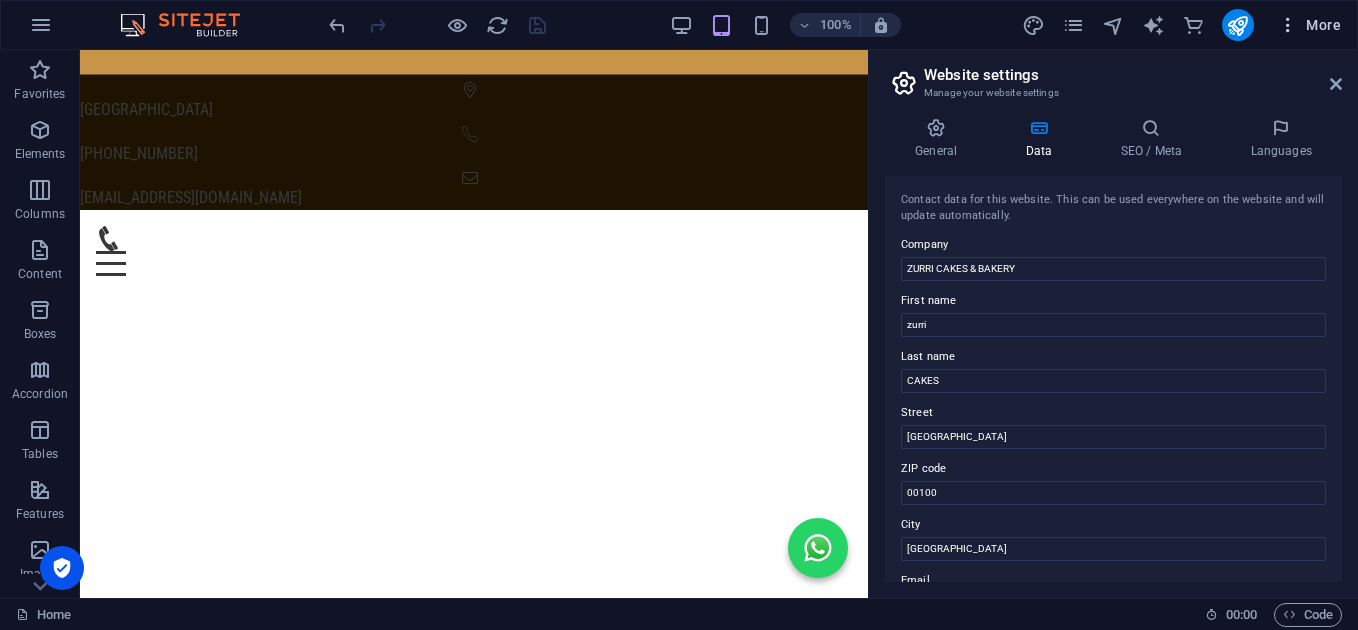 click on "More" at bounding box center [1309, 25] 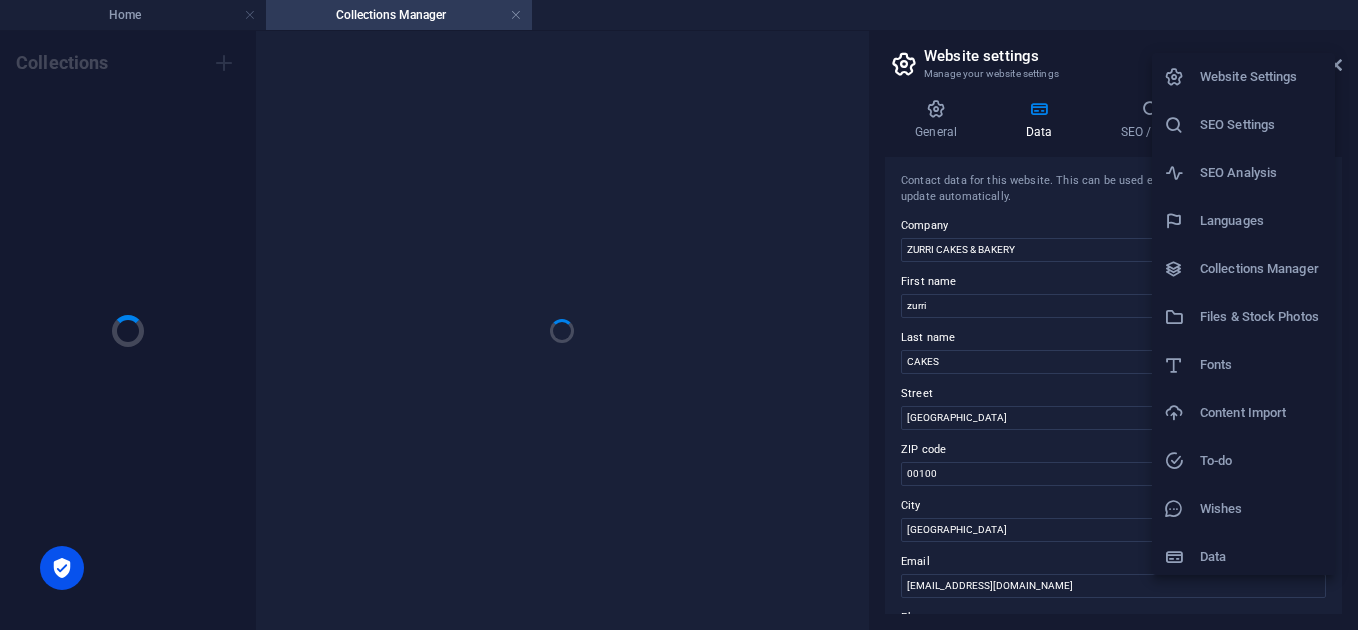 scroll, scrollTop: 0, scrollLeft: 0, axis: both 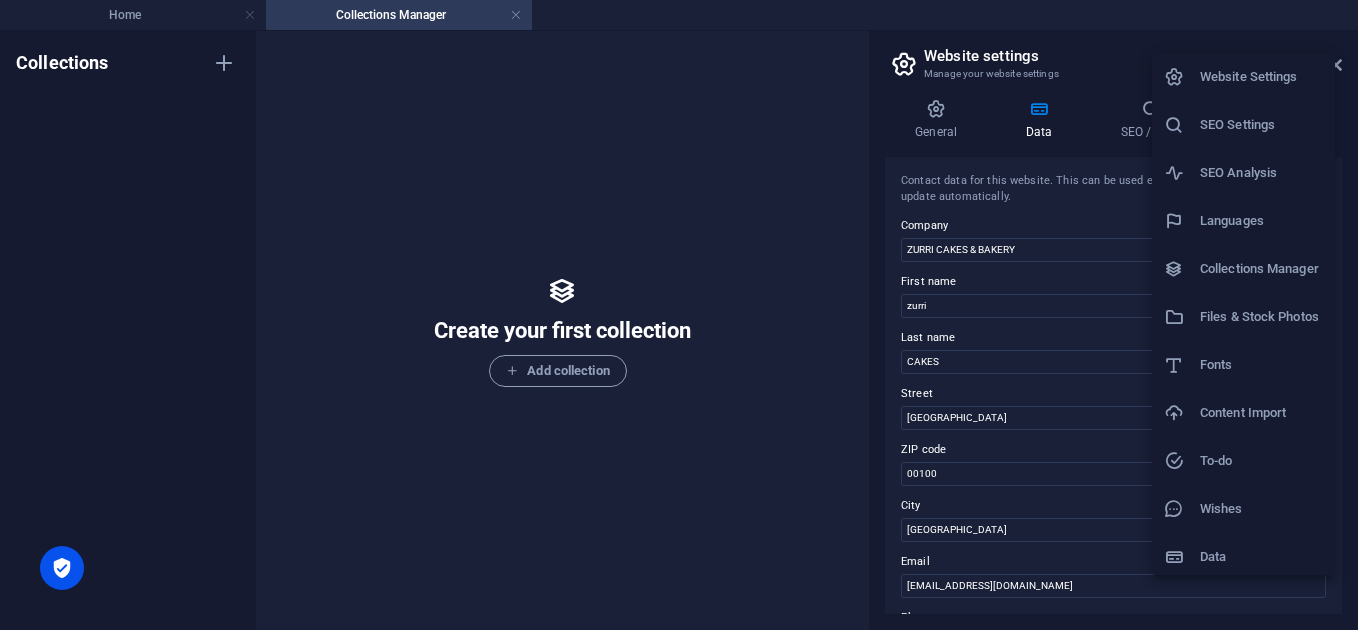 click at bounding box center [679, 315] 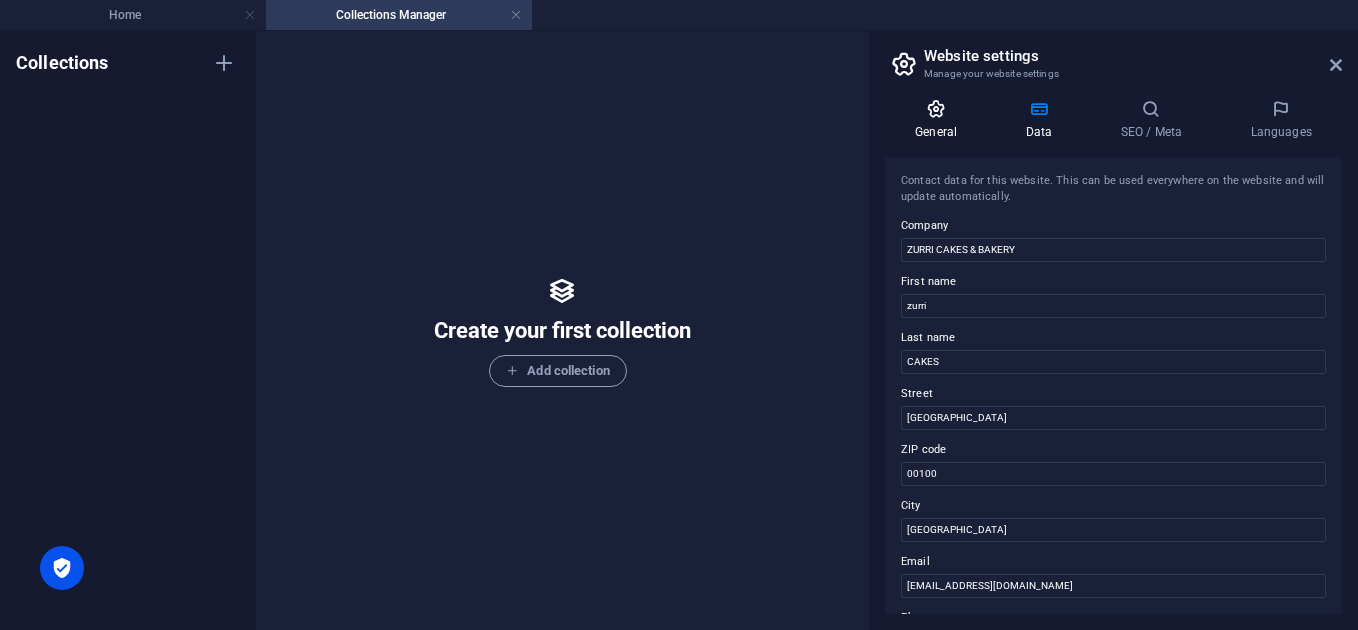 click at bounding box center [936, 109] 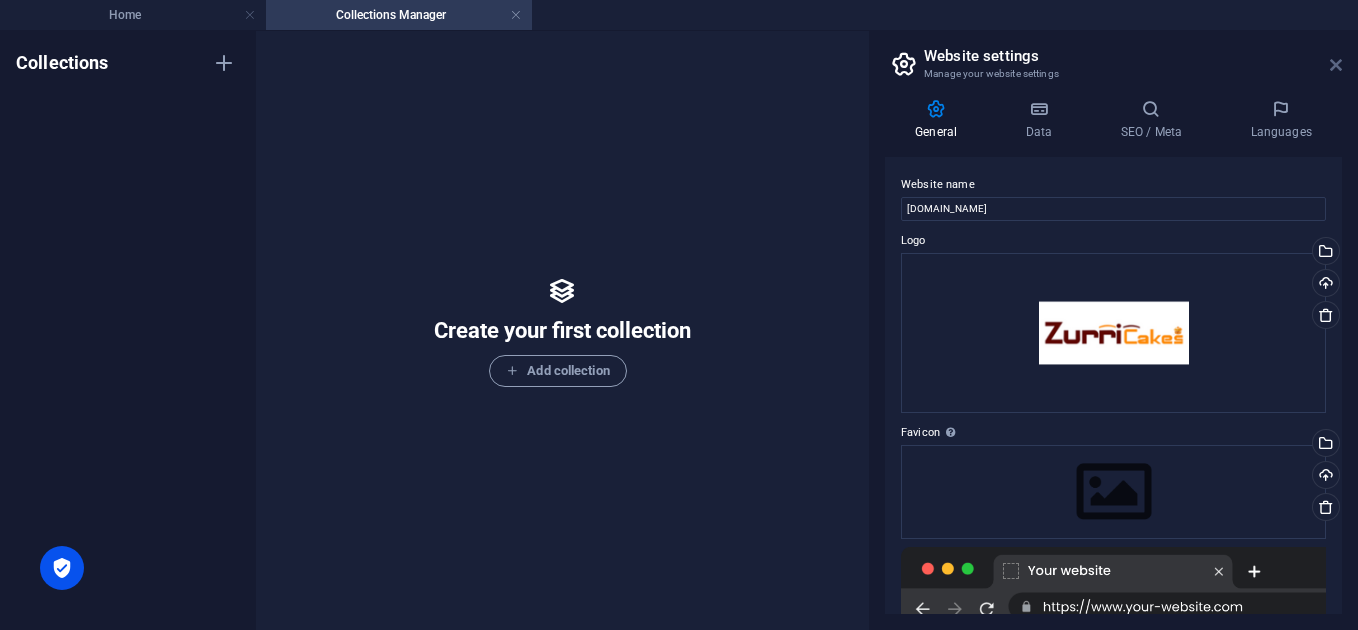 click at bounding box center (1336, 65) 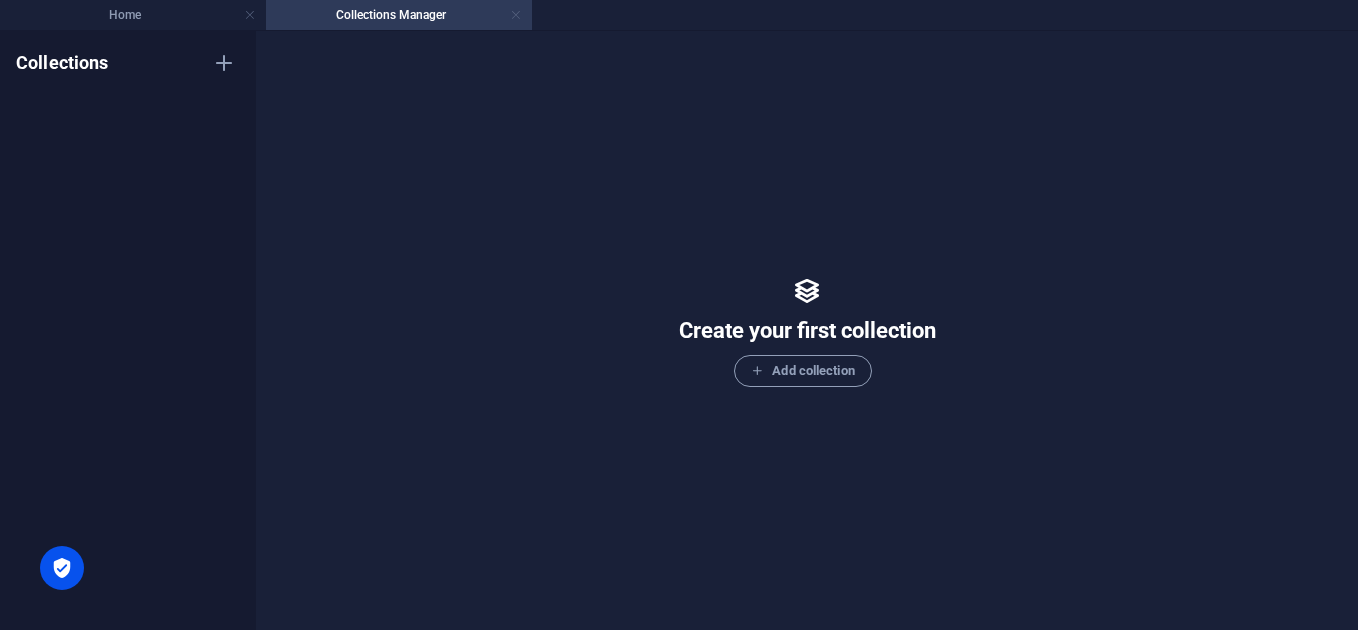 click at bounding box center [516, 15] 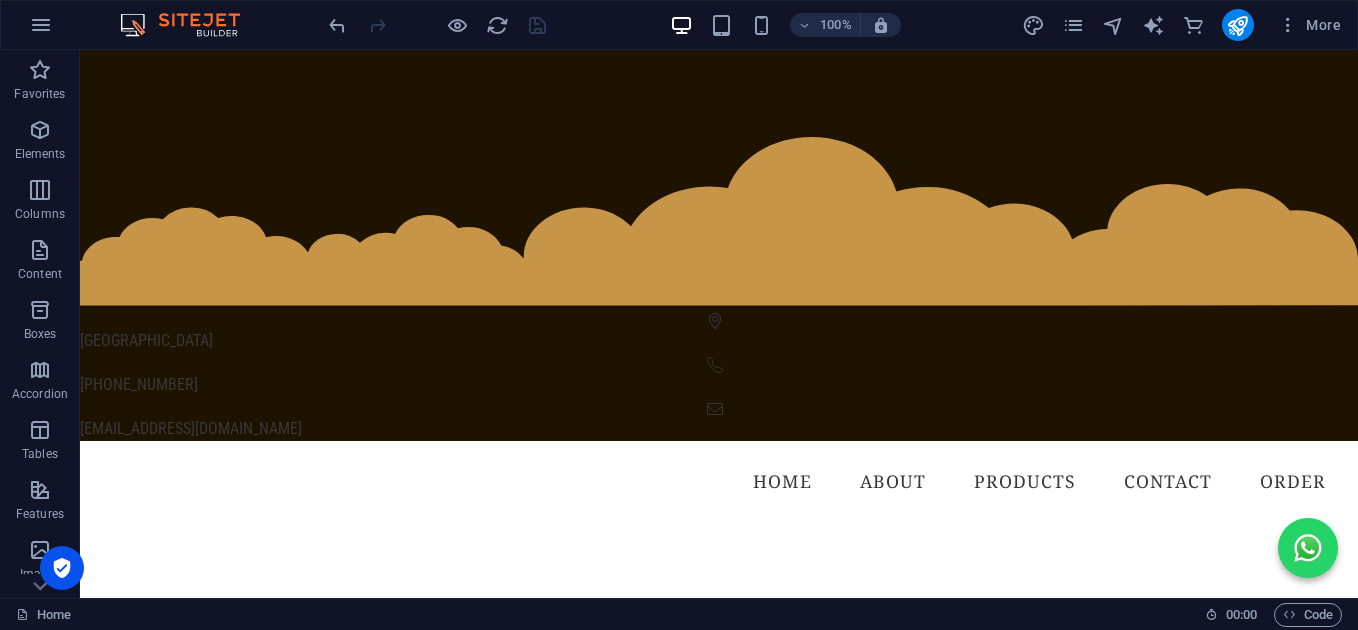 scroll, scrollTop: 133, scrollLeft: 0, axis: vertical 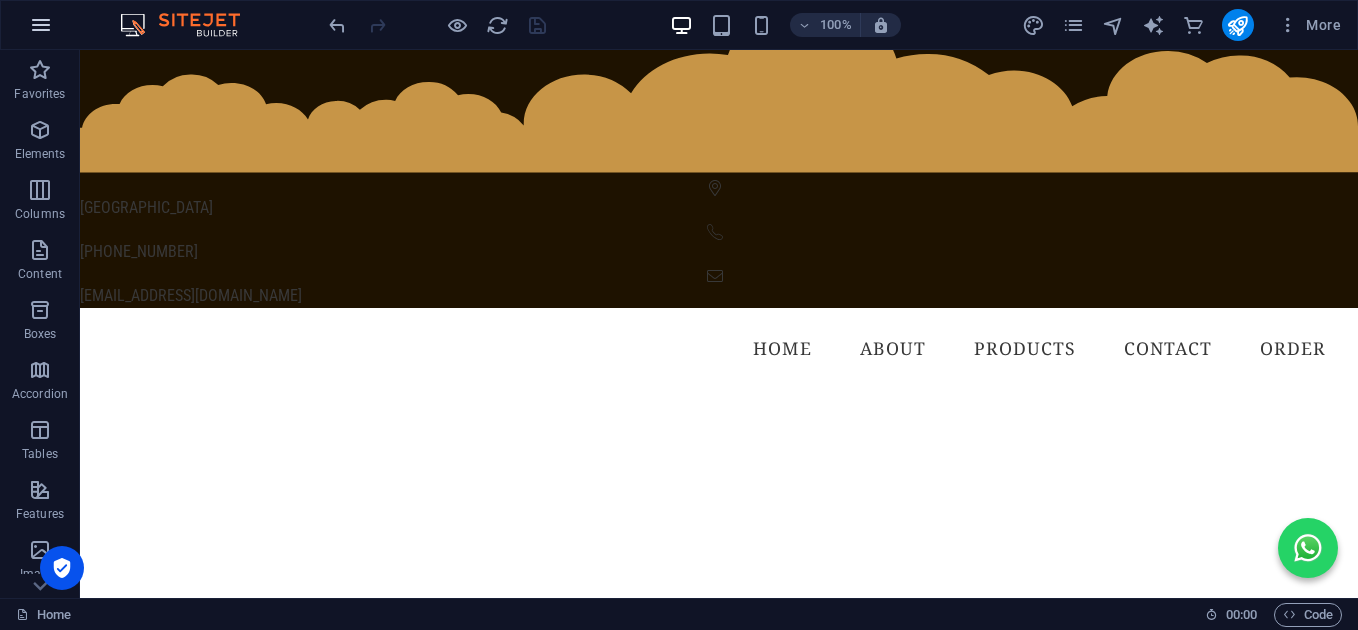 click at bounding box center [41, 25] 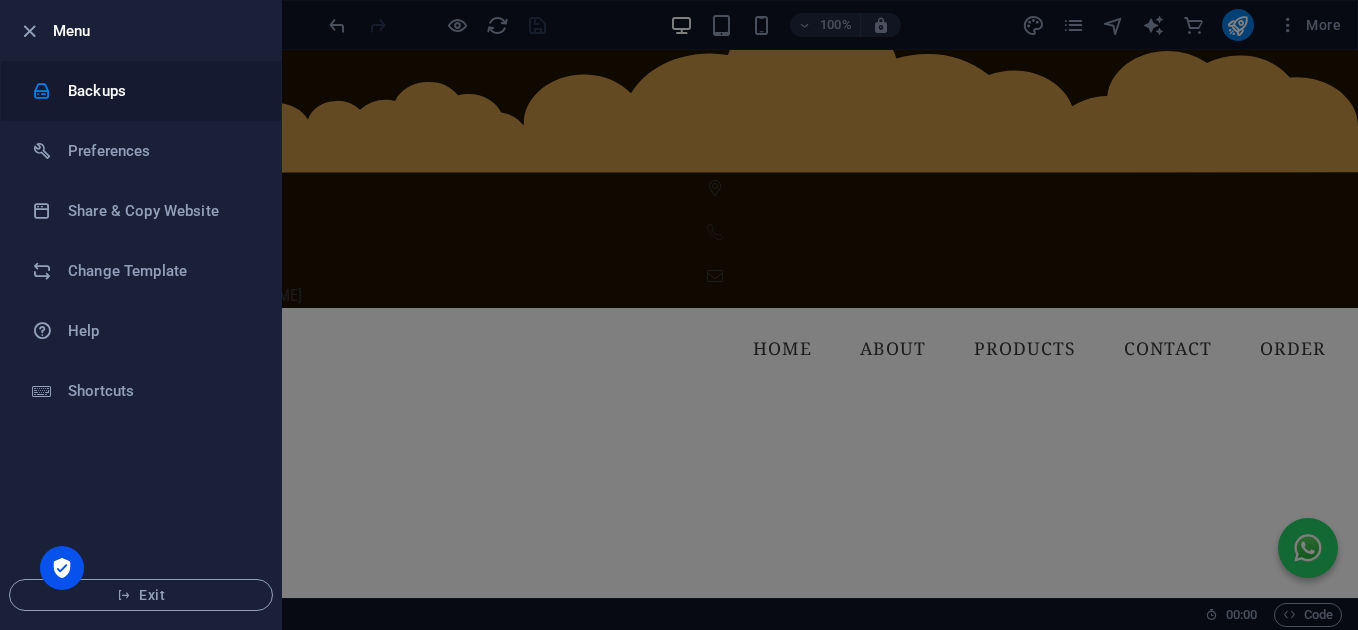click on "Backups" at bounding box center [160, 91] 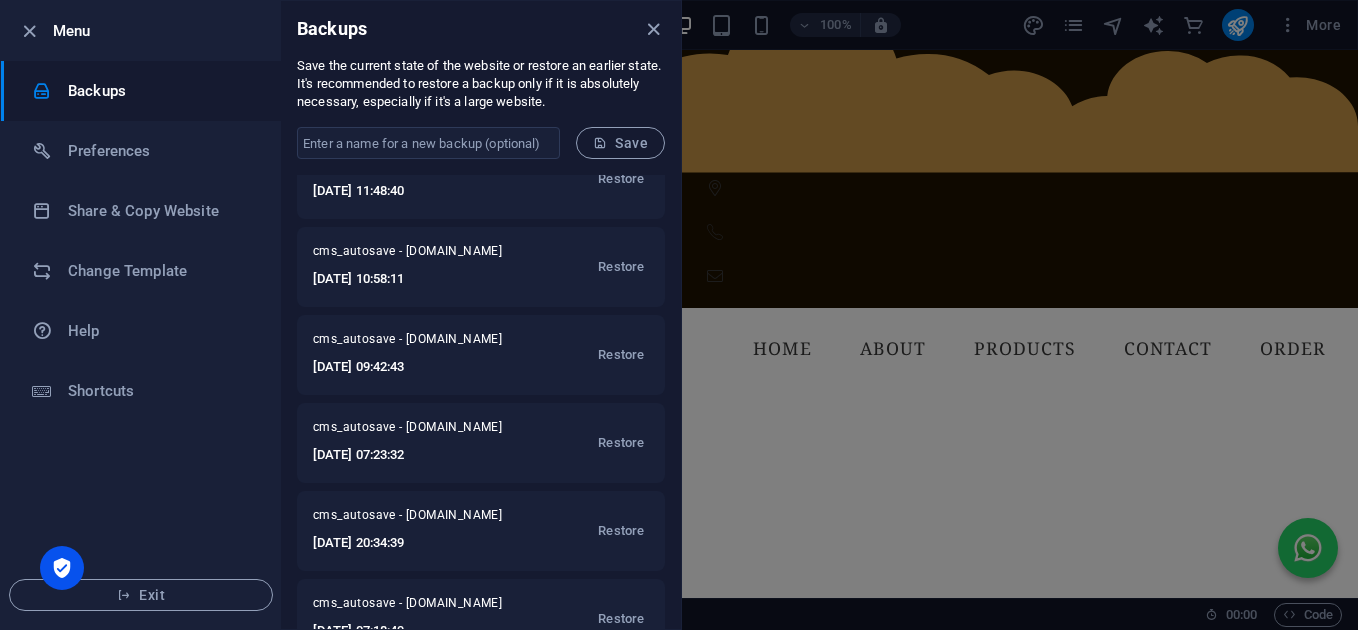 scroll, scrollTop: 298, scrollLeft: 0, axis: vertical 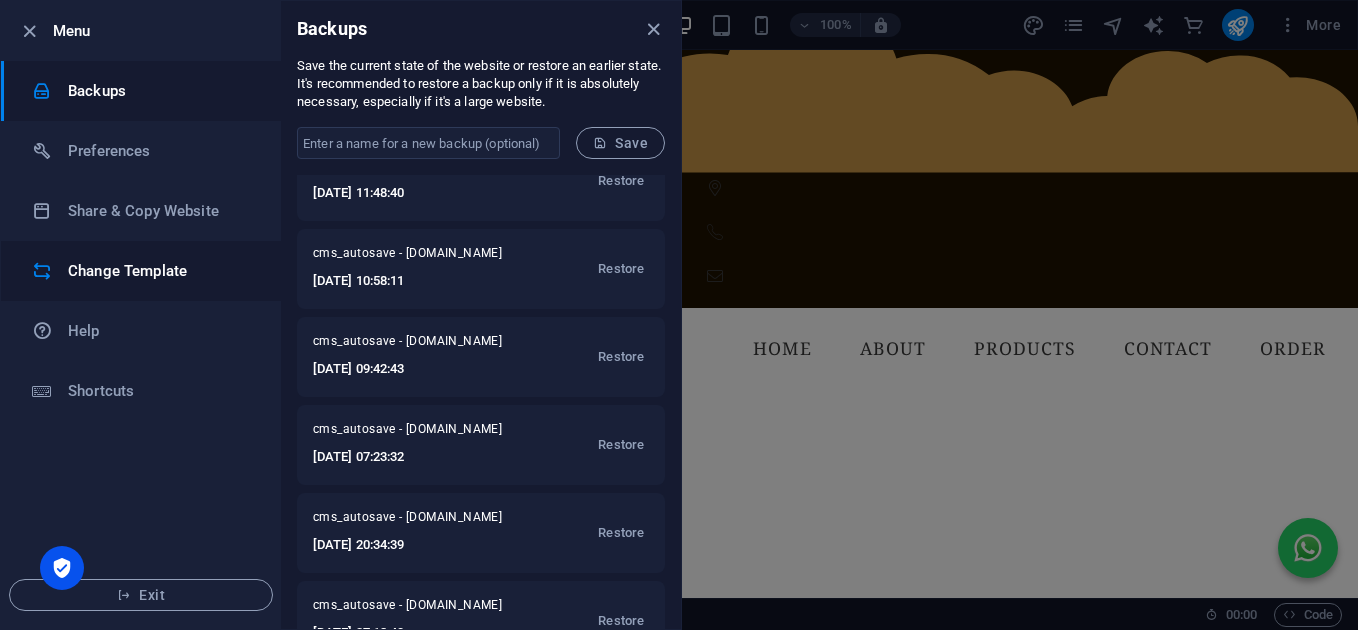 click on "Change Template" at bounding box center (160, 271) 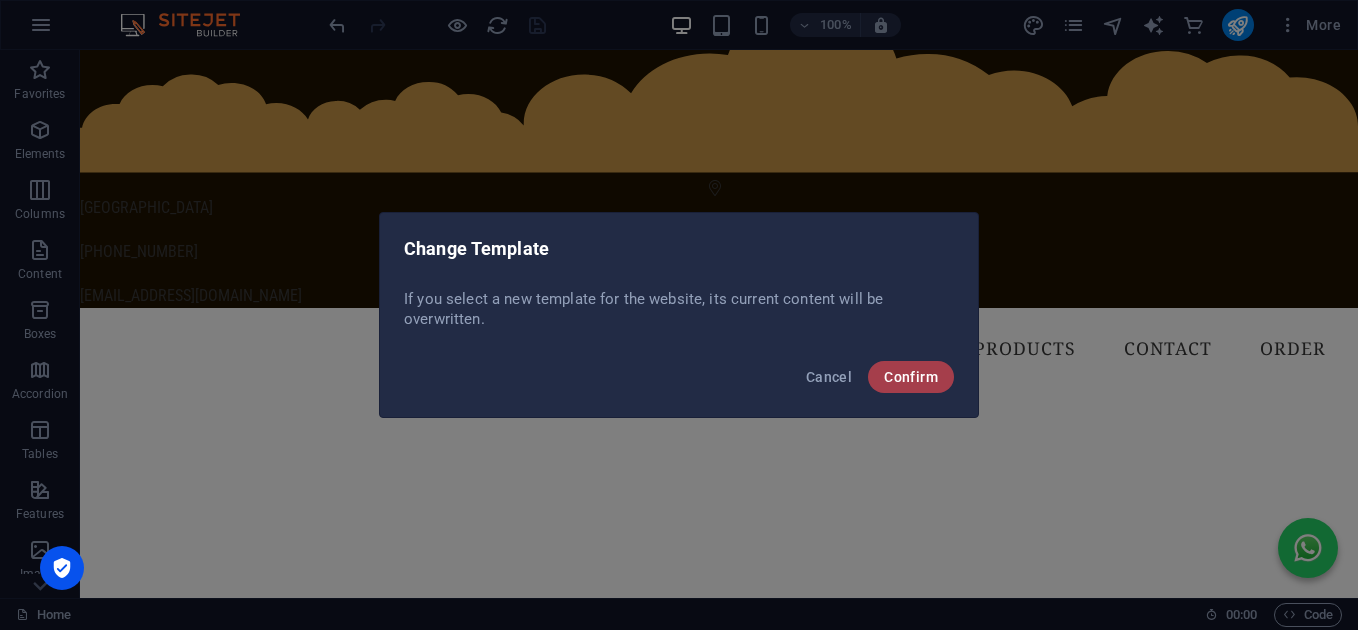 click on "Confirm" at bounding box center [911, 377] 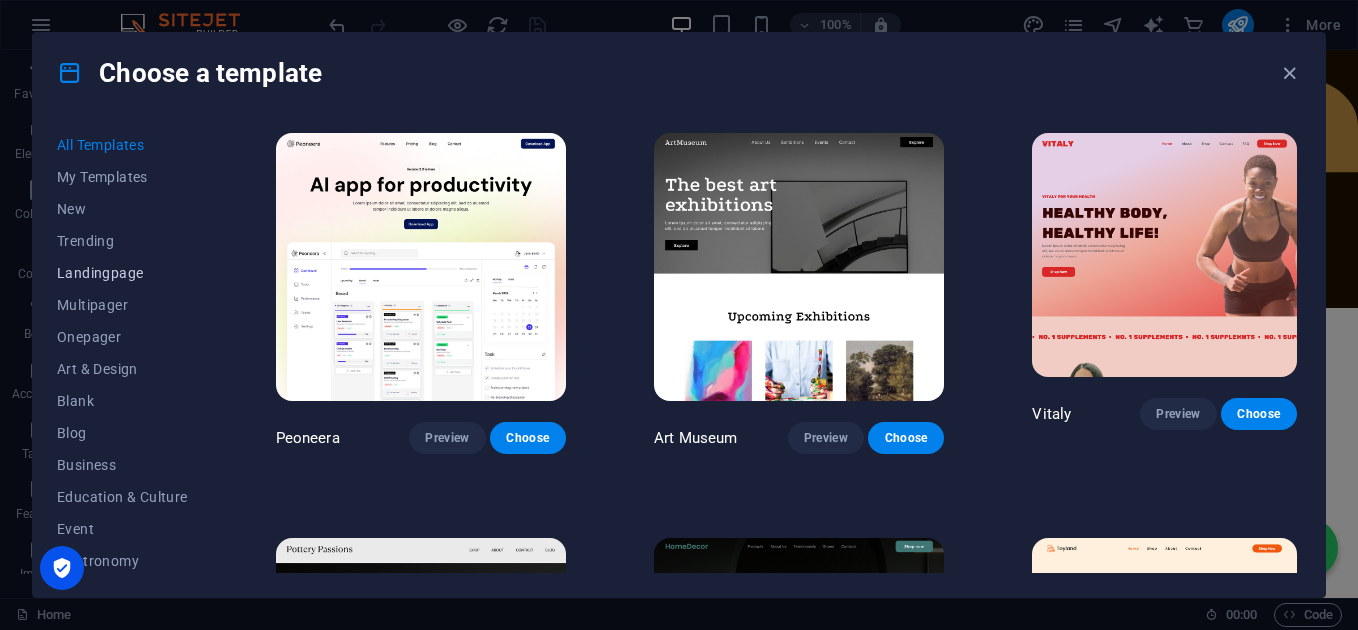 click on "Landingpage" at bounding box center [122, 273] 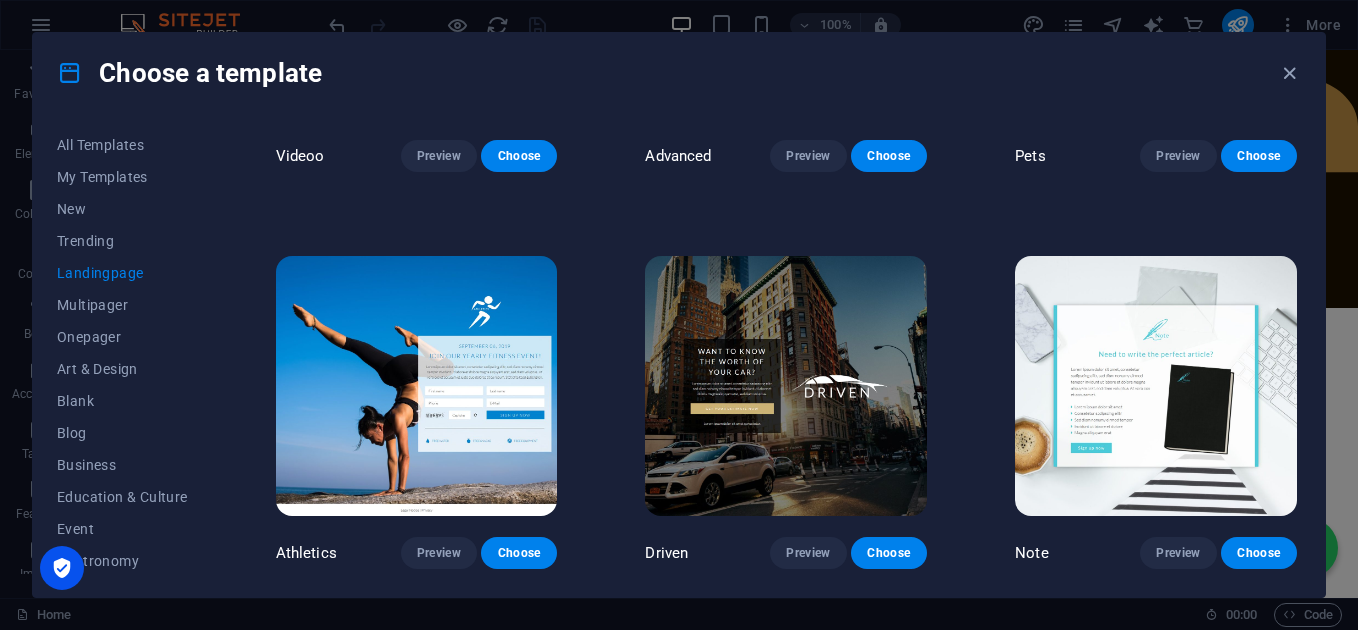 scroll, scrollTop: 1333, scrollLeft: 0, axis: vertical 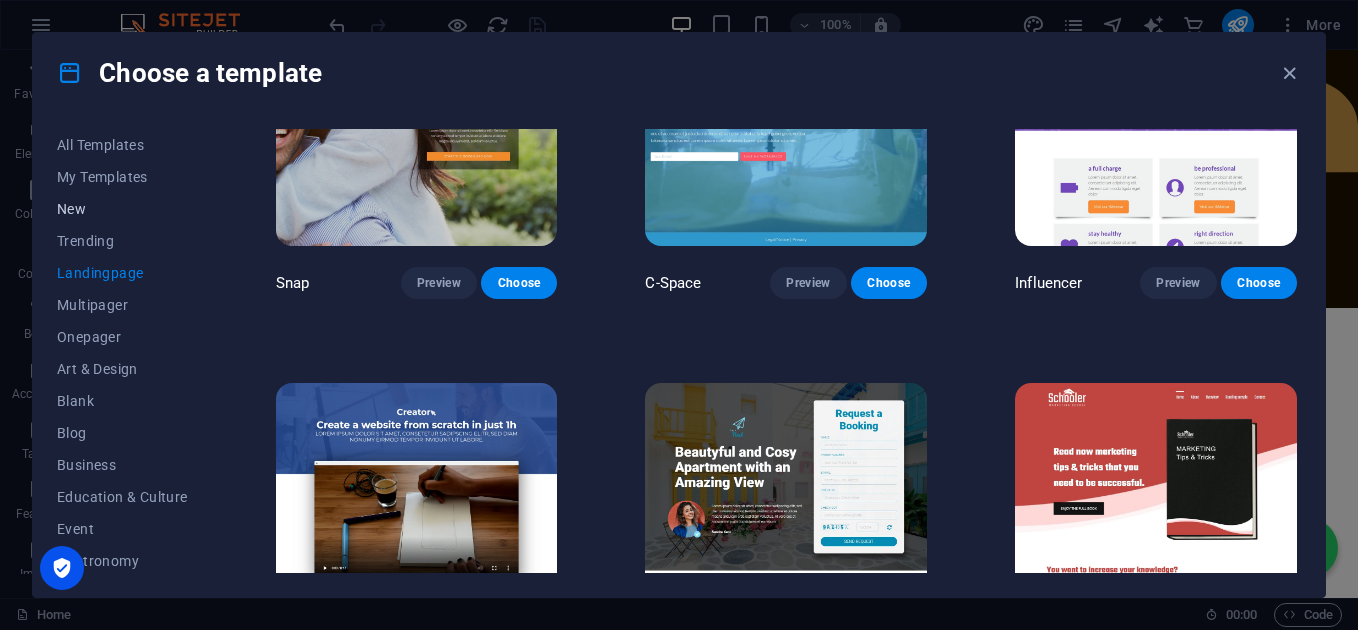 click on "New" at bounding box center (122, 209) 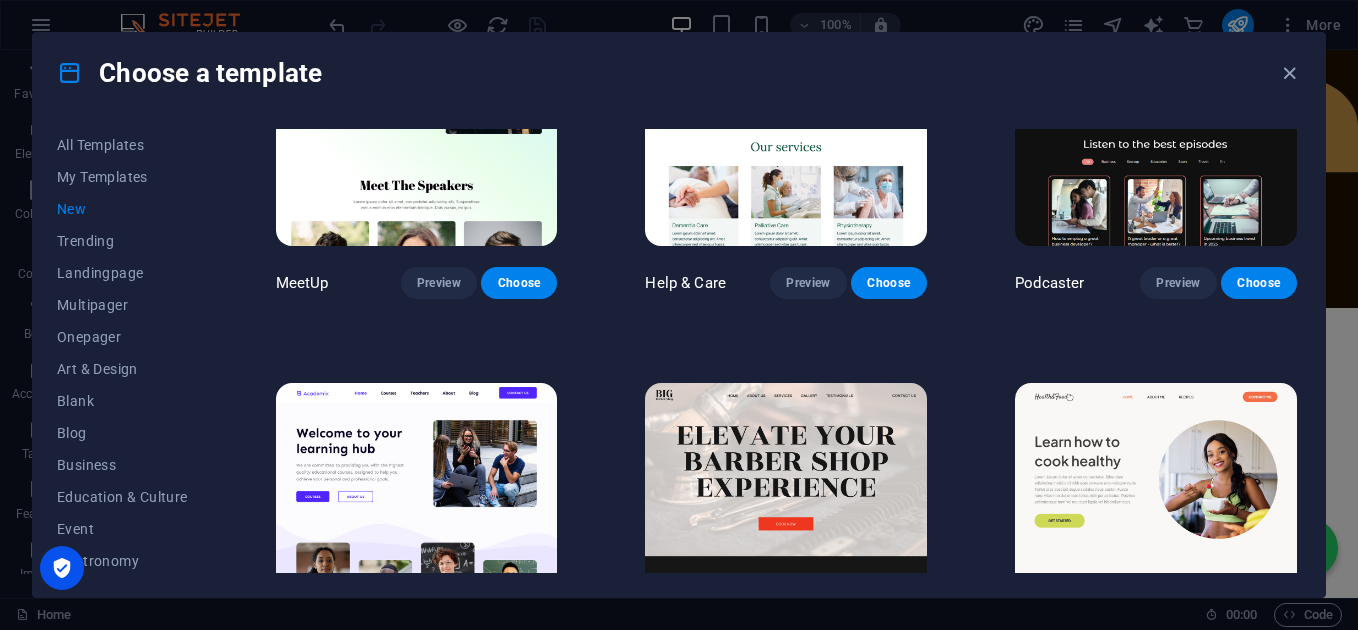 scroll, scrollTop: 1666, scrollLeft: 0, axis: vertical 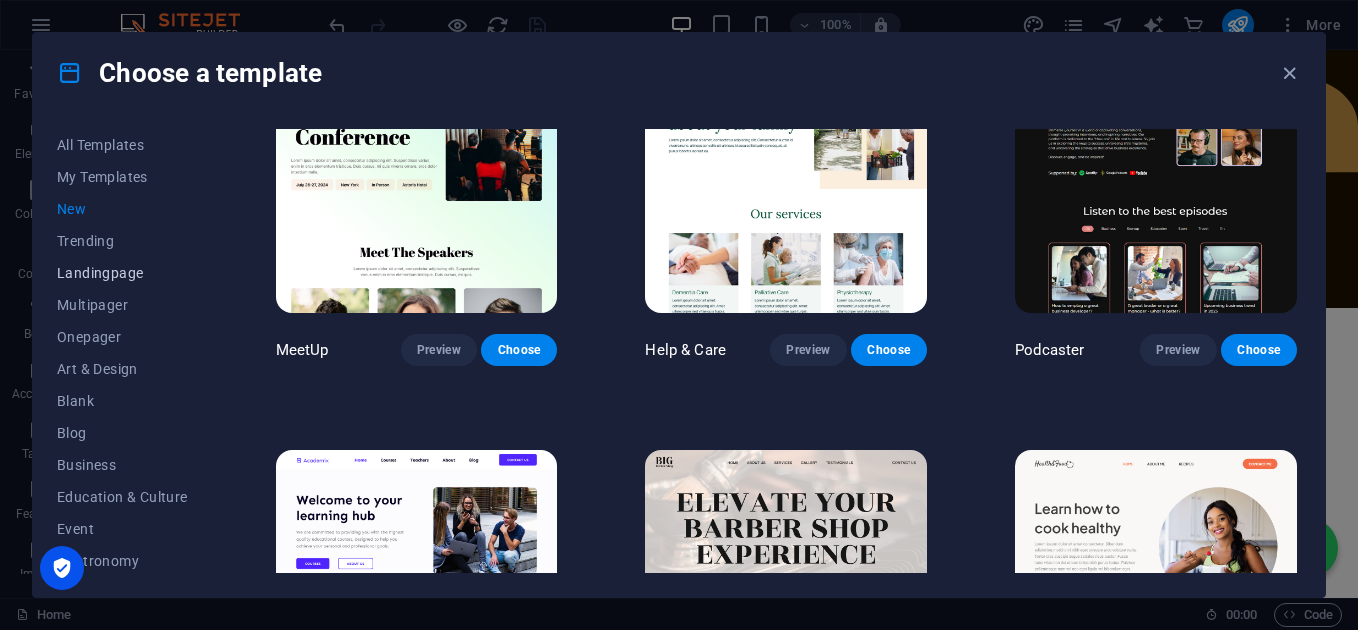 click on "Landingpage" at bounding box center [122, 273] 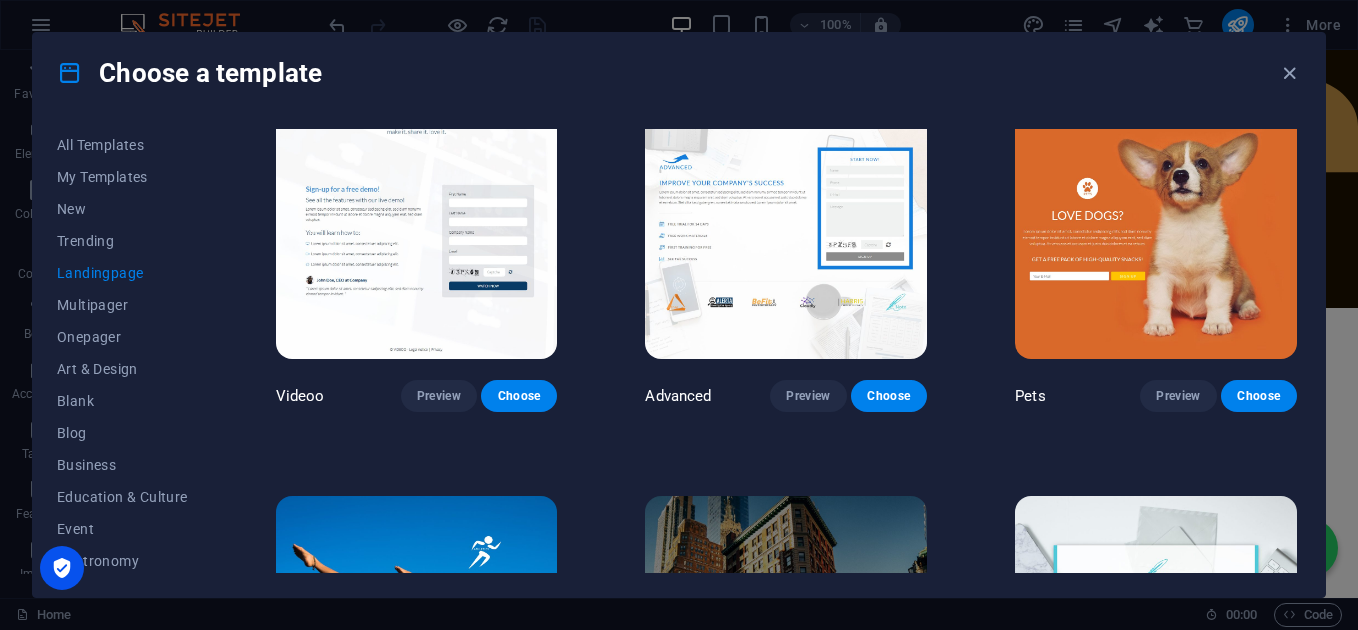 scroll, scrollTop: 835, scrollLeft: 0, axis: vertical 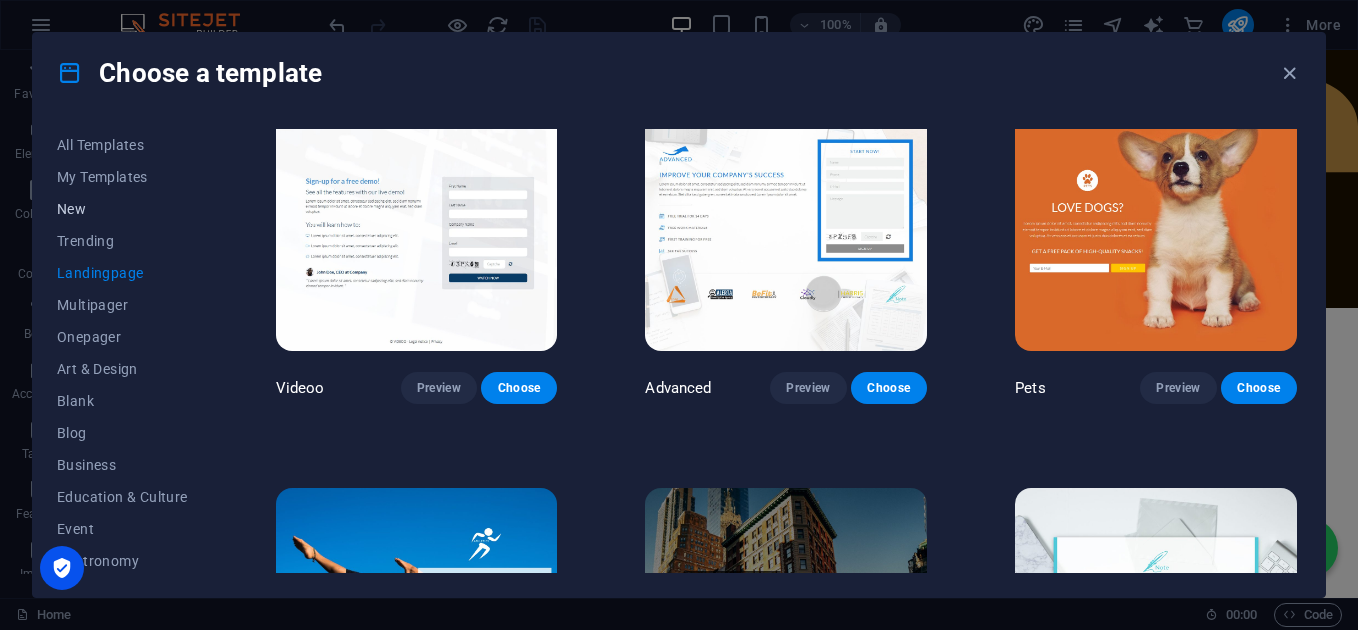 click on "New" at bounding box center (122, 209) 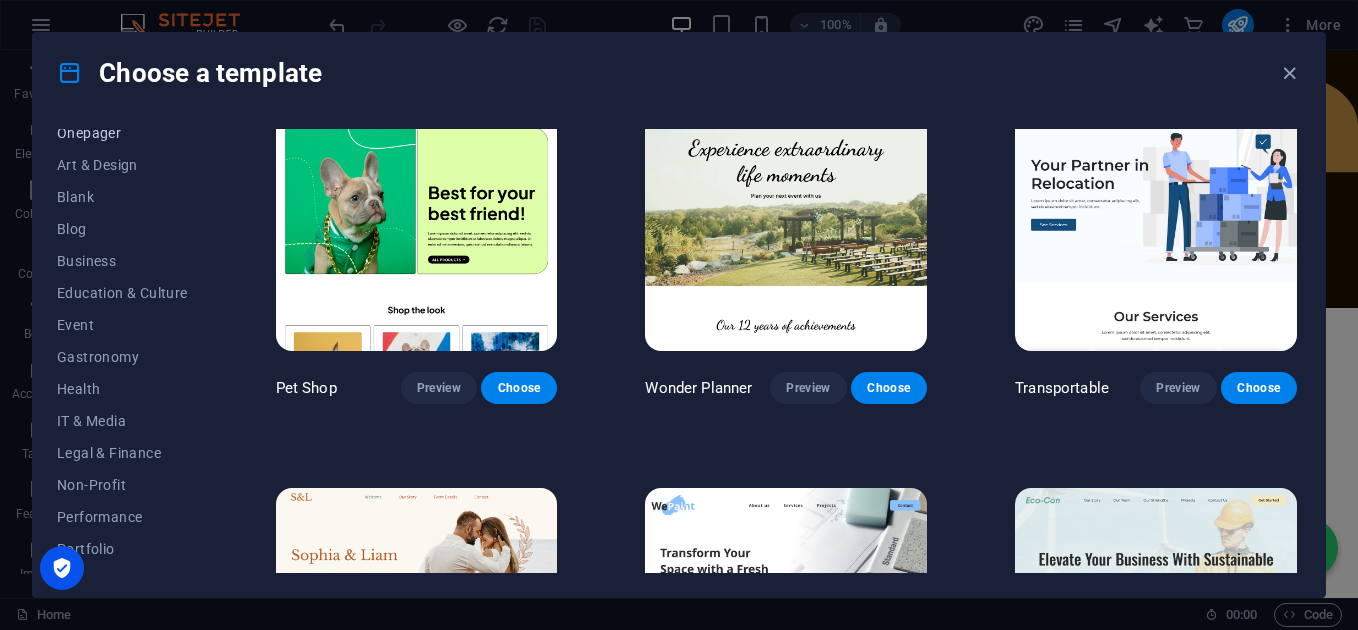 scroll, scrollTop: 388, scrollLeft: 0, axis: vertical 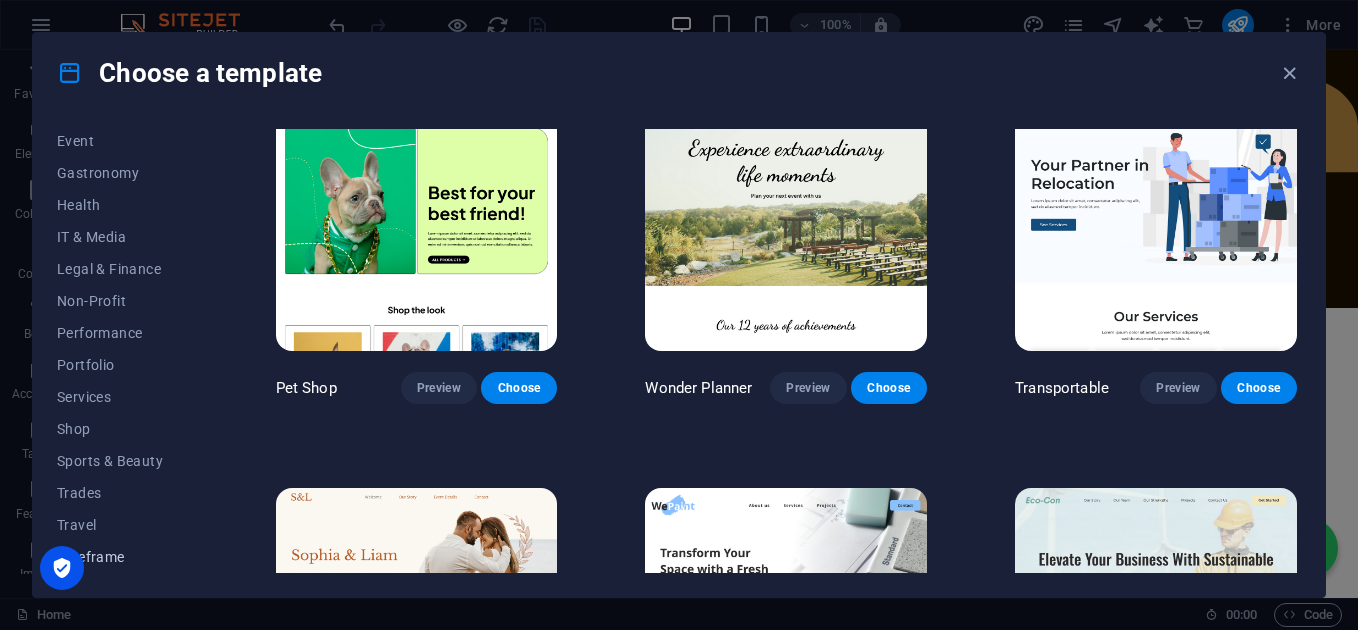 click on "Wireframe" at bounding box center [122, 557] 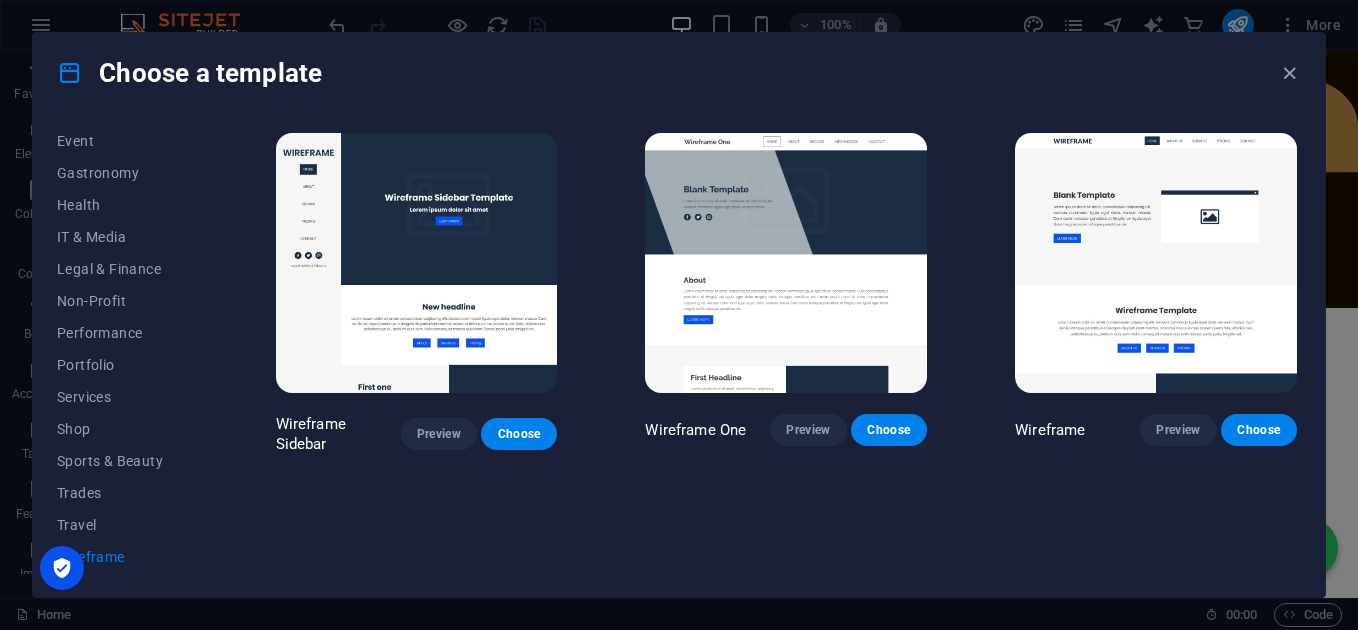 scroll, scrollTop: 0, scrollLeft: 0, axis: both 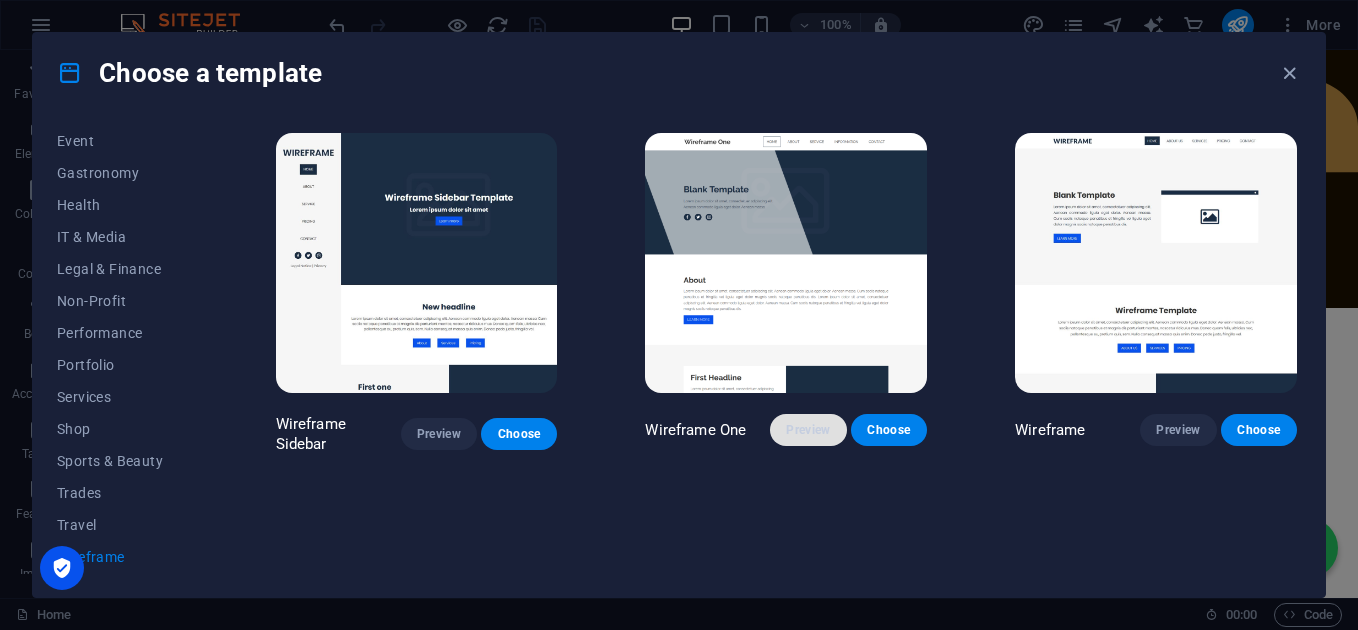 click on "Preview" at bounding box center [808, 430] 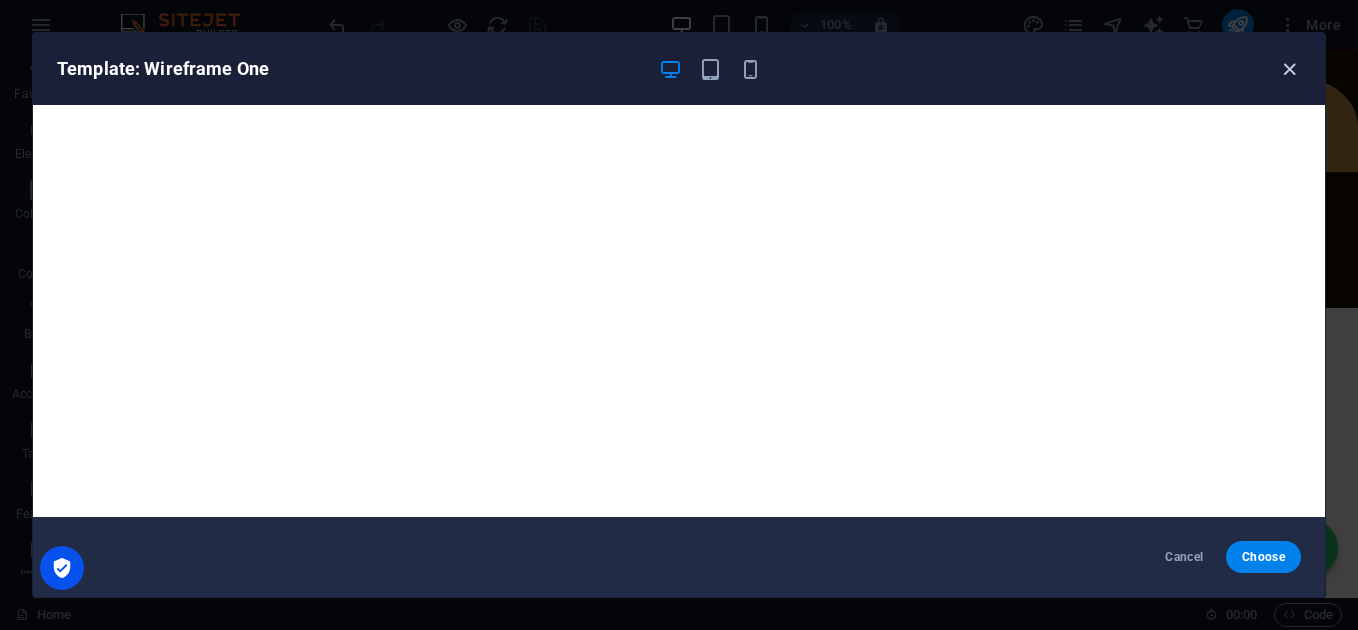 click at bounding box center (1289, 69) 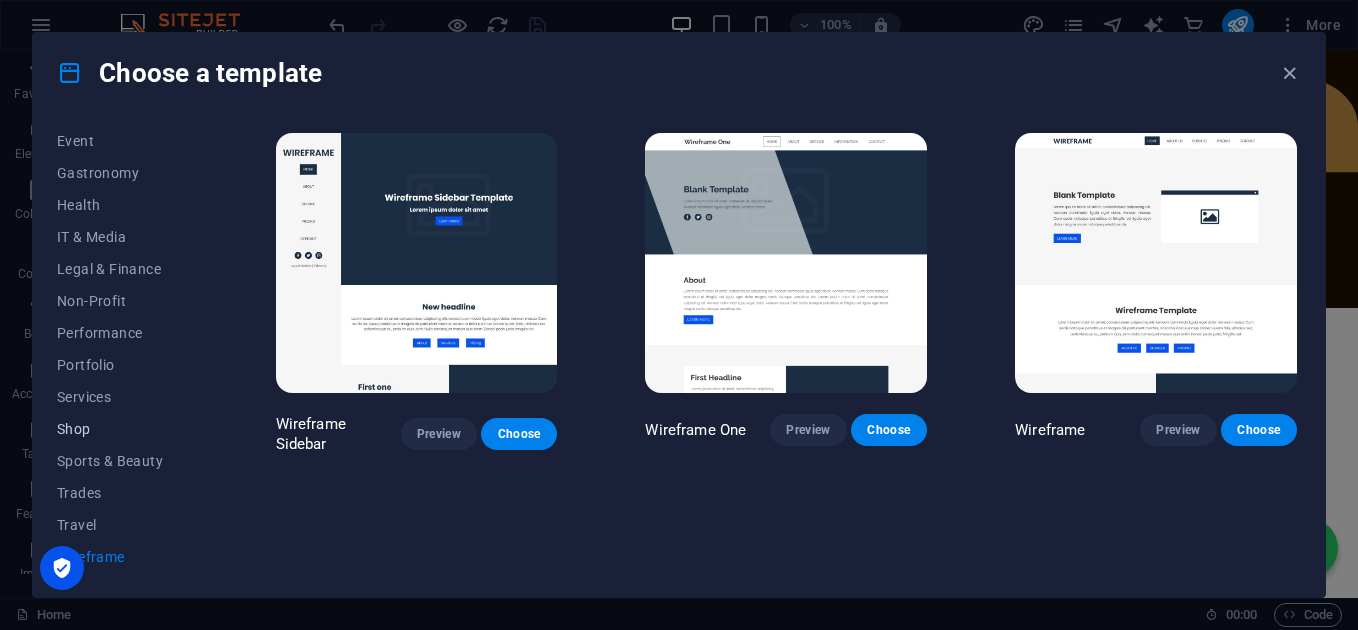 click on "Shop" at bounding box center [122, 429] 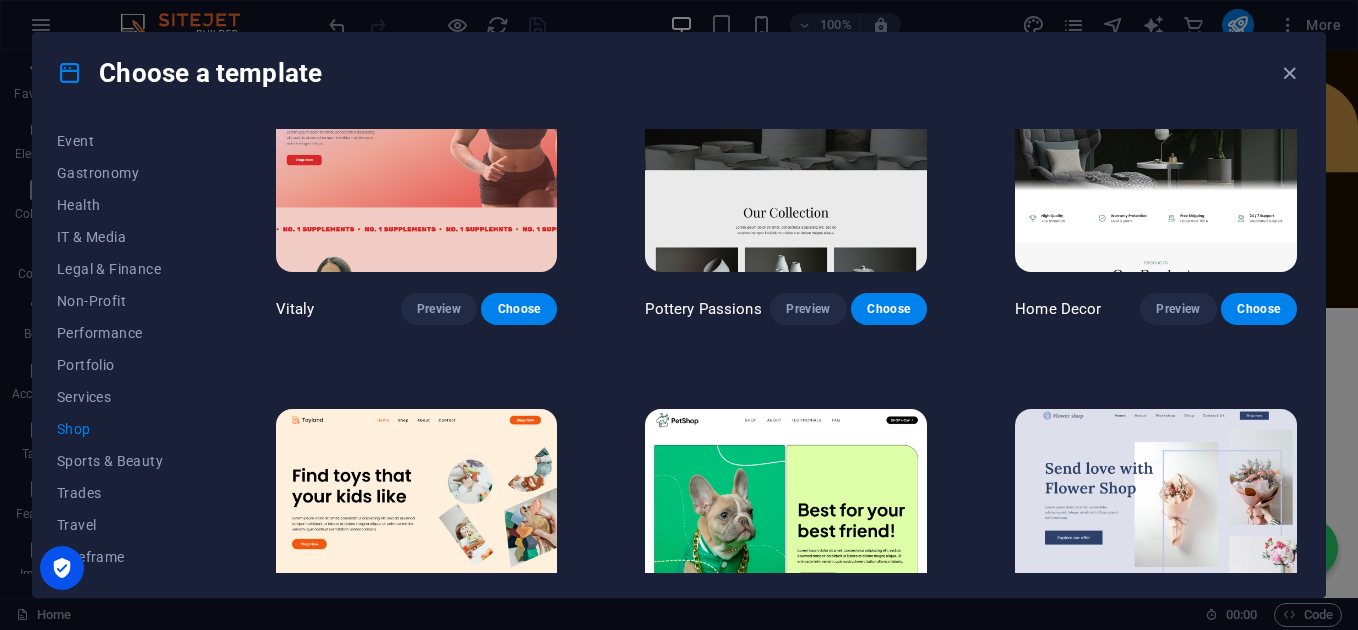 scroll, scrollTop: 0, scrollLeft: 0, axis: both 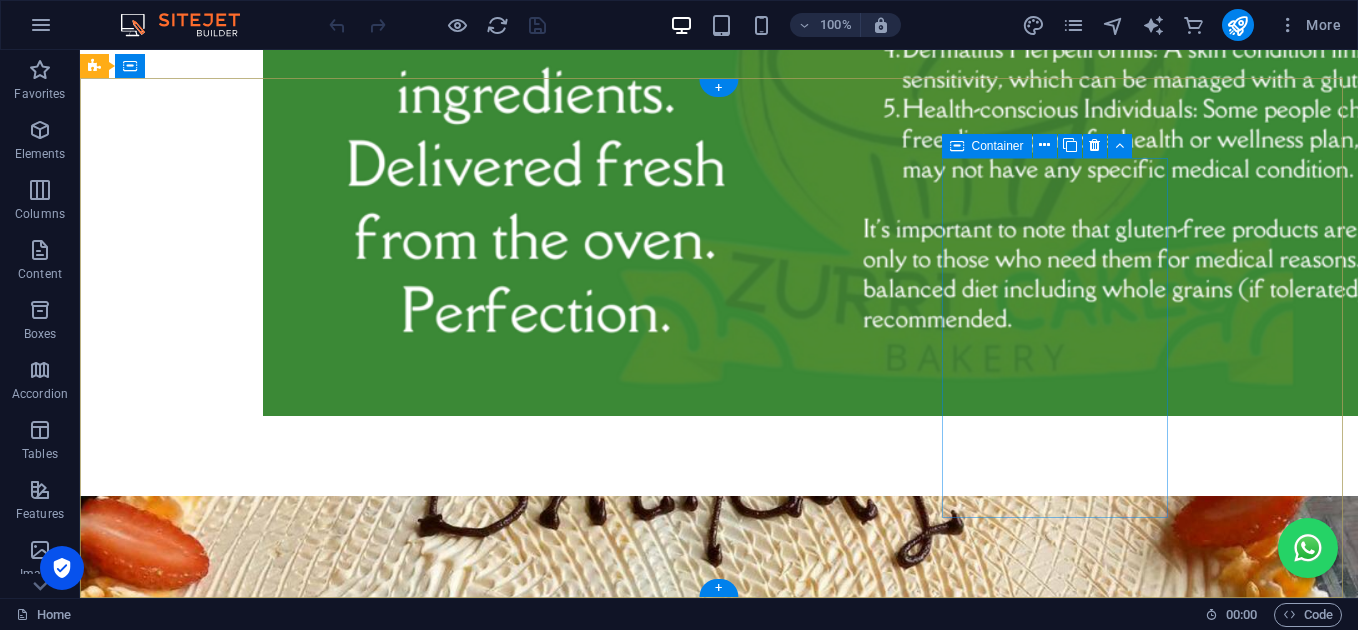 click on "Social media Facebook Twitter Instagram" at bounding box center (600, 3616) 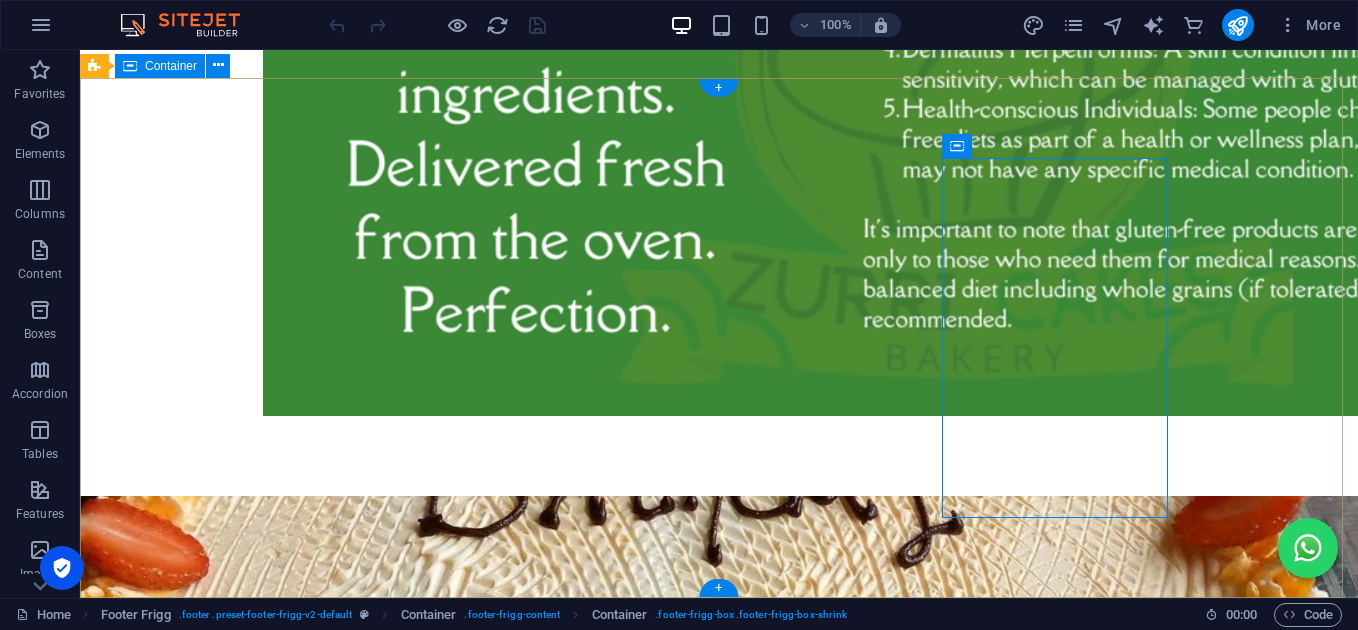 click on "⭐ Leave us a Google Review
Waikiki Beach , 00100   NAIROBI +254 742 290 025 info@zurricakes.co.ke Navigation Home About Service Contact Legal Notice Privacy Policy Social media Facebook Twitter Instagram" at bounding box center (719, 3287) 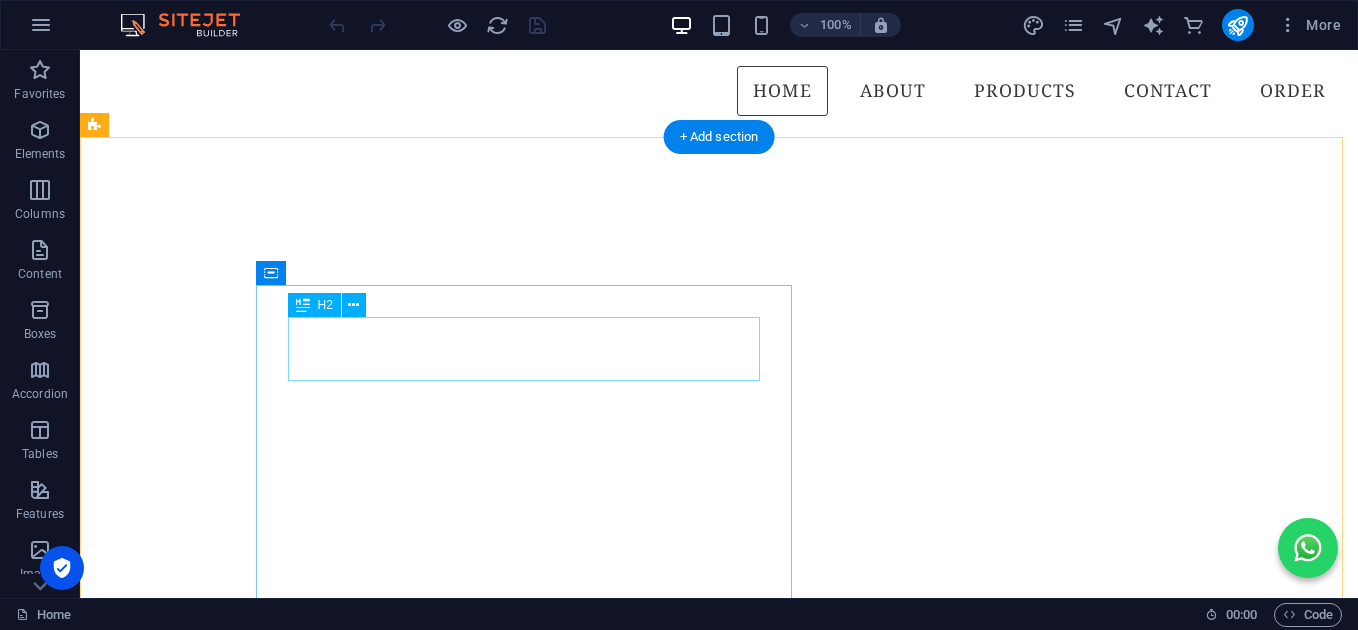 scroll, scrollTop: 0, scrollLeft: 0, axis: both 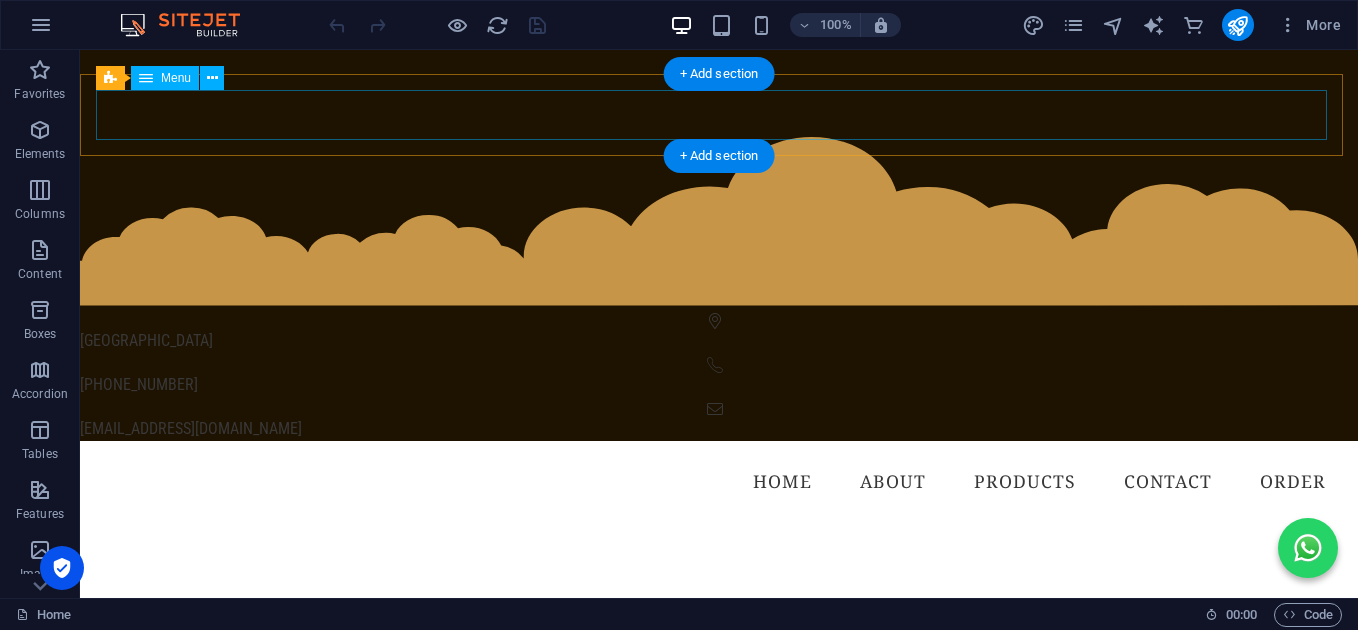 click on "Home About Products Contact ORDER" at bounding box center [719, 482] 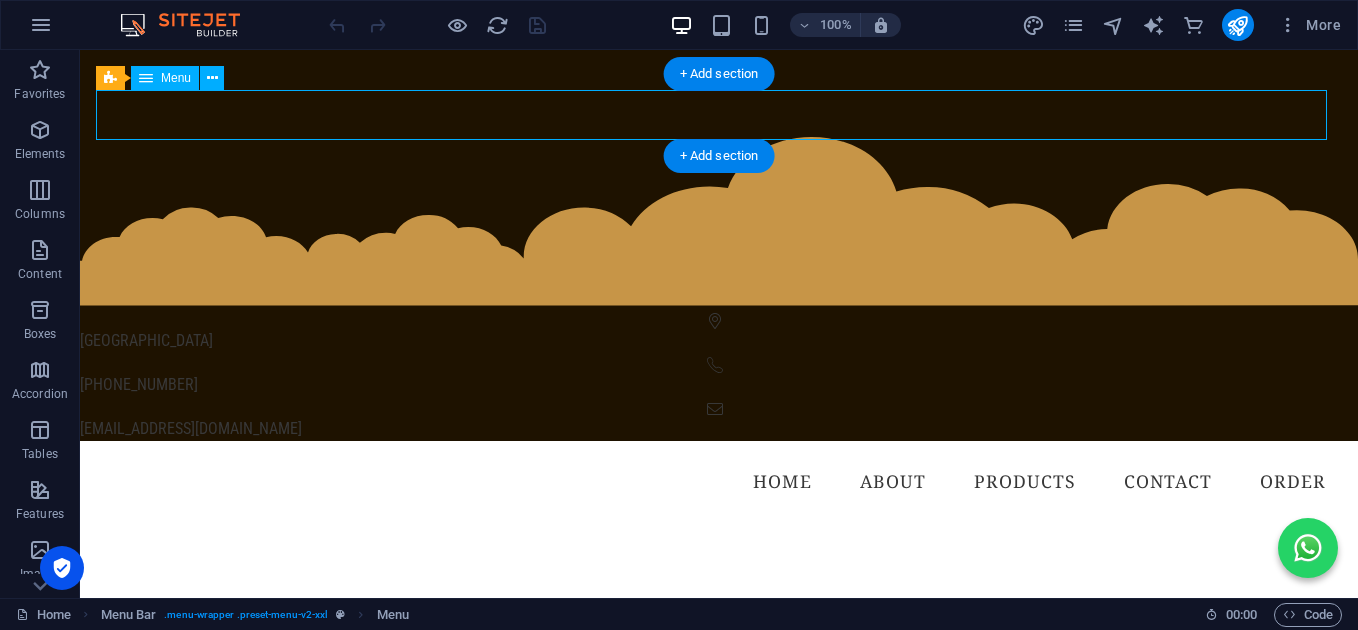 click on "Home About Products Contact ORDER" at bounding box center [719, 482] 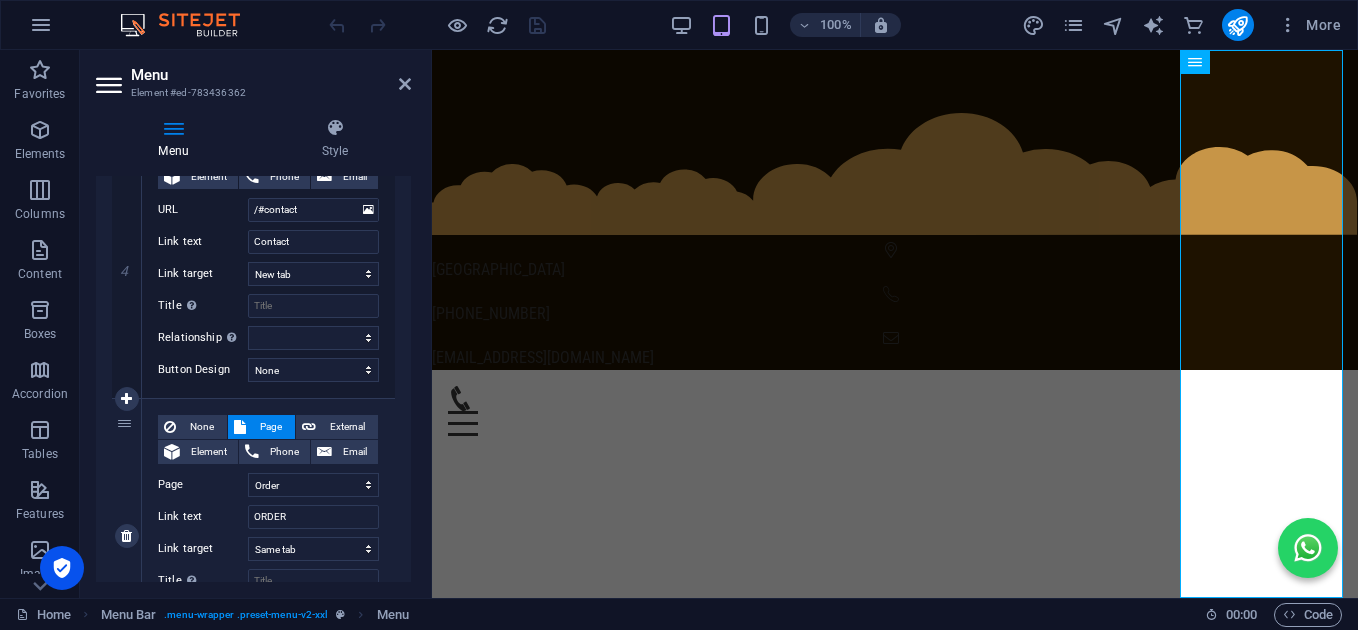 scroll, scrollTop: 933, scrollLeft: 0, axis: vertical 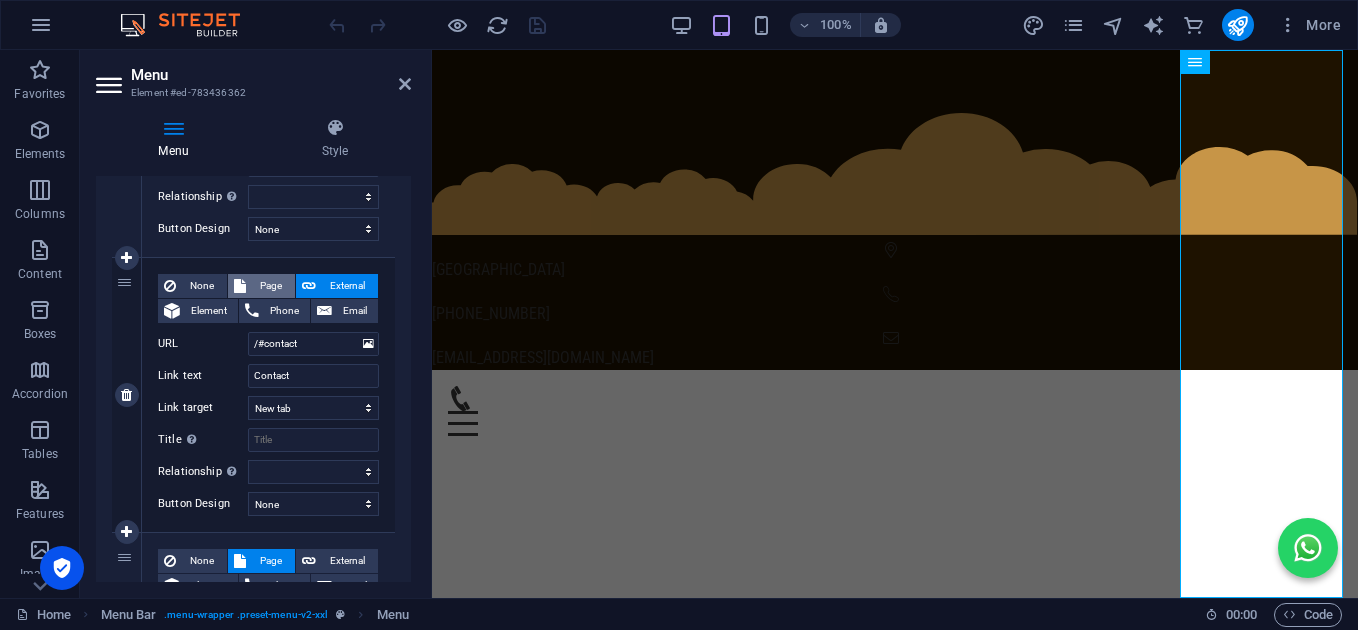 click on "Page" at bounding box center (270, 286) 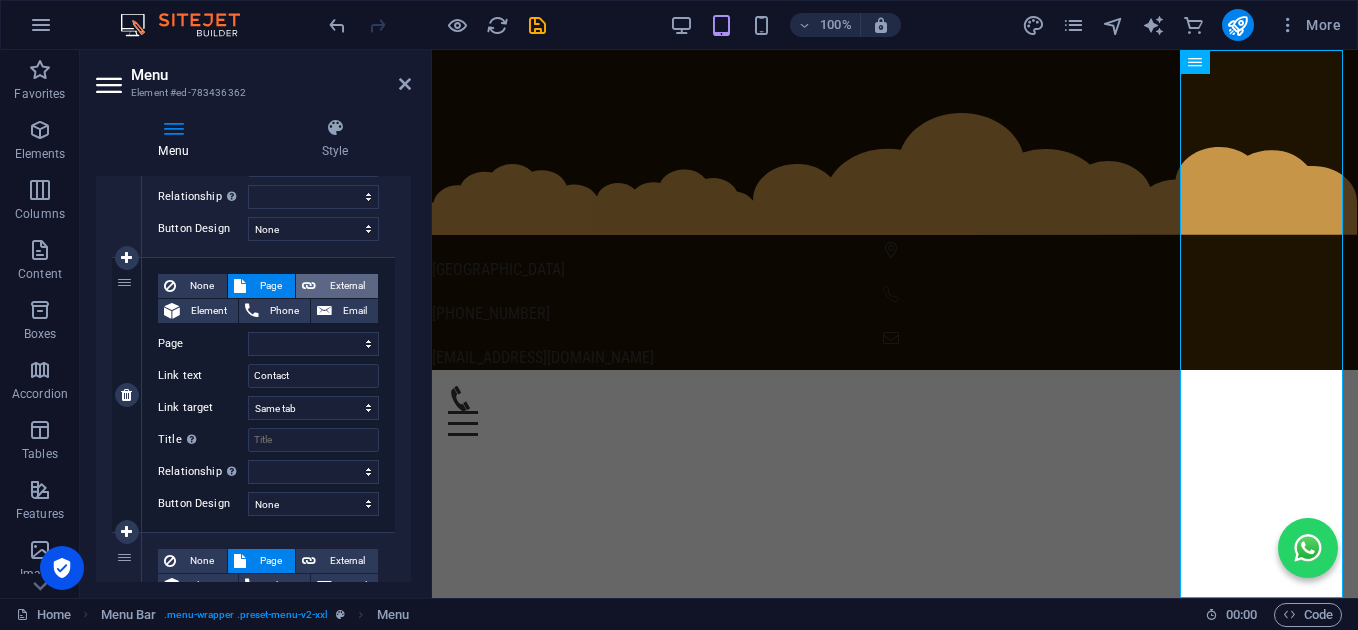 click on "External" at bounding box center [347, 286] 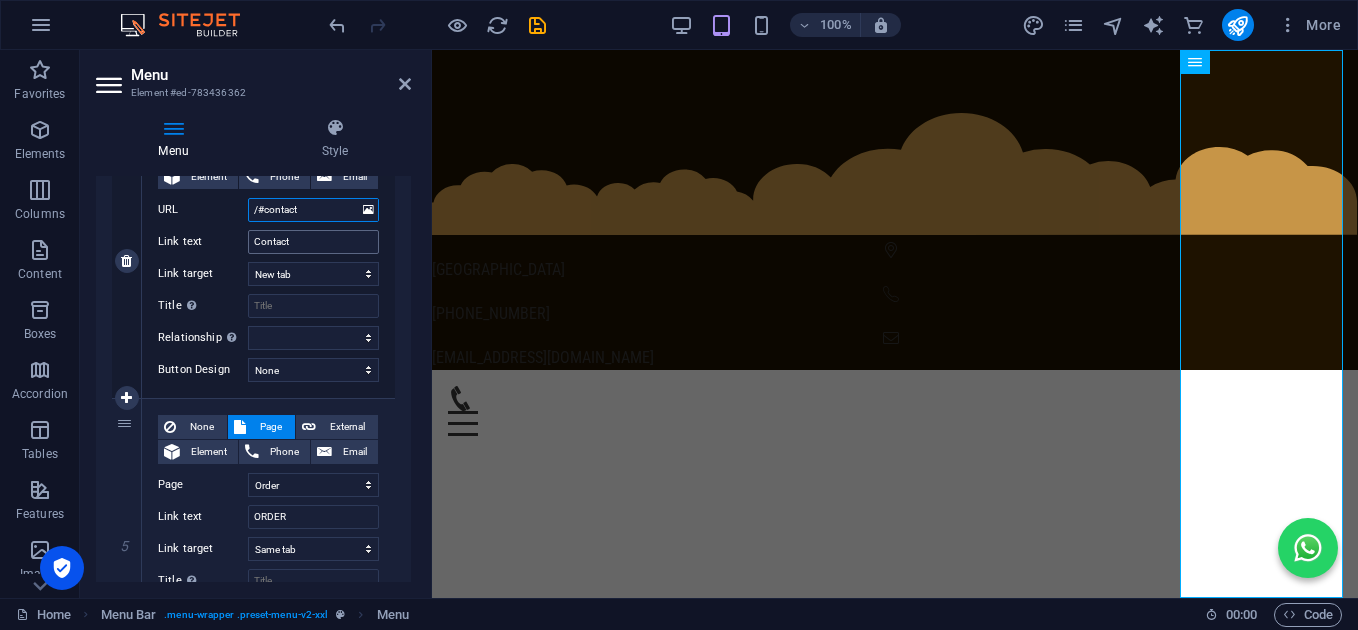 scroll, scrollTop: 1200, scrollLeft: 0, axis: vertical 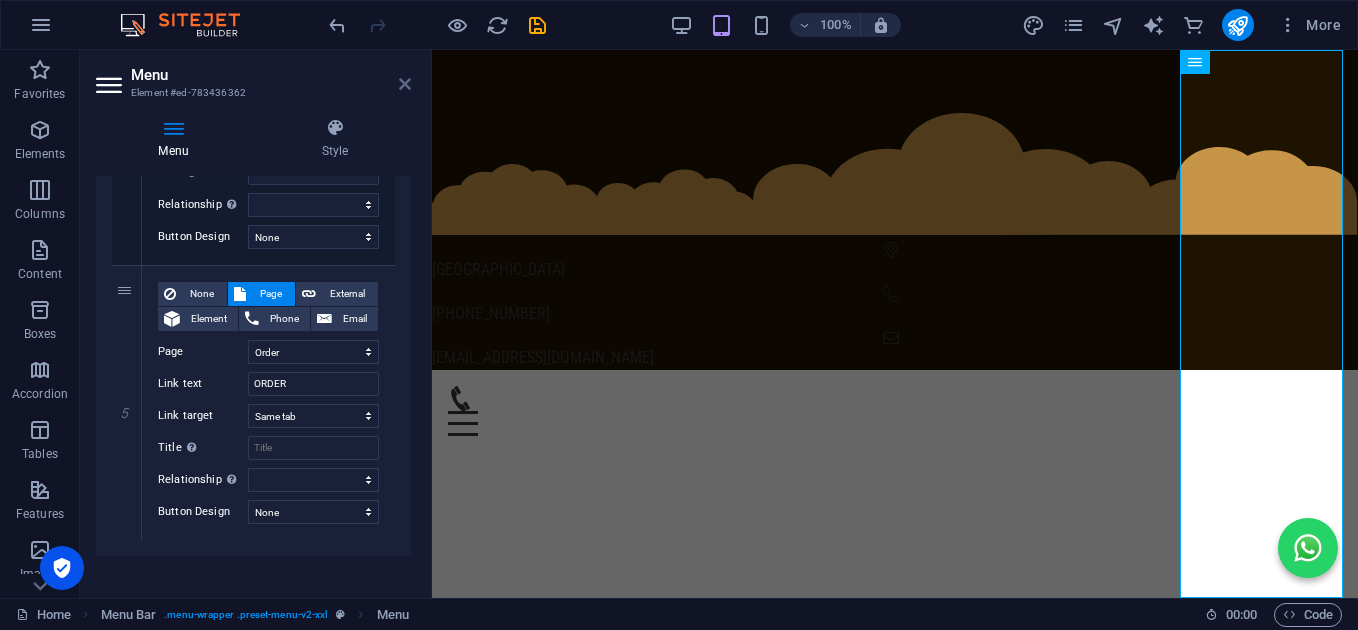 click at bounding box center [405, 84] 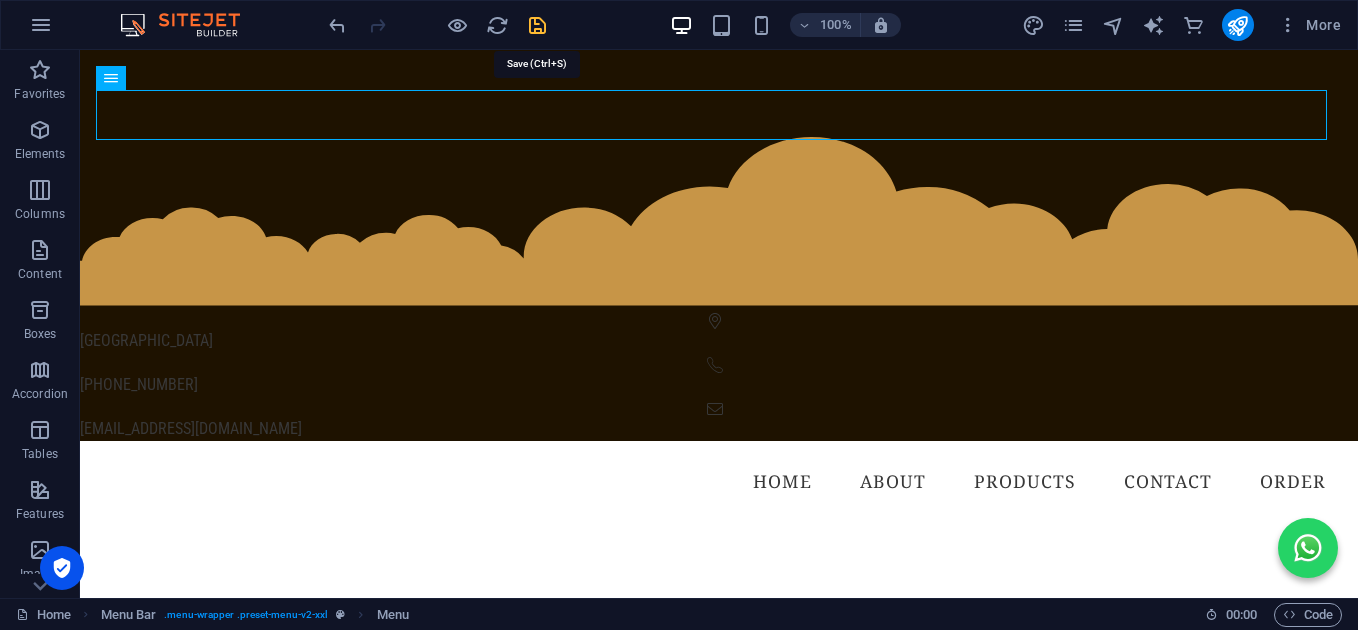 click at bounding box center [537, 25] 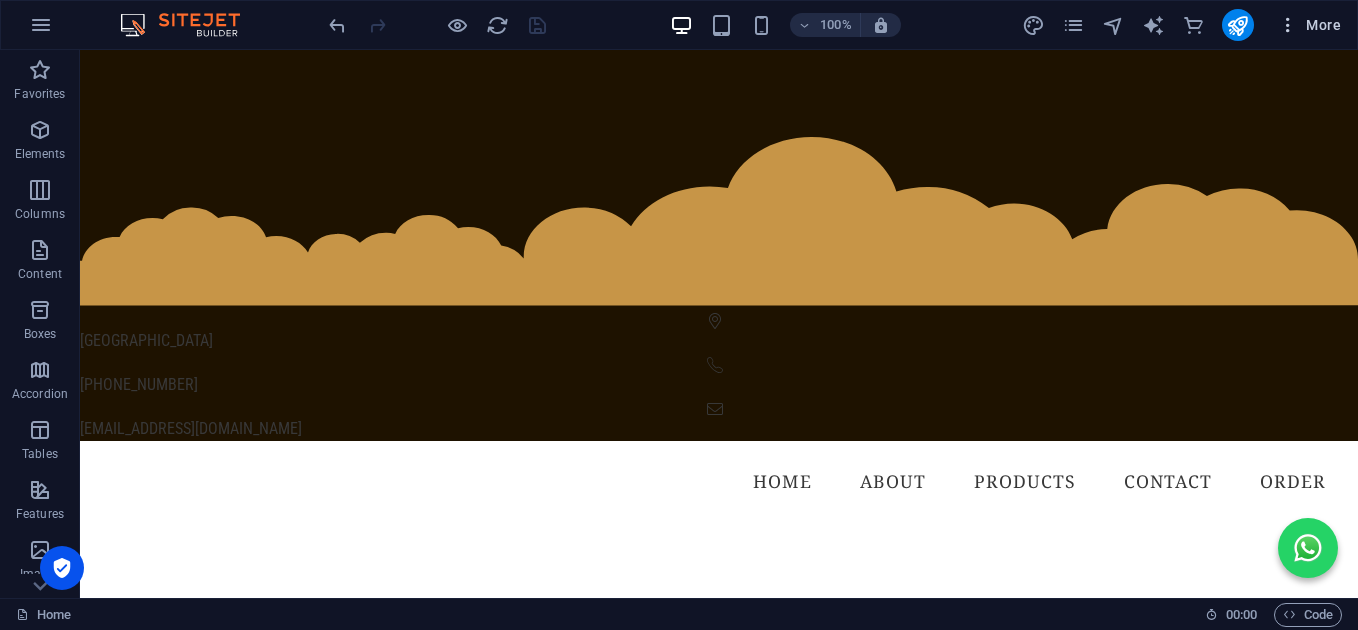 click on "More" at bounding box center (1309, 25) 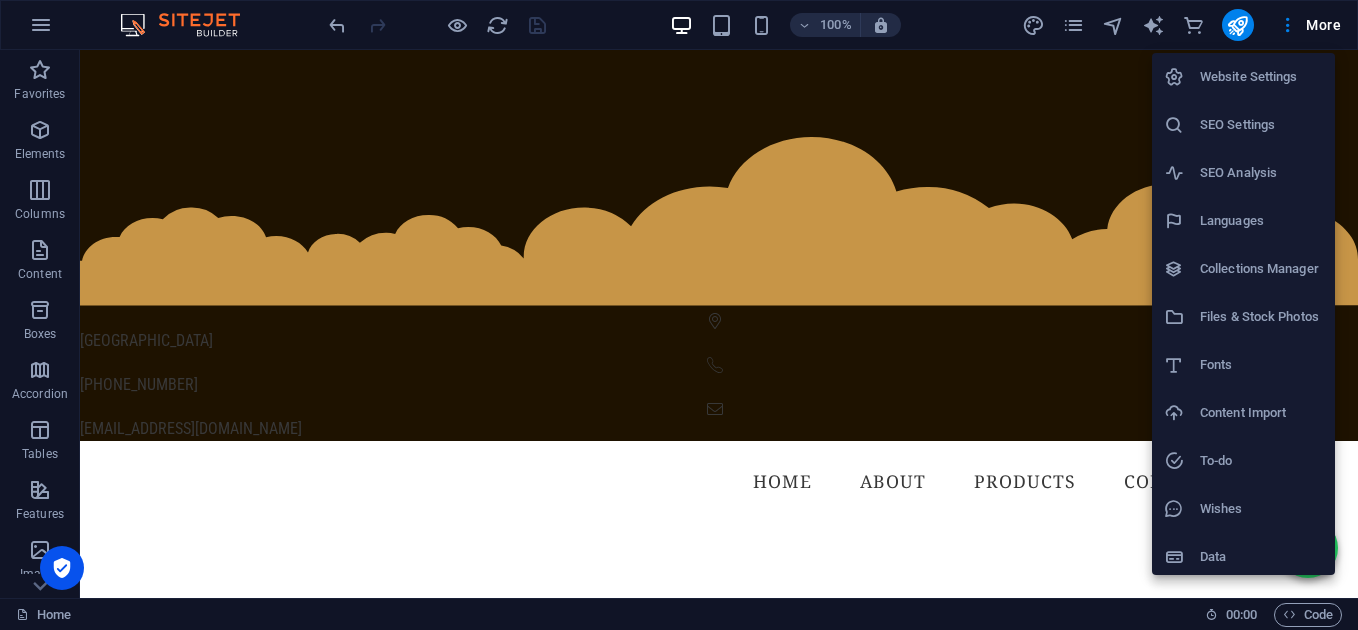 click at bounding box center (679, 315) 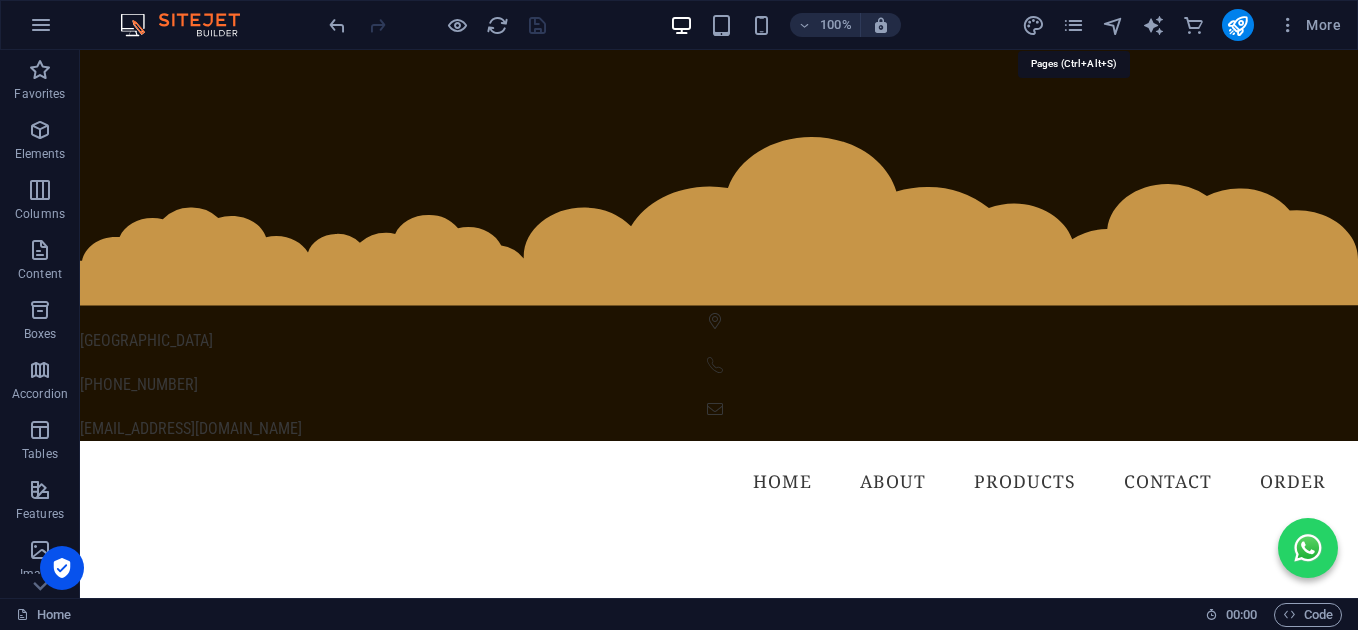 click at bounding box center [1073, 25] 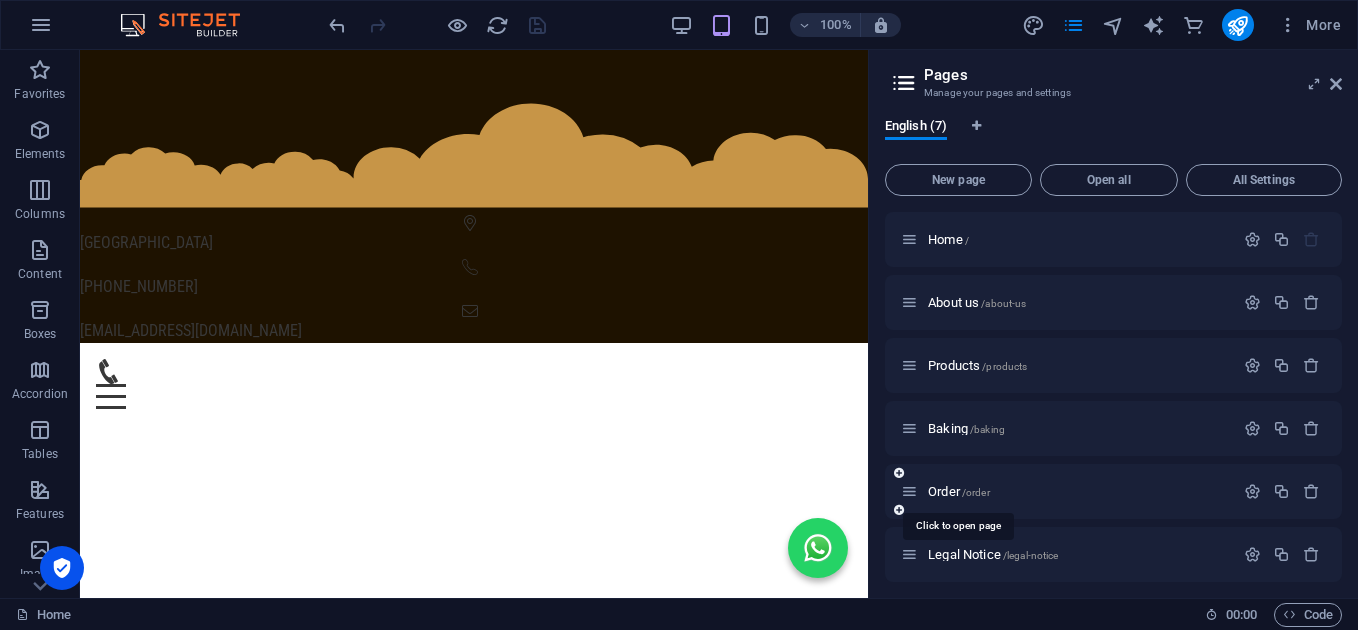click on "/order" at bounding box center [976, 492] 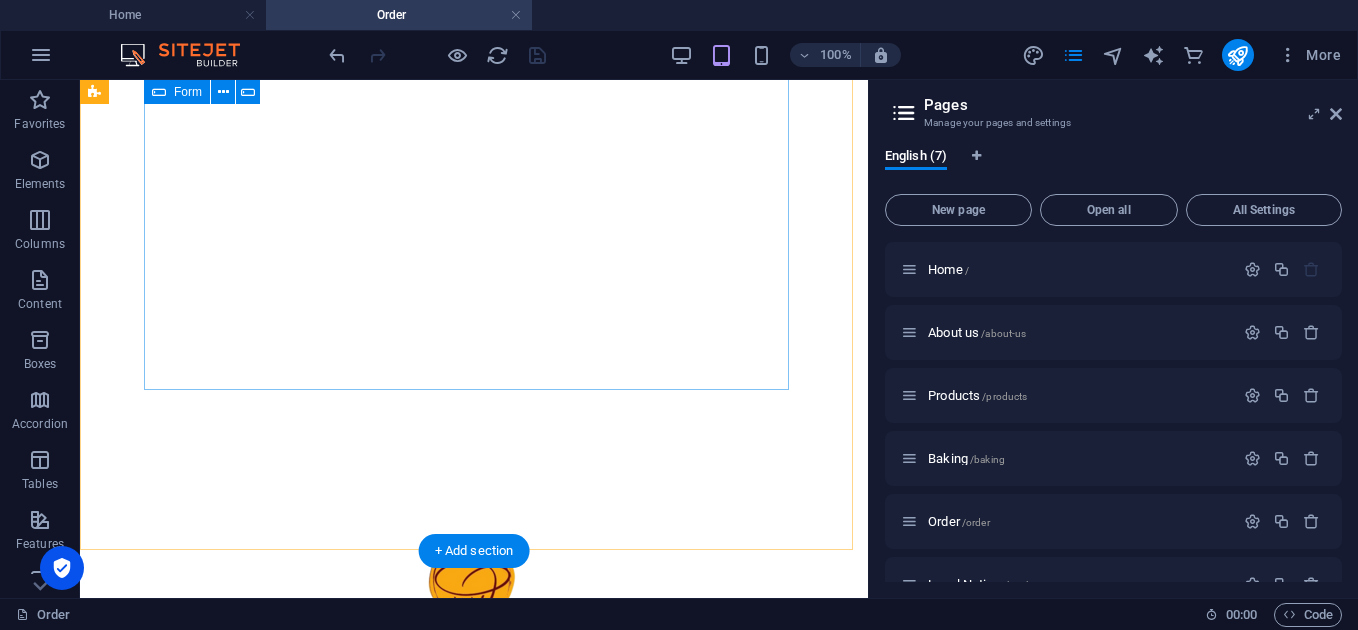 scroll, scrollTop: 1067, scrollLeft: 0, axis: vertical 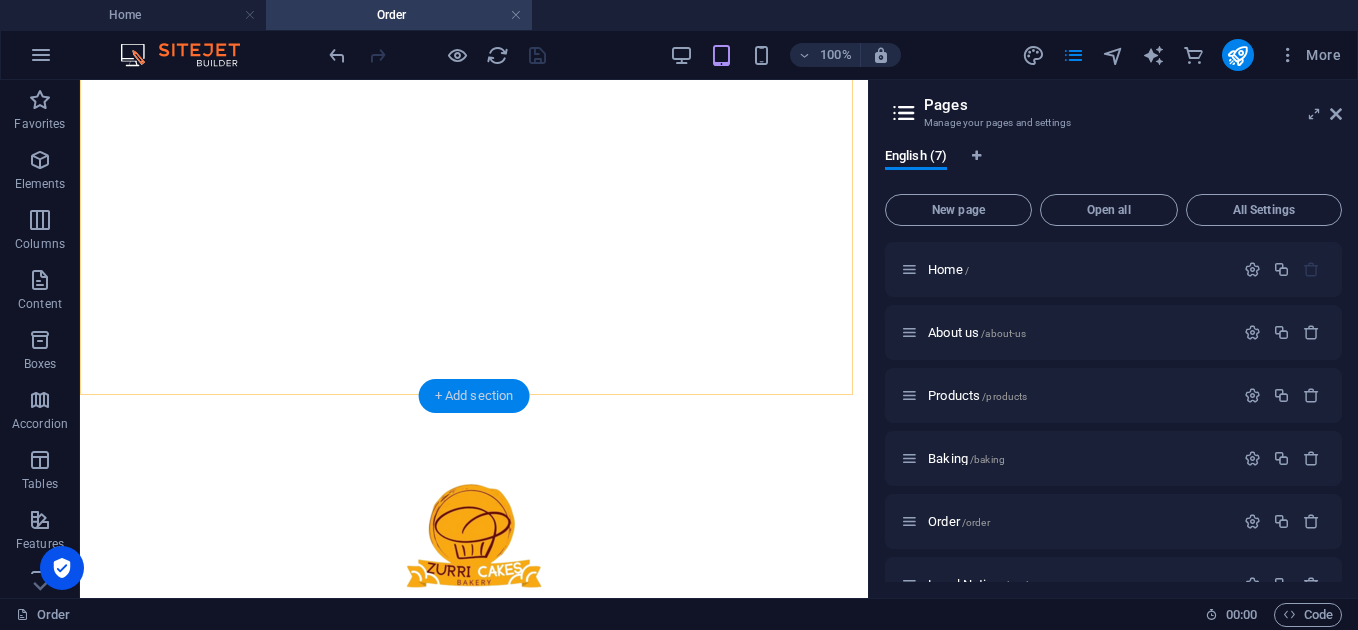 click on "+ Add section" at bounding box center [474, 396] 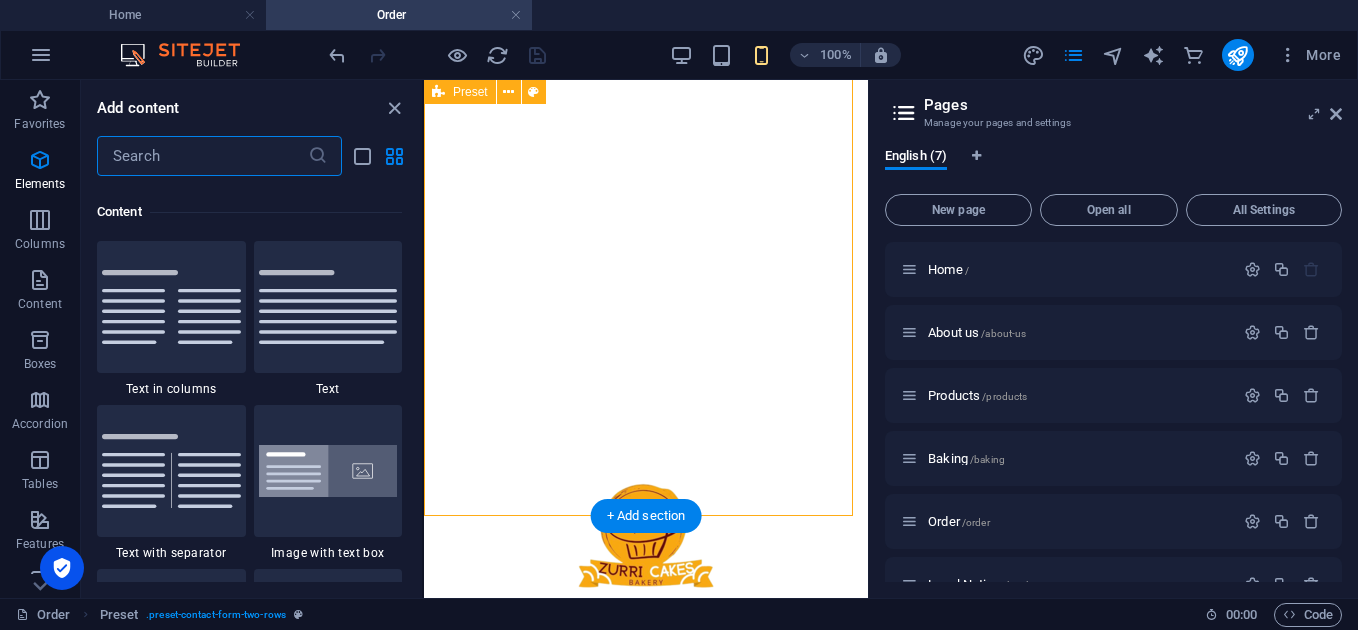 scroll, scrollTop: 3499, scrollLeft: 0, axis: vertical 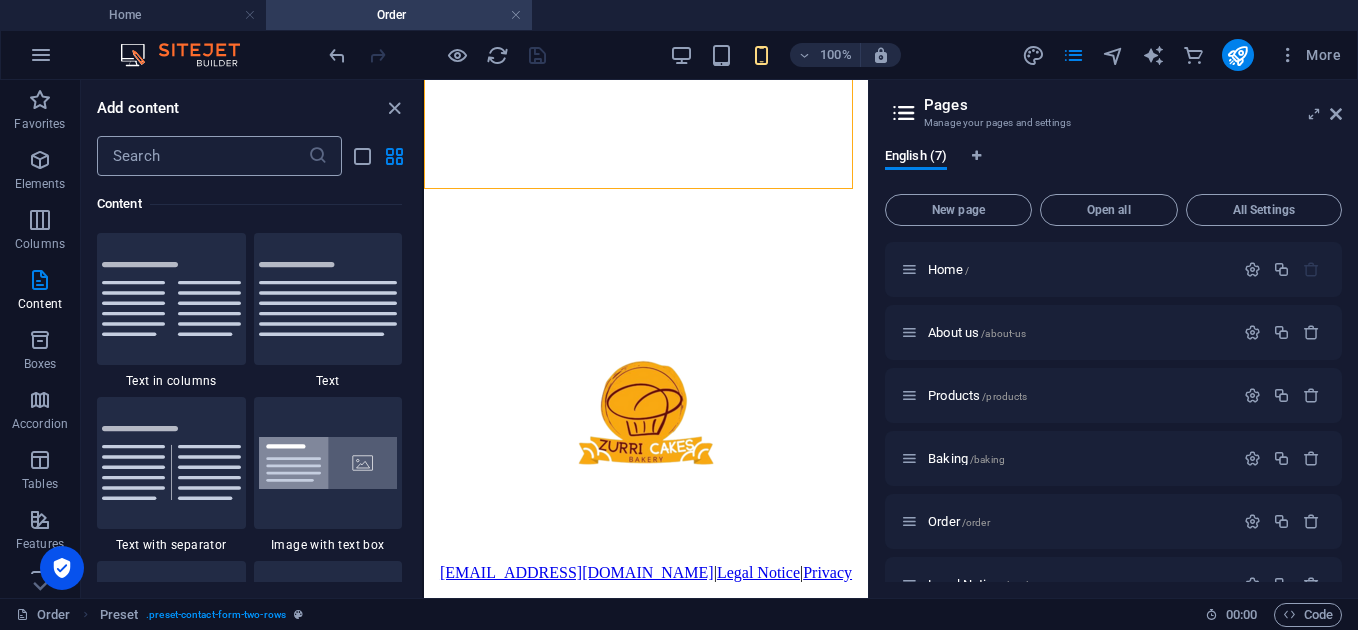 click at bounding box center [202, 156] 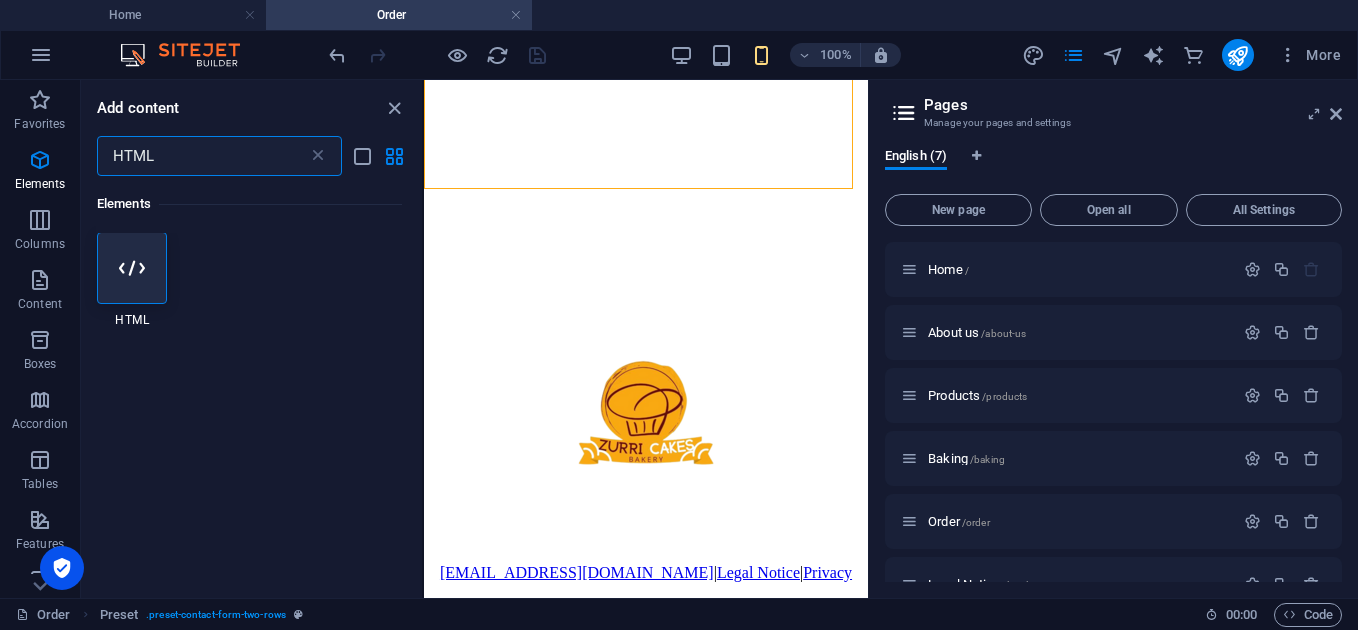 scroll, scrollTop: 0, scrollLeft: 0, axis: both 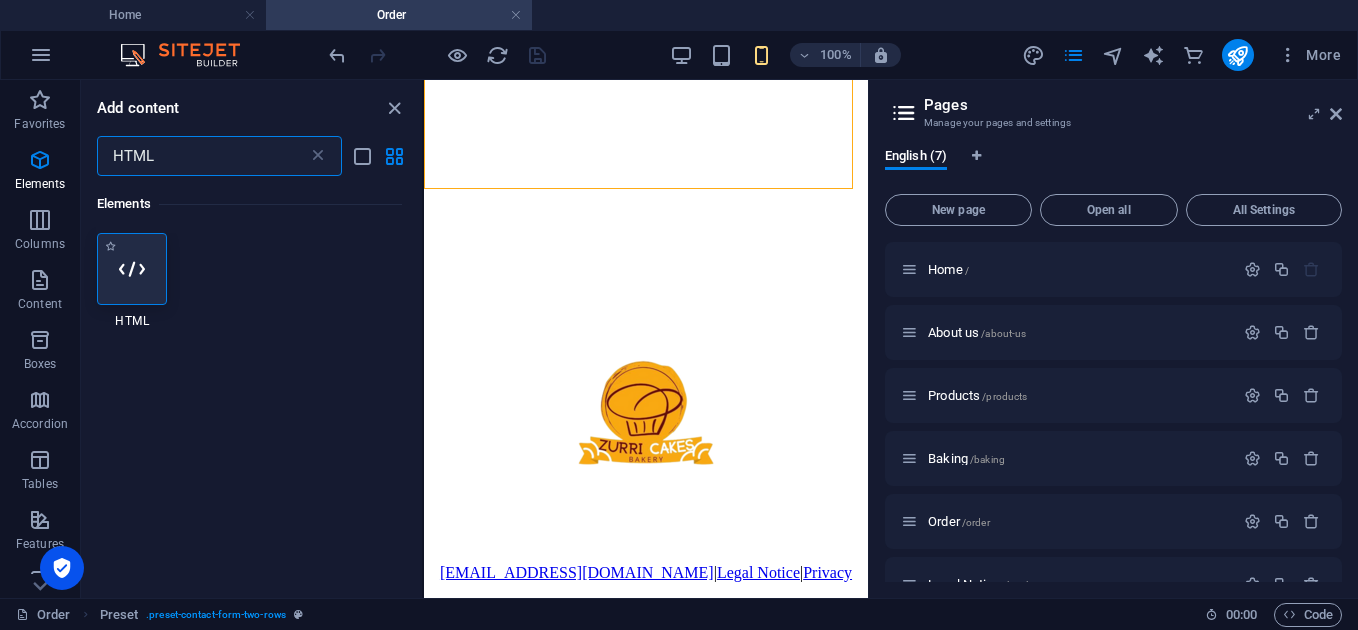 type on "HTML" 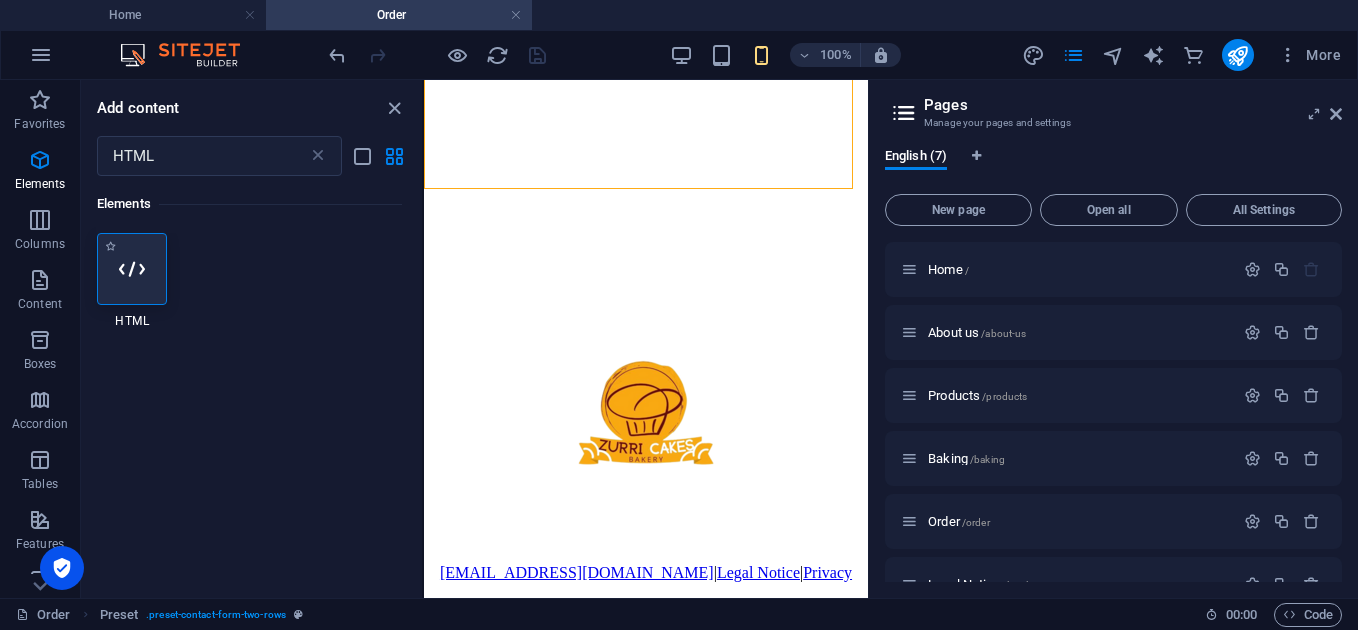 click at bounding box center [132, 269] 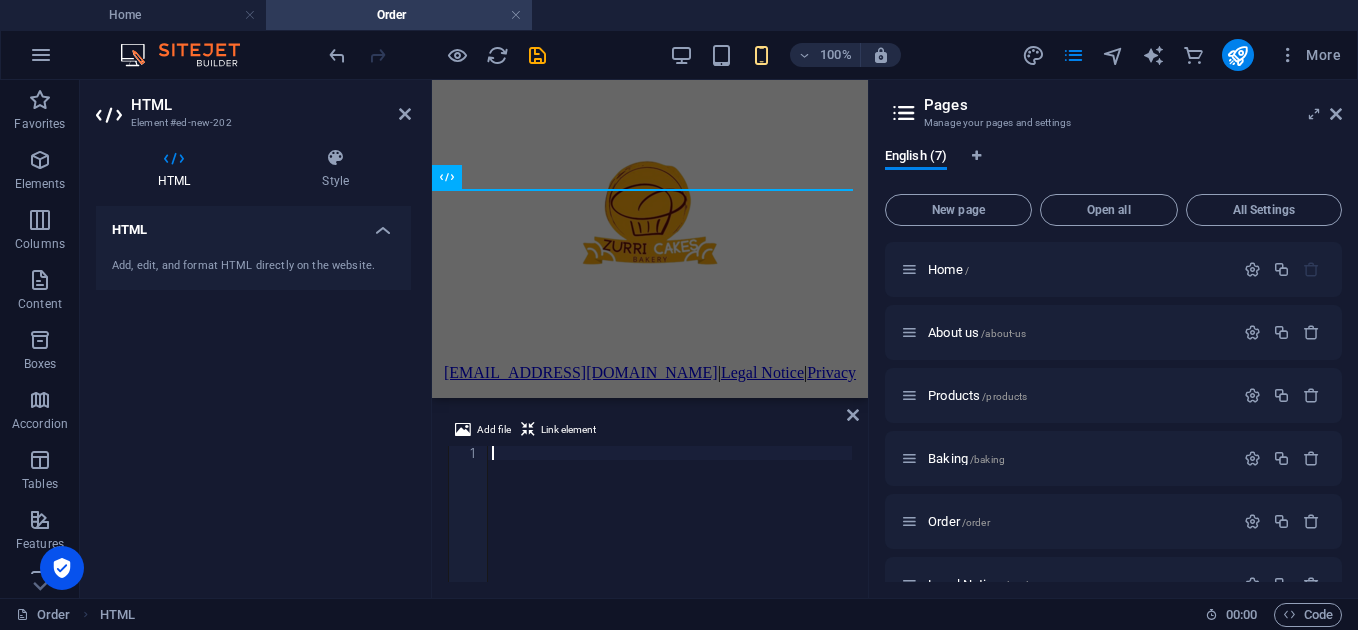 scroll, scrollTop: 1244, scrollLeft: 0, axis: vertical 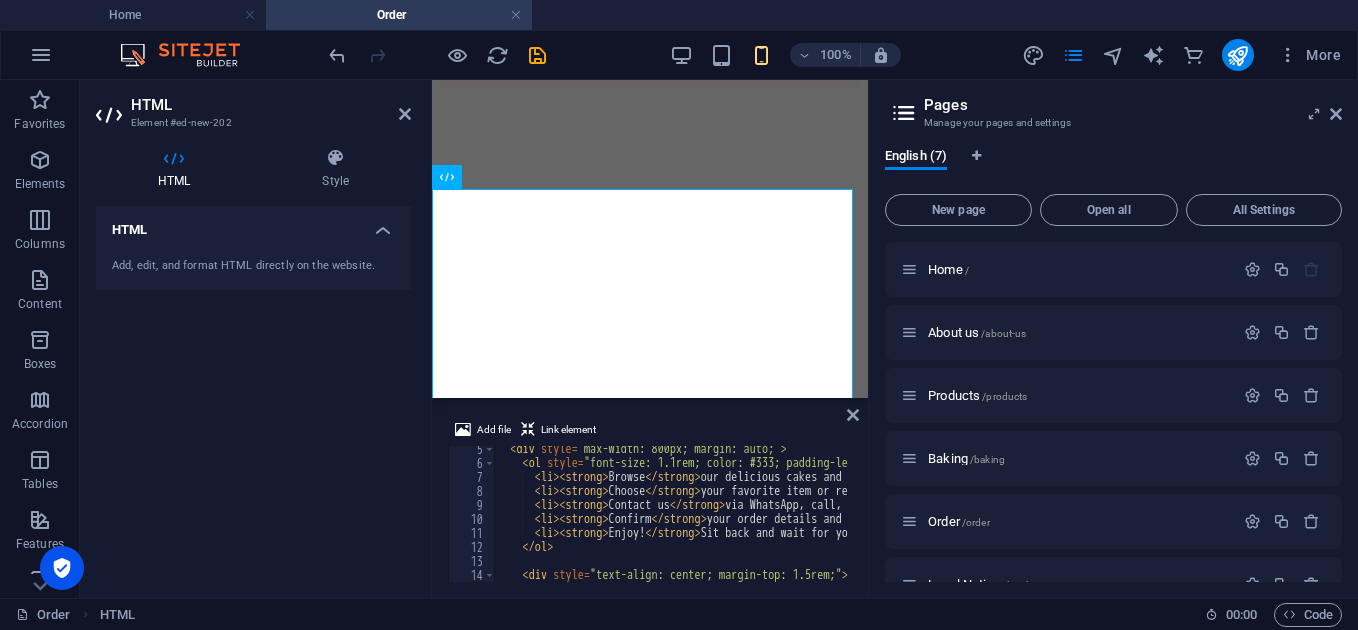 drag, startPoint x: 1335, startPoint y: 111, endPoint x: 1312, endPoint y: 115, distance: 23.345236 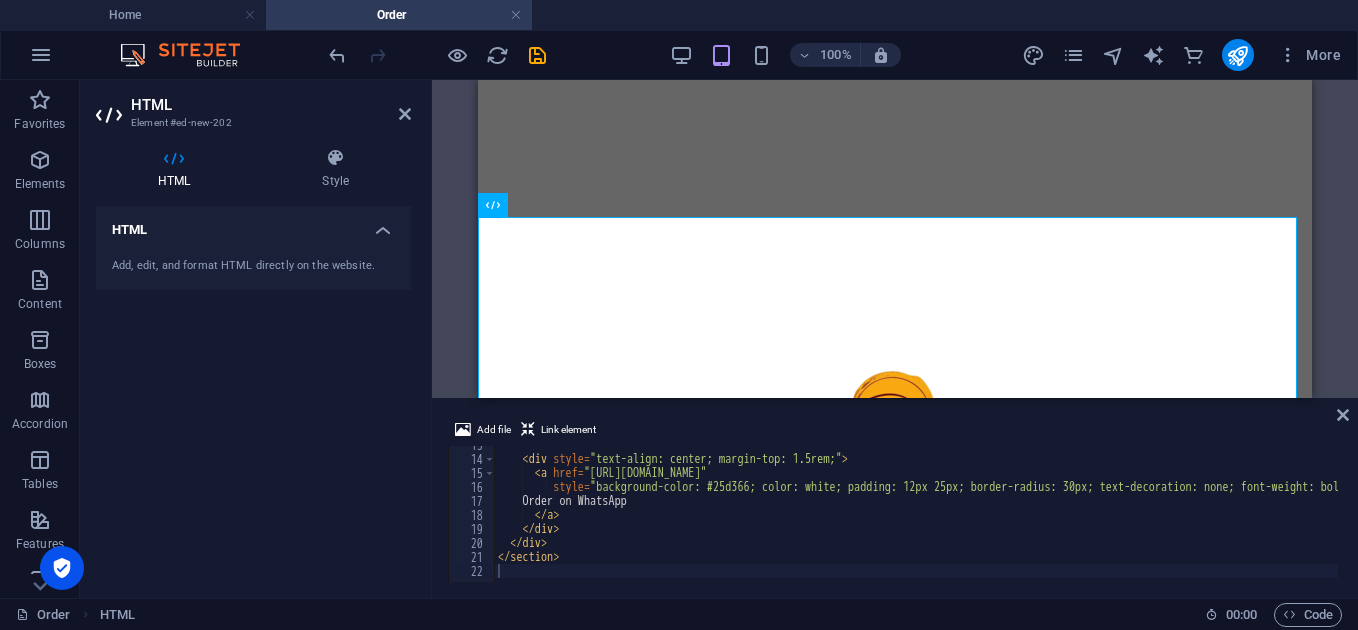 scroll, scrollTop: 176, scrollLeft: 0, axis: vertical 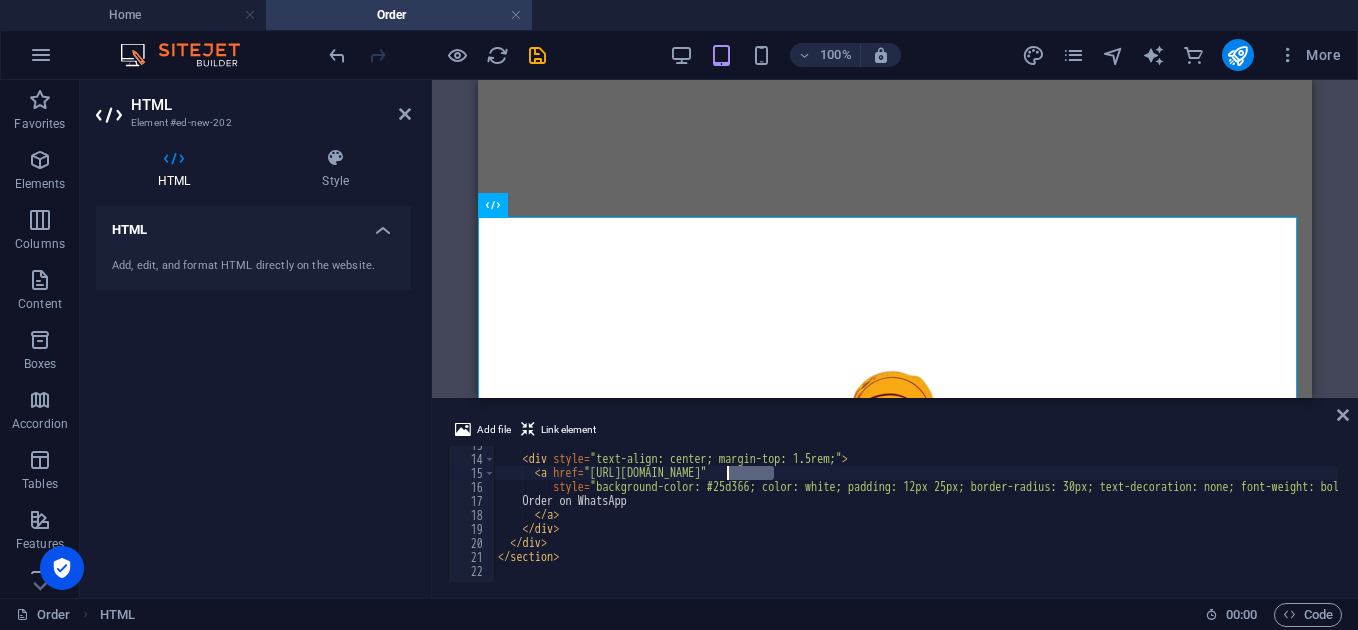 drag, startPoint x: 773, startPoint y: 474, endPoint x: 725, endPoint y: 475, distance: 48.010414 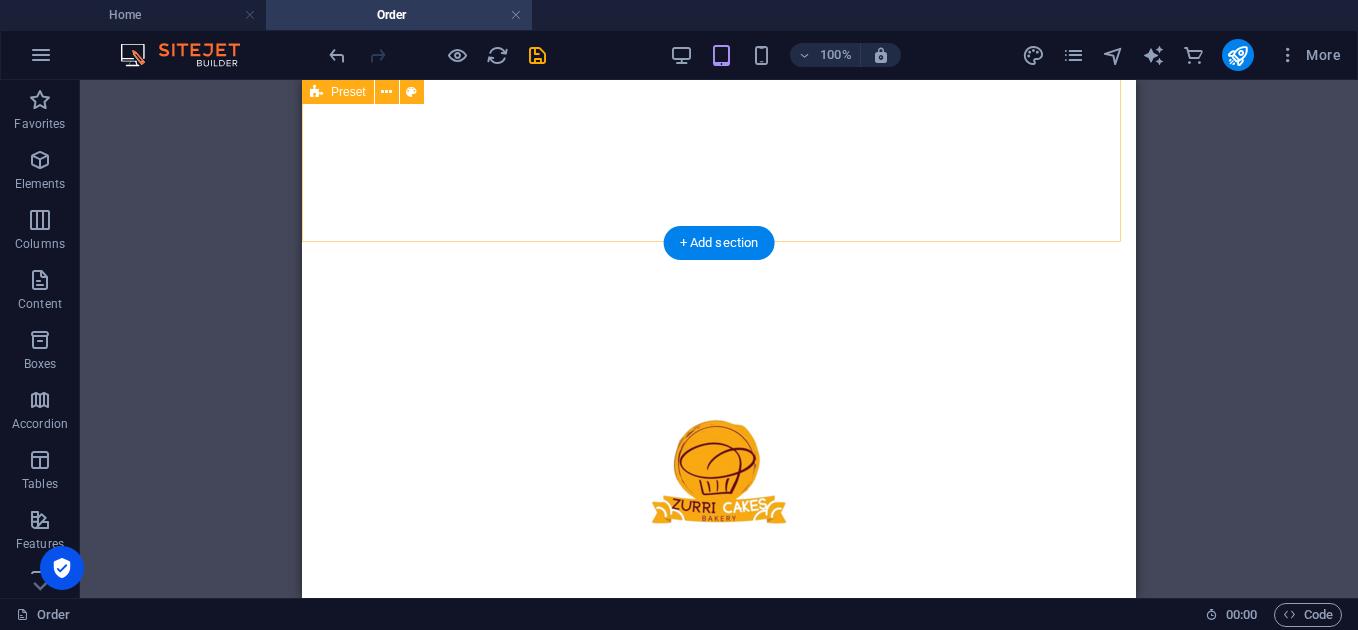 scroll, scrollTop: 1006, scrollLeft: 0, axis: vertical 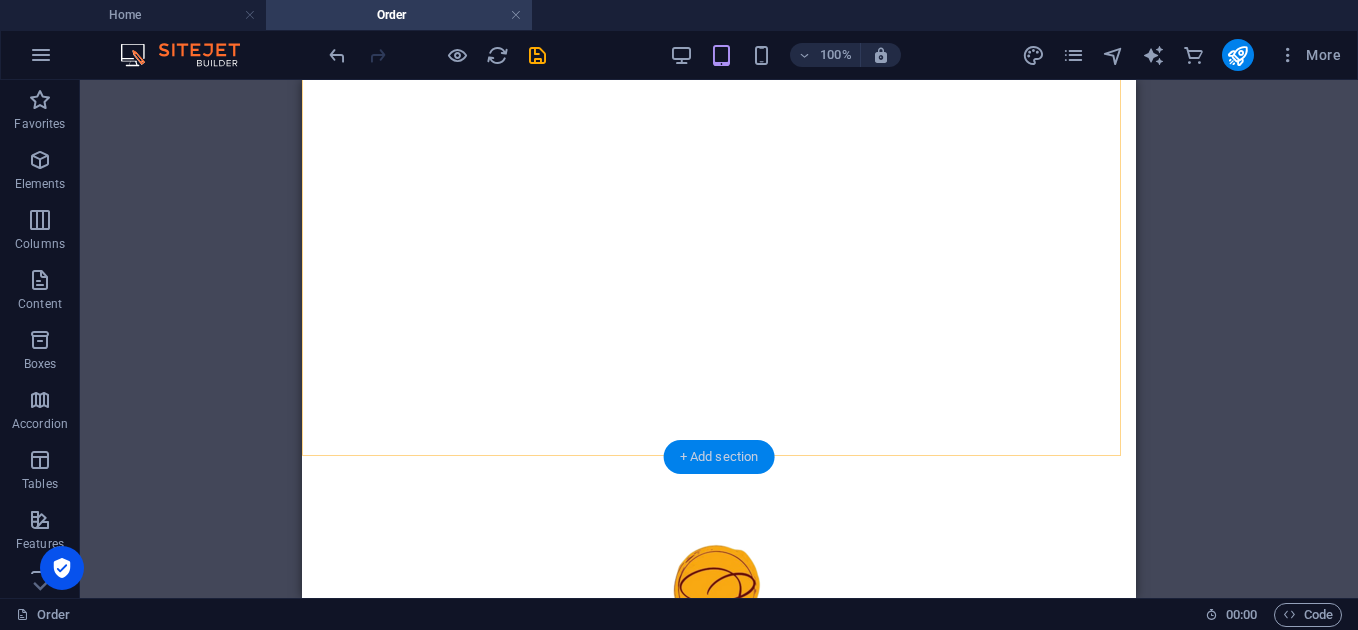 click on "+ Add section" at bounding box center [719, 457] 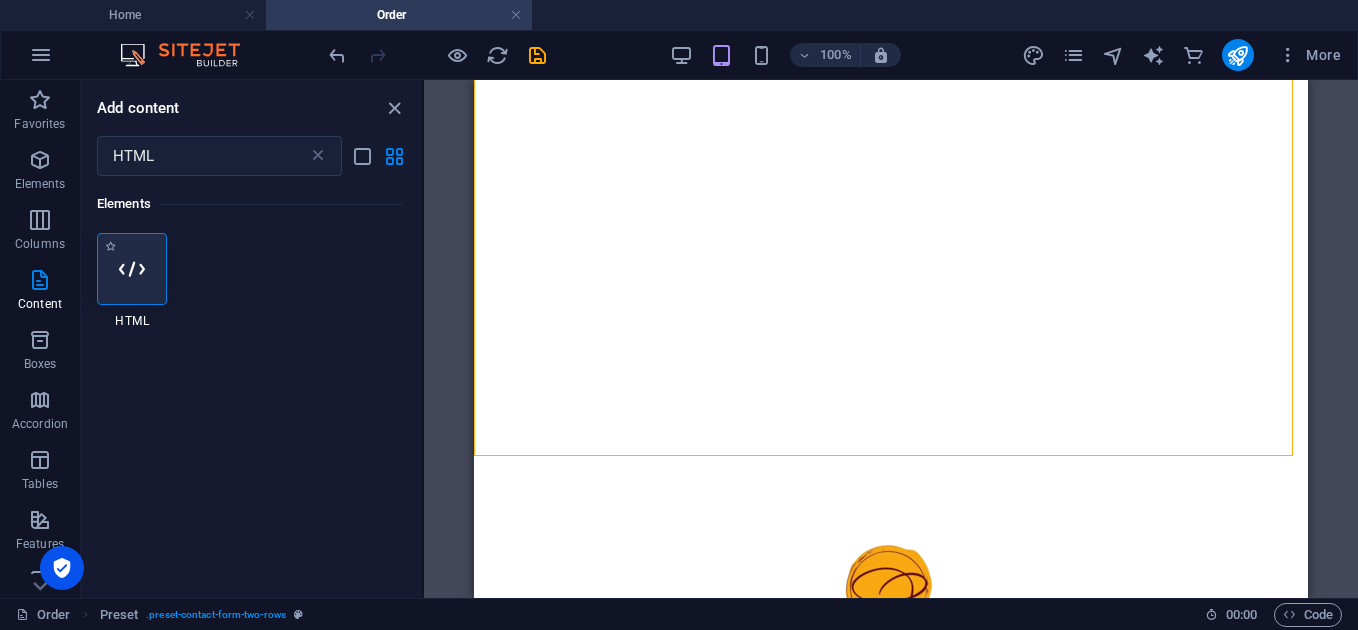 click at bounding box center (132, 269) 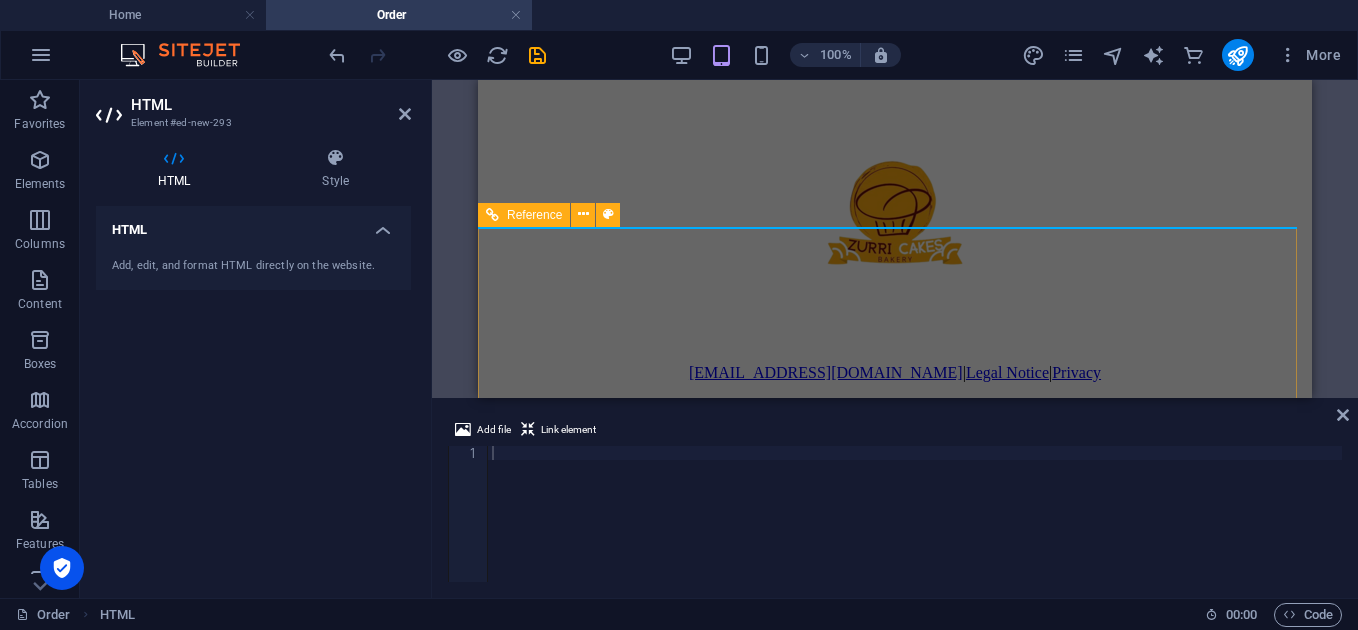 scroll, scrollTop: 1356, scrollLeft: 0, axis: vertical 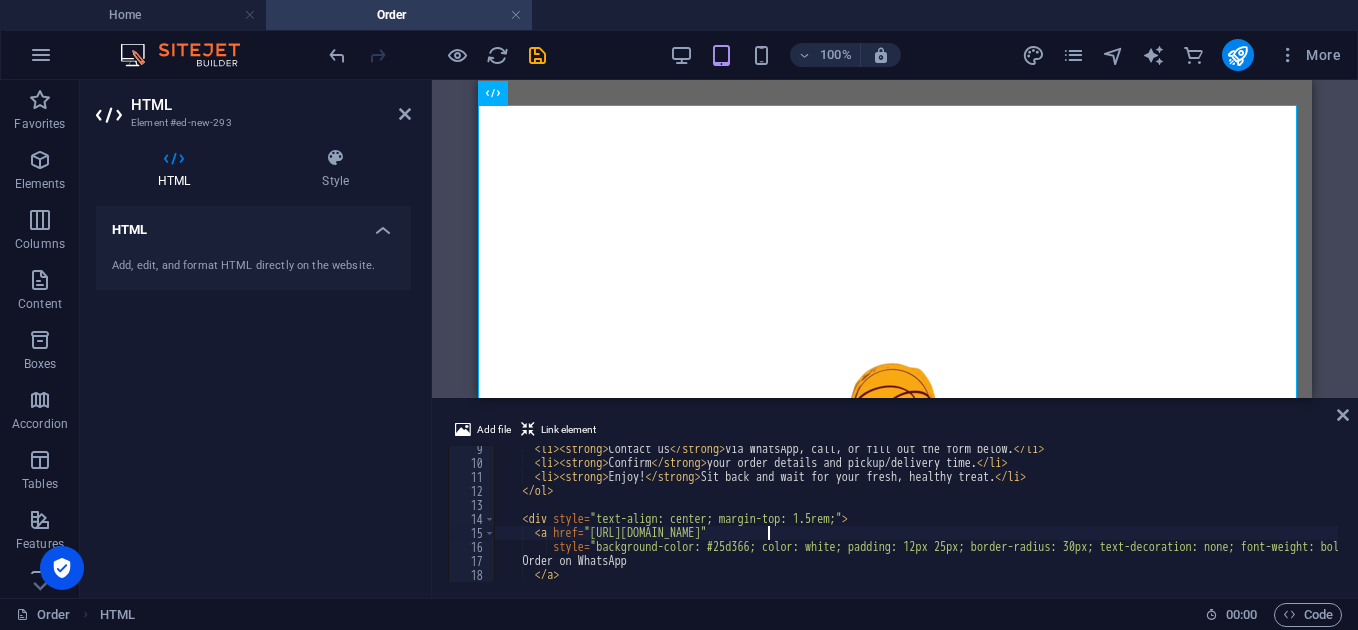 click on "< li > < strong > Contact us </ strong >  via WhatsApp, call, or fill out the form below. </ li >         < li > < strong > Confirm </ strong >  your order details and pickup/delivery time. </ li >         < li > < strong > Enjoy! </ strong >  Sit back and wait for your fresh, healthy treat. </ li >      </ ol >           < div   style = "text-align: center; margin-top: 1.5rem;" >         < a   href = "https://wa.me/254712345678?text=Hello%20Zurri%20Cakes%2C%20I%20would%20like%20to%20place%20an%20order"               style = "background-color: #25d366; color: white; padding: 12px 25px; border-radius: 30px; text-decoration: none; font-weight: bold; font-size: 1.1rem;" >          Order on WhatsApp         </ a >      </ div >" at bounding box center (1037, 522) 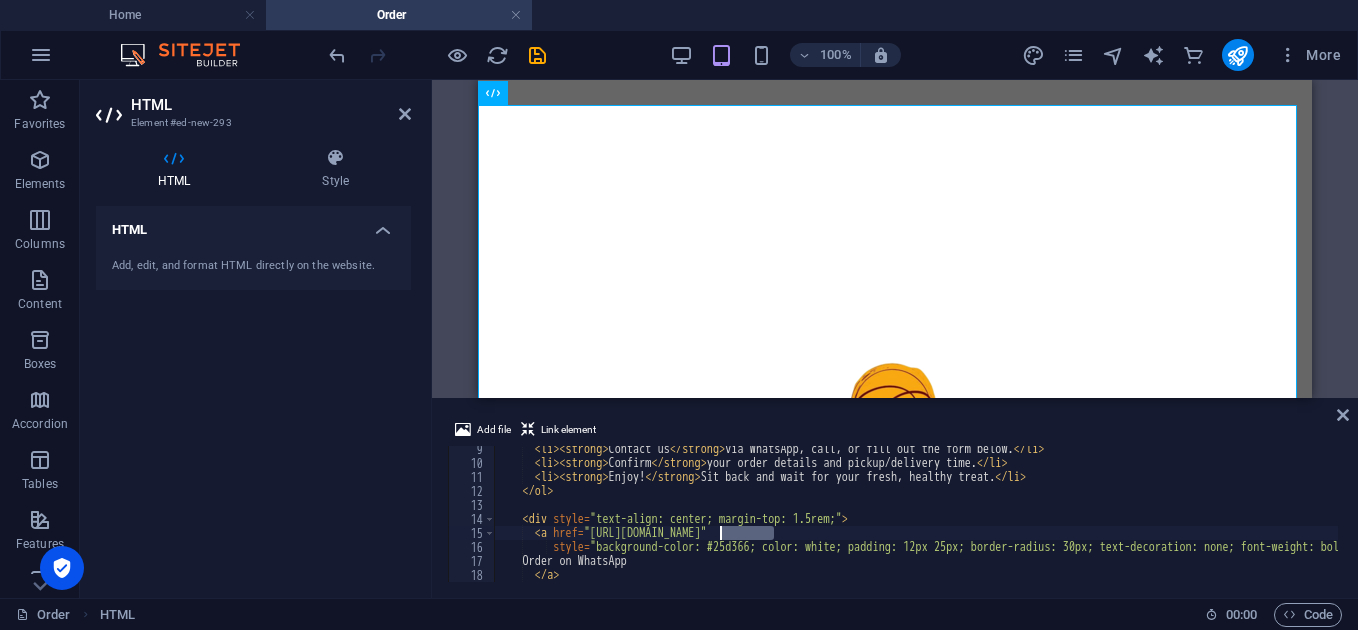 drag, startPoint x: 776, startPoint y: 529, endPoint x: 723, endPoint y: 534, distance: 53.235325 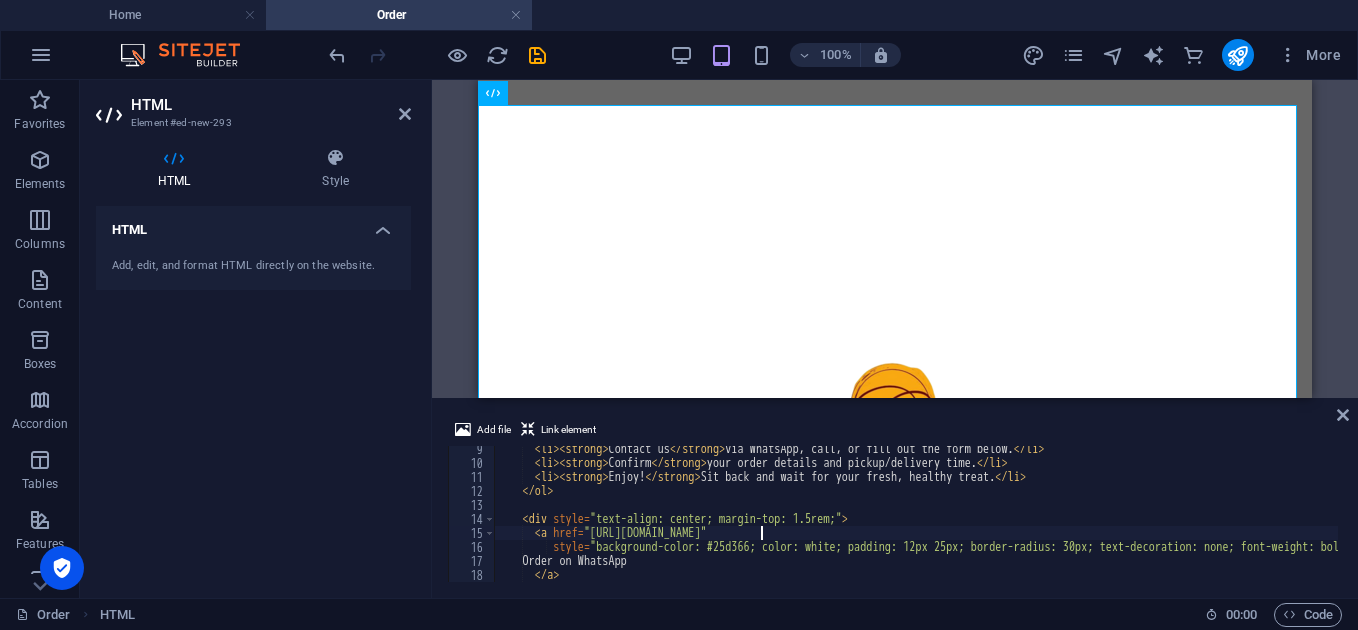 scroll, scrollTop: 0, scrollLeft: 22, axis: horizontal 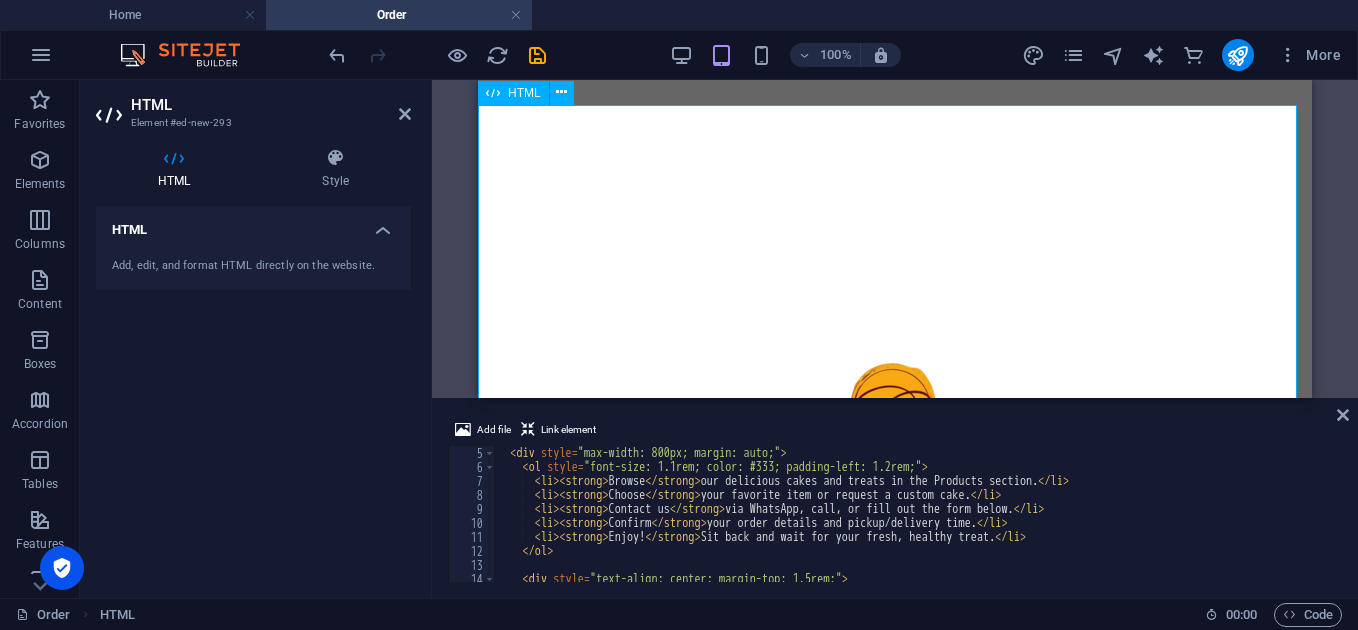 type on "<a href="https://wa.me/254742290025?text=Hello%20Zurri%20Cakes%2C%20I%20would%20like%20to%20place%20an%20order"" 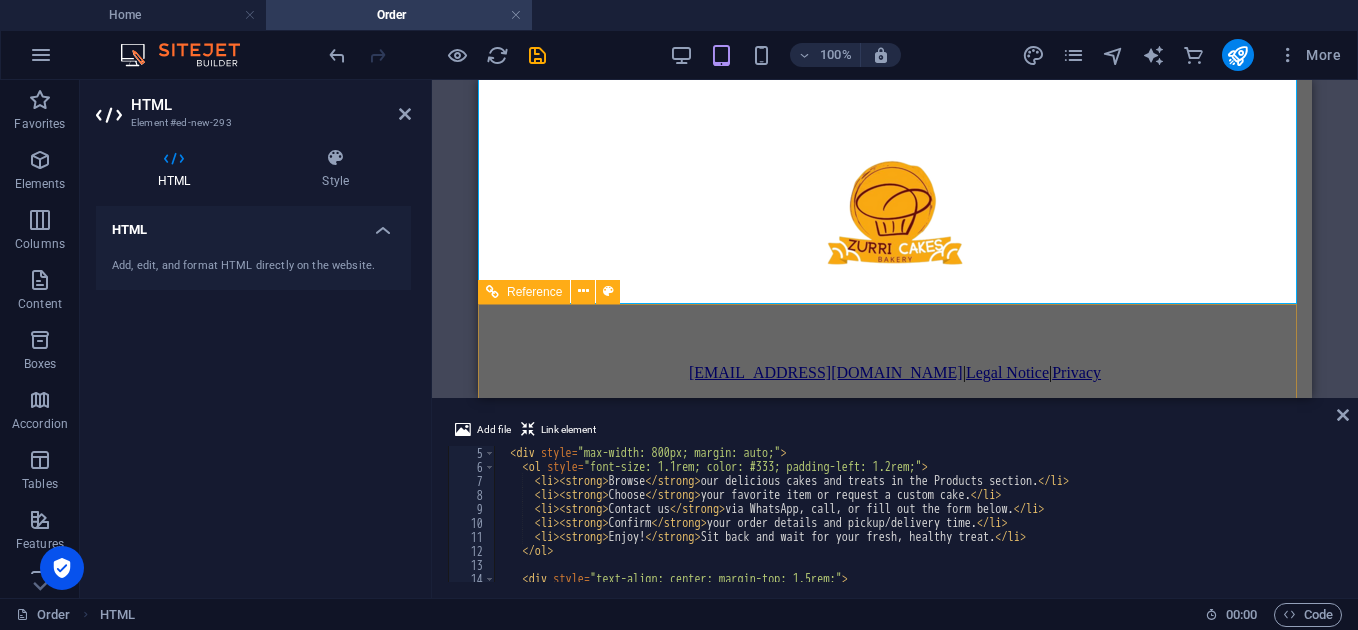 scroll, scrollTop: 1622, scrollLeft: 0, axis: vertical 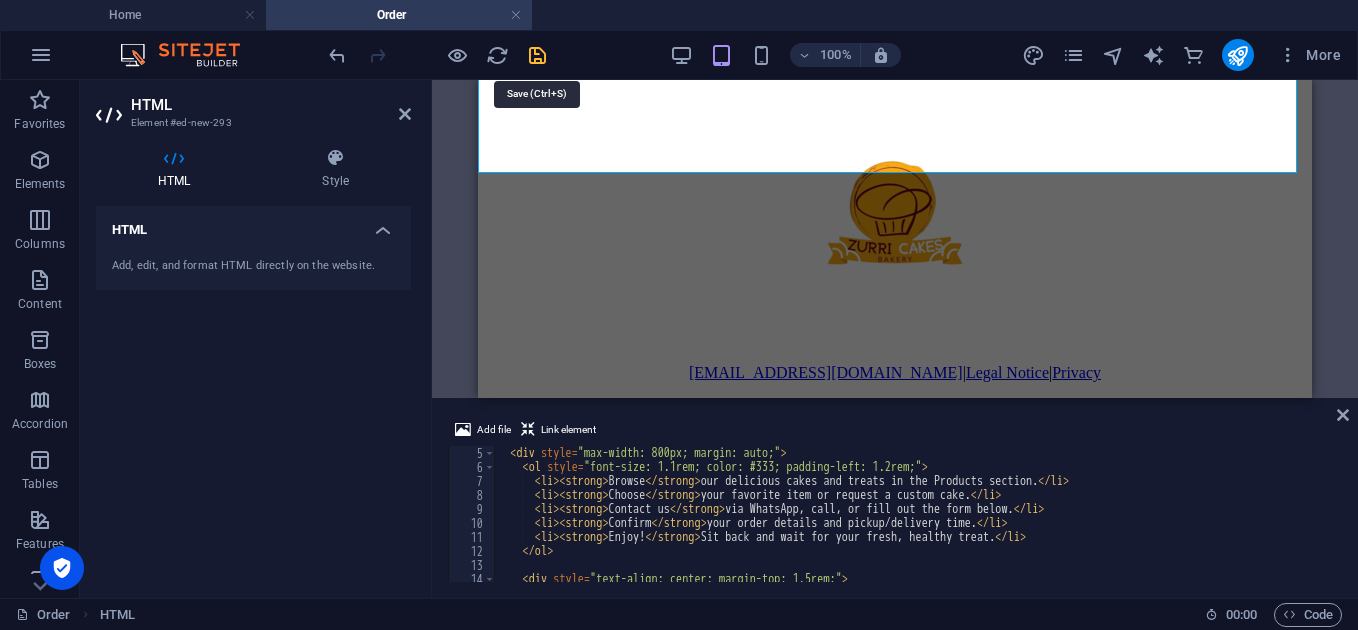 click at bounding box center (537, 55) 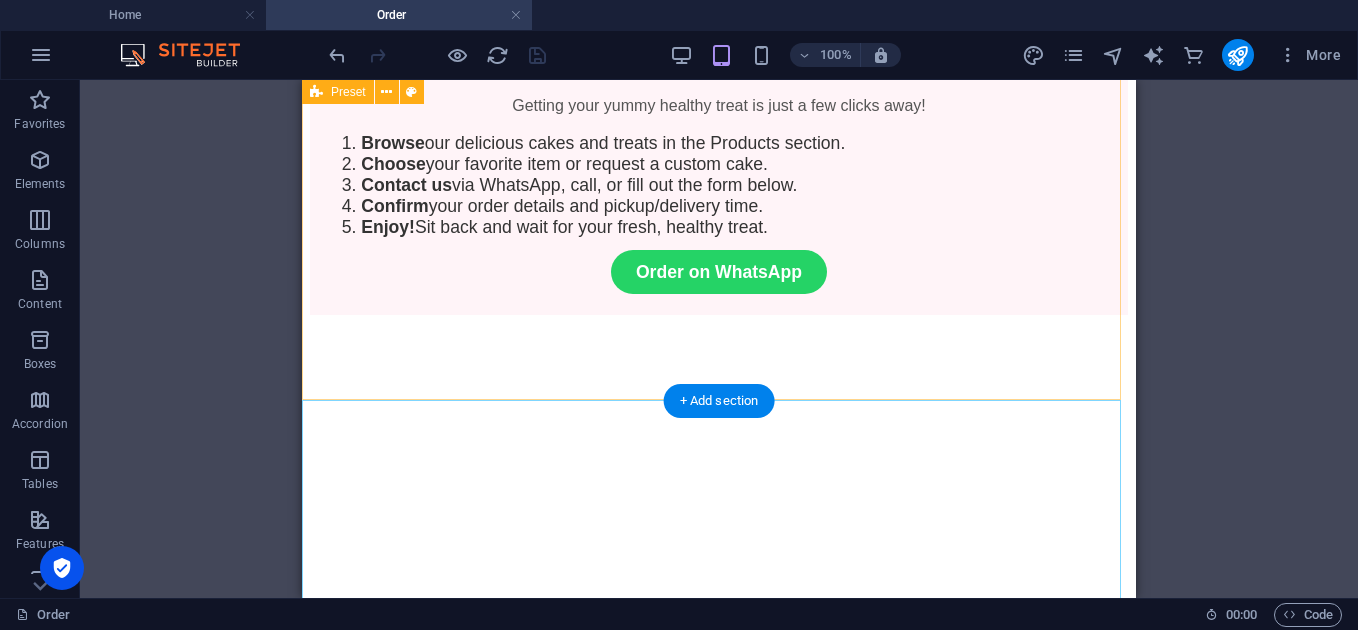 scroll, scrollTop: 1074, scrollLeft: 0, axis: vertical 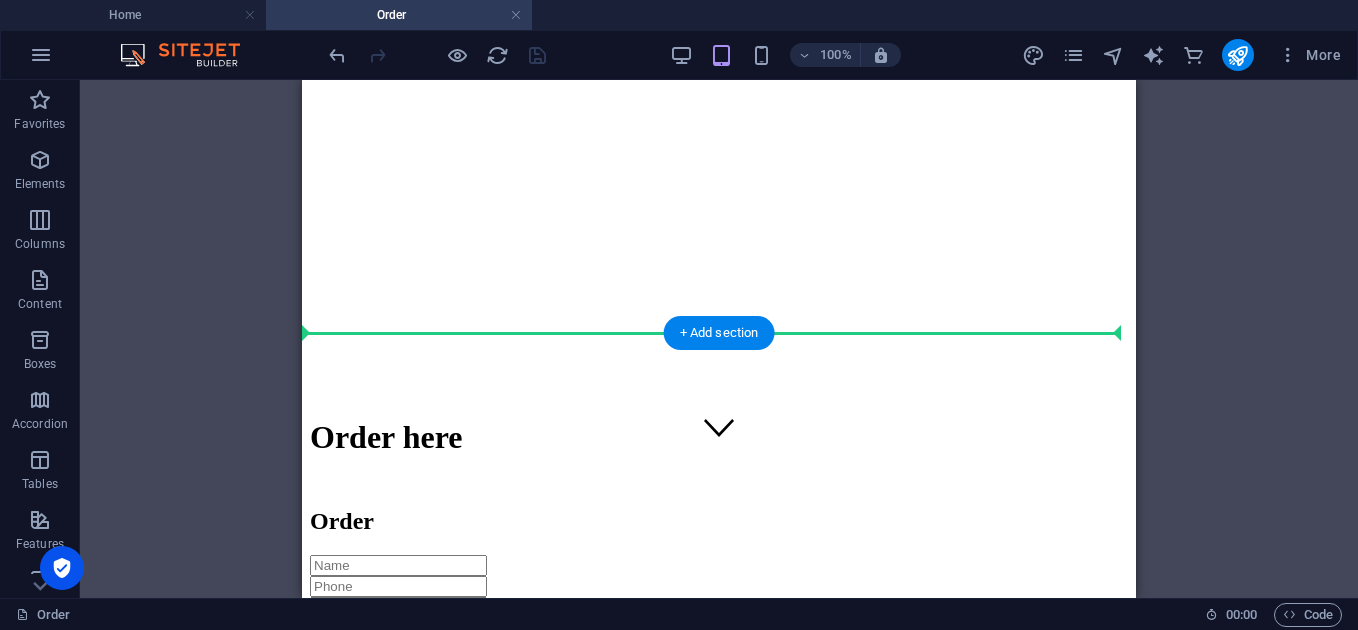 drag, startPoint x: 555, startPoint y: 423, endPoint x: 628, endPoint y: 332, distance: 116.6619 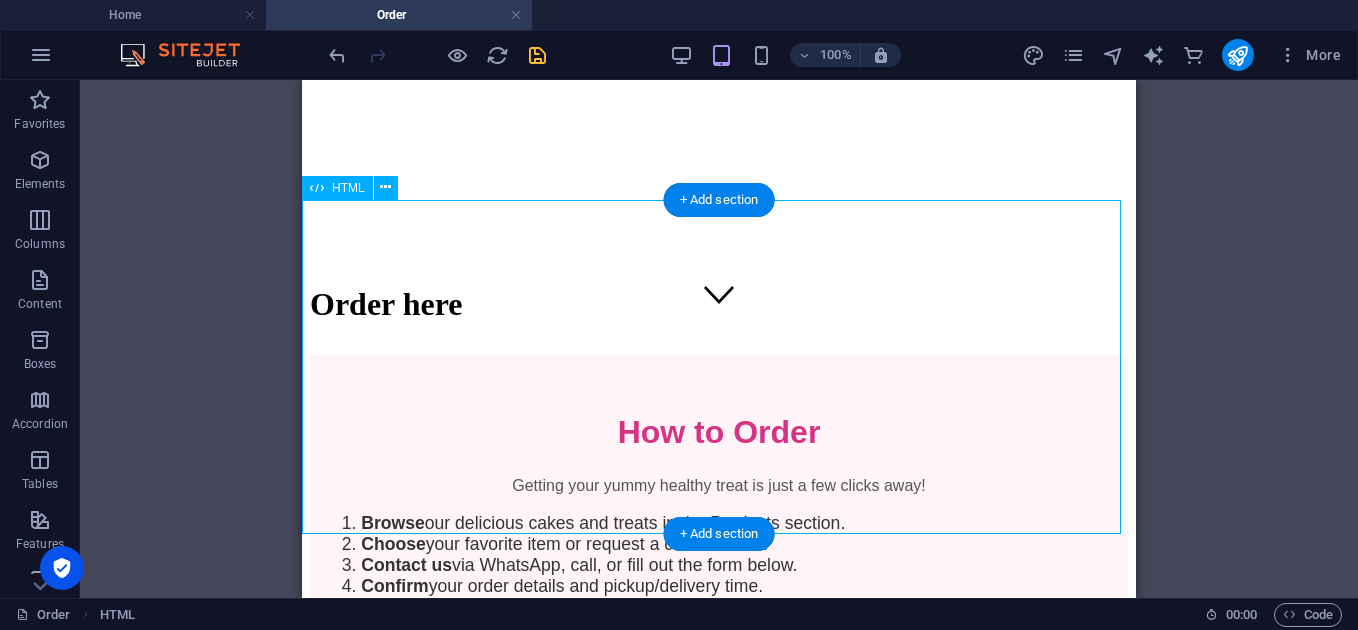 scroll, scrollTop: 403, scrollLeft: 0, axis: vertical 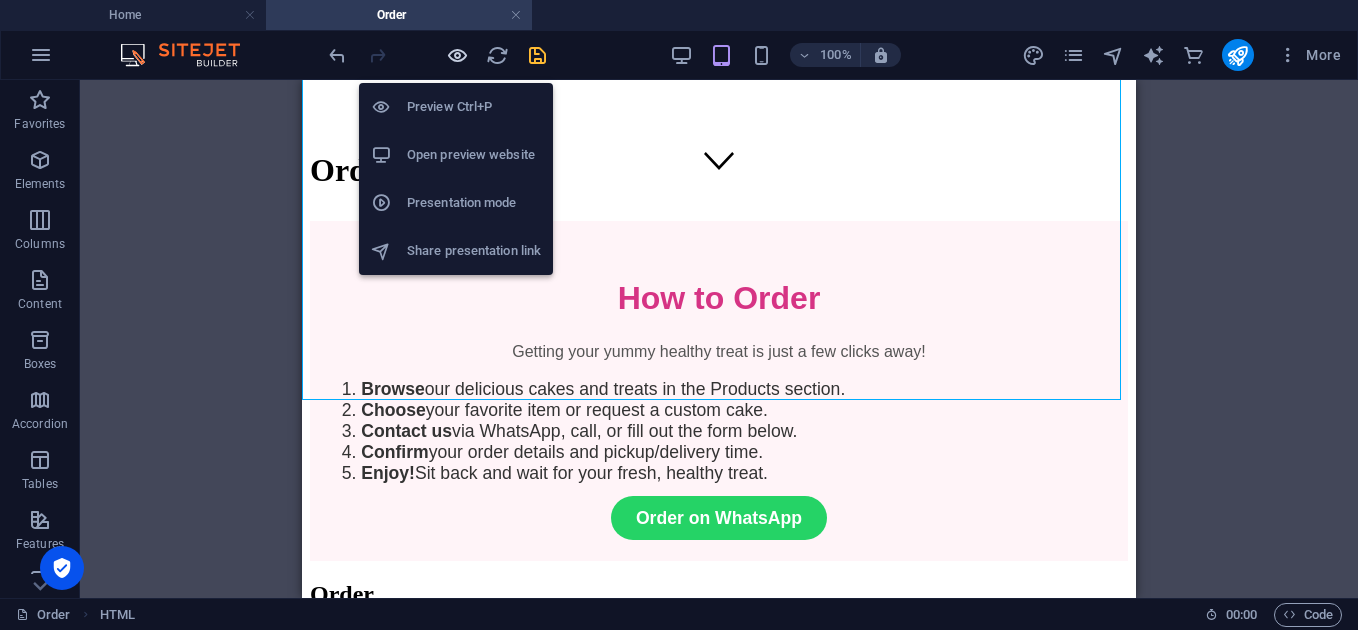 click at bounding box center [457, 55] 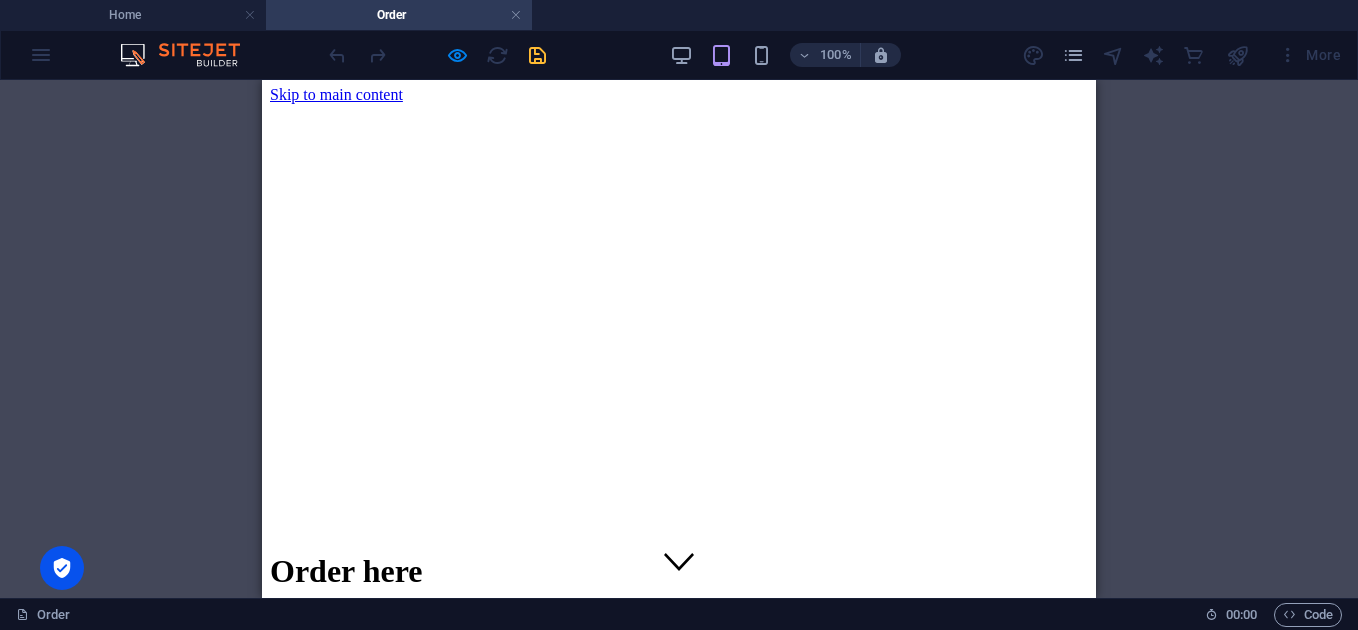 scroll, scrollTop: 0, scrollLeft: 0, axis: both 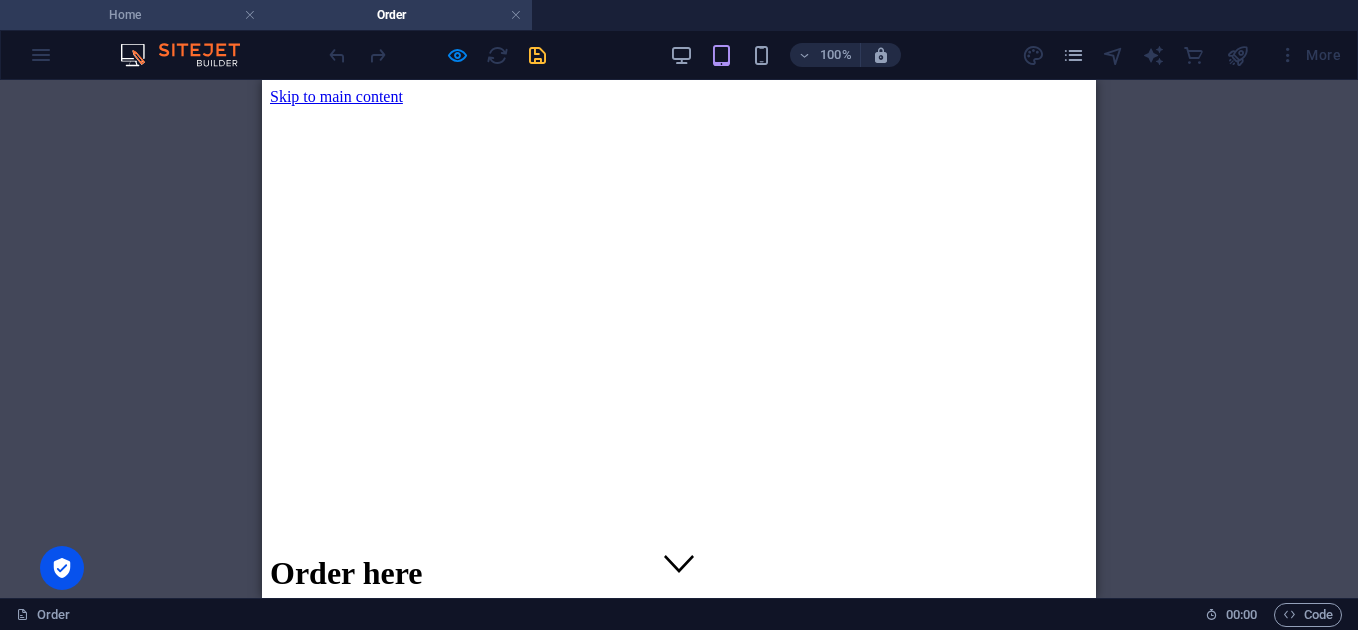 click on "Home" at bounding box center (133, 15) 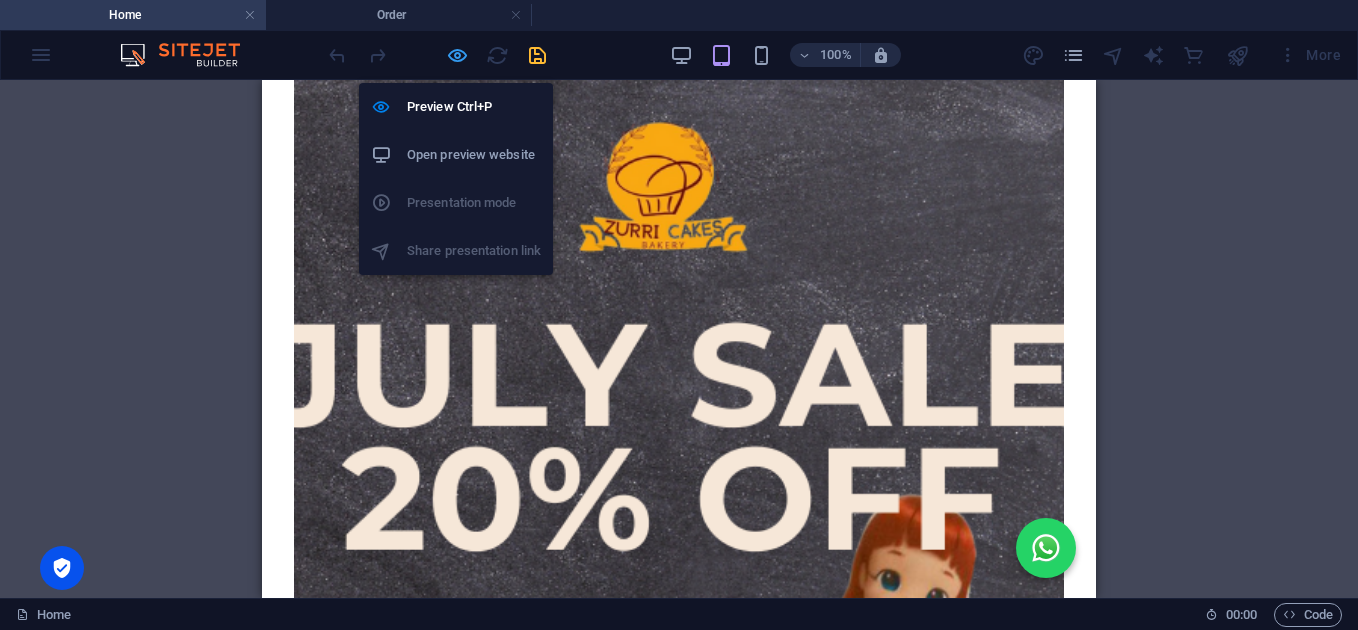 click at bounding box center (457, 55) 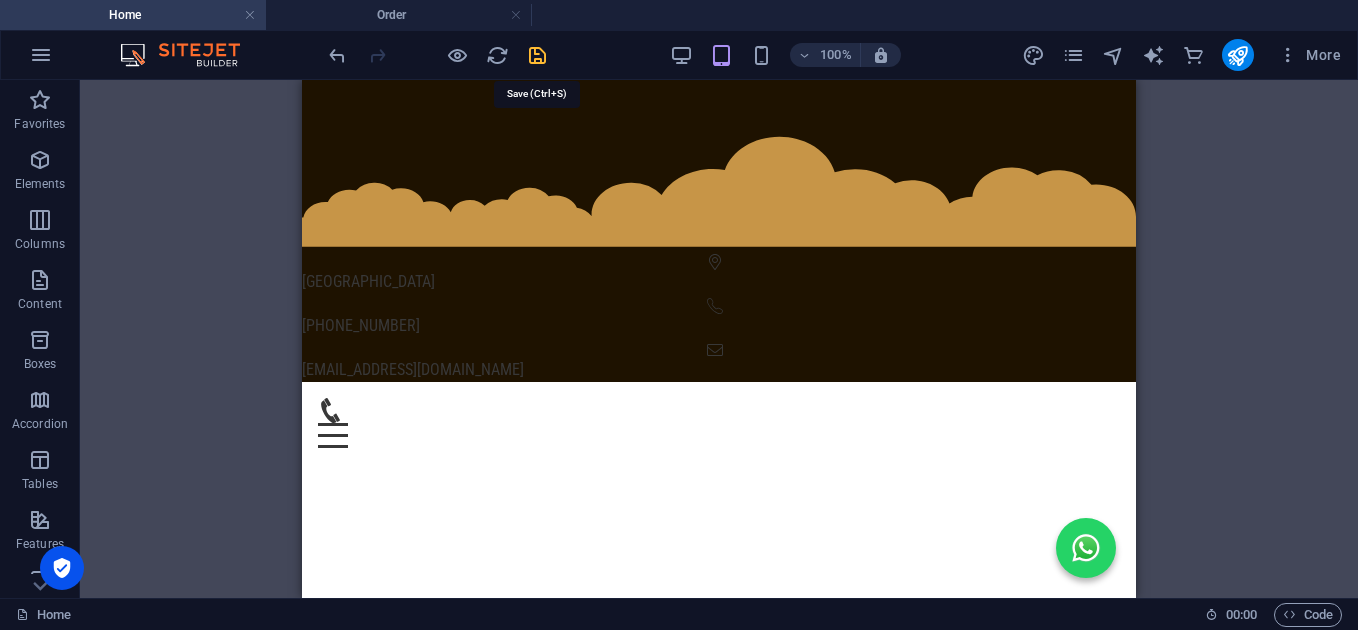 click at bounding box center [537, 55] 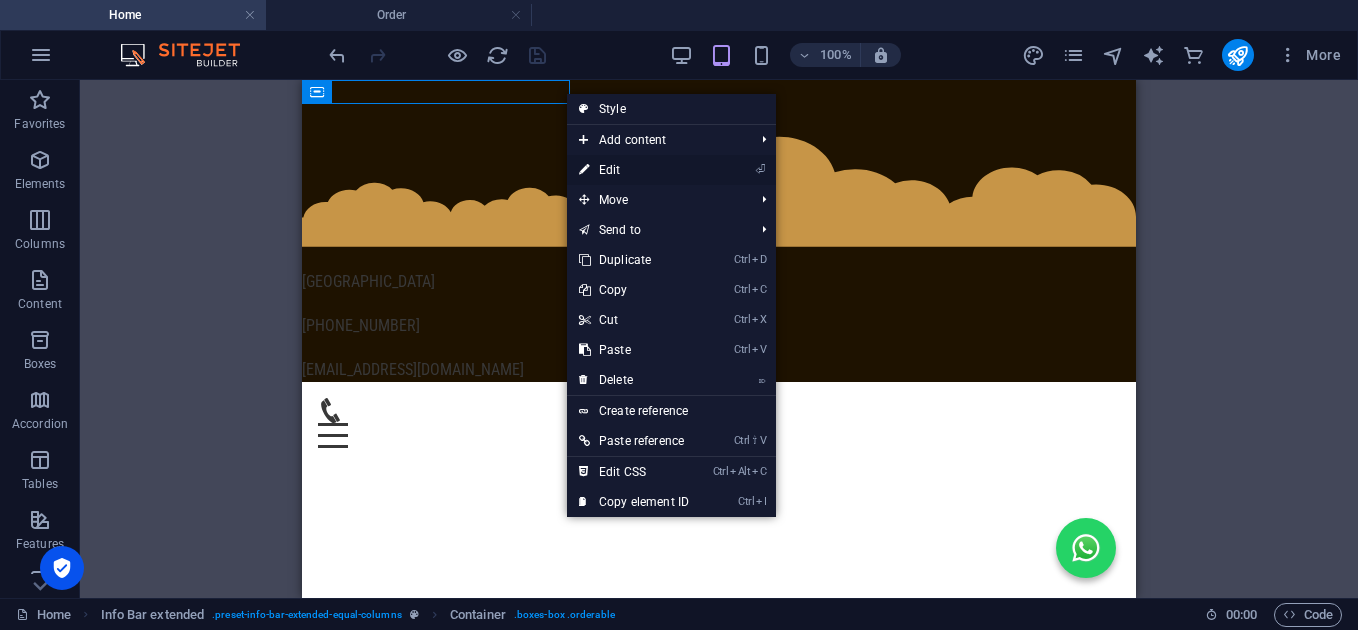 click on "⏎  Edit" at bounding box center (634, 170) 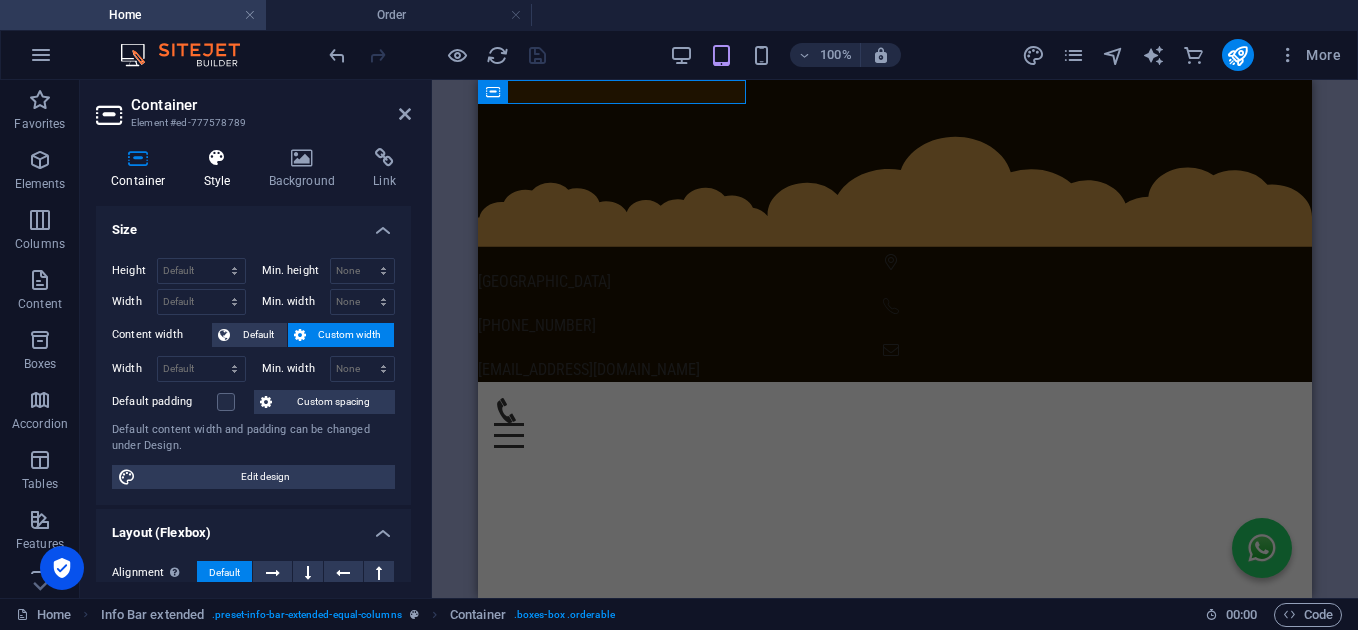 click at bounding box center (217, 158) 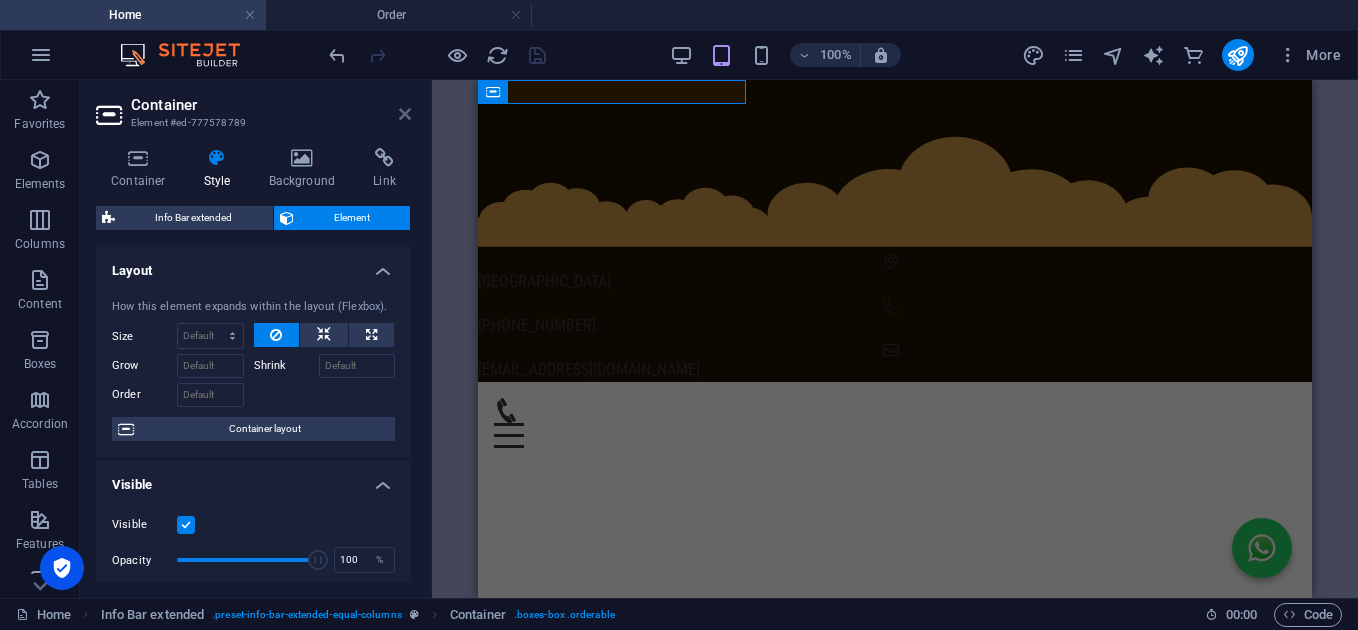 click at bounding box center [405, 114] 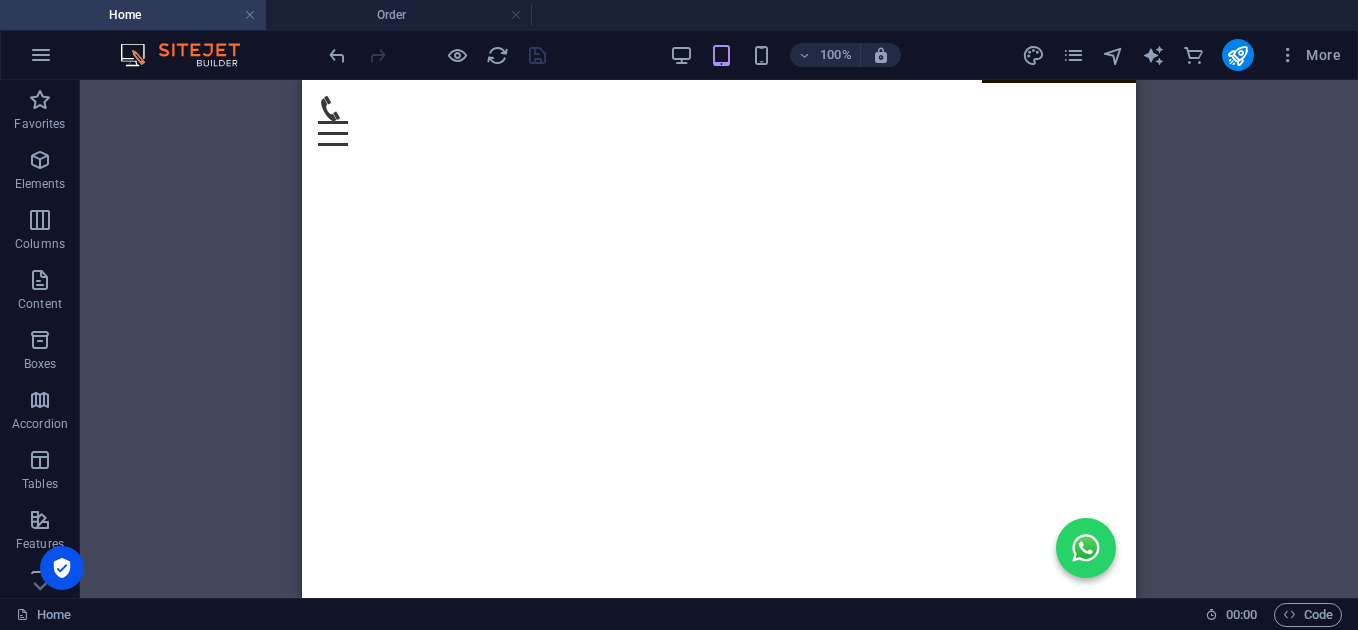 scroll, scrollTop: 0, scrollLeft: 0, axis: both 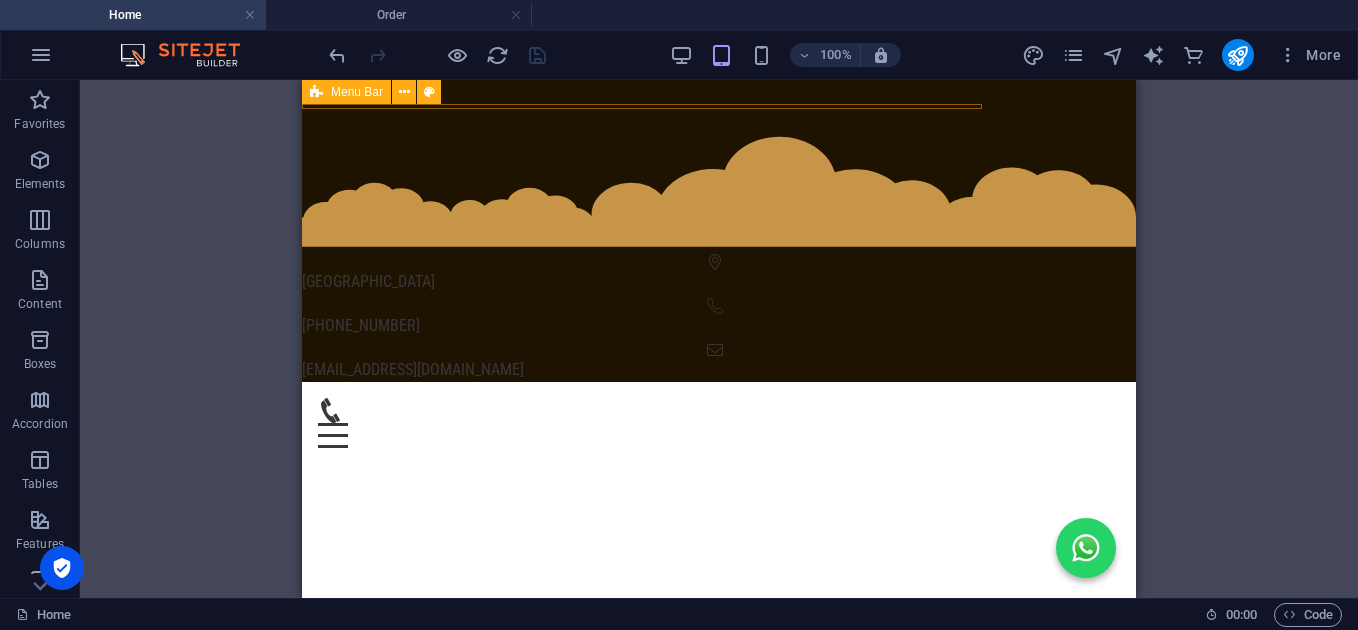 click on "Menu Home About Products Contact ORDER" at bounding box center (642, 384) 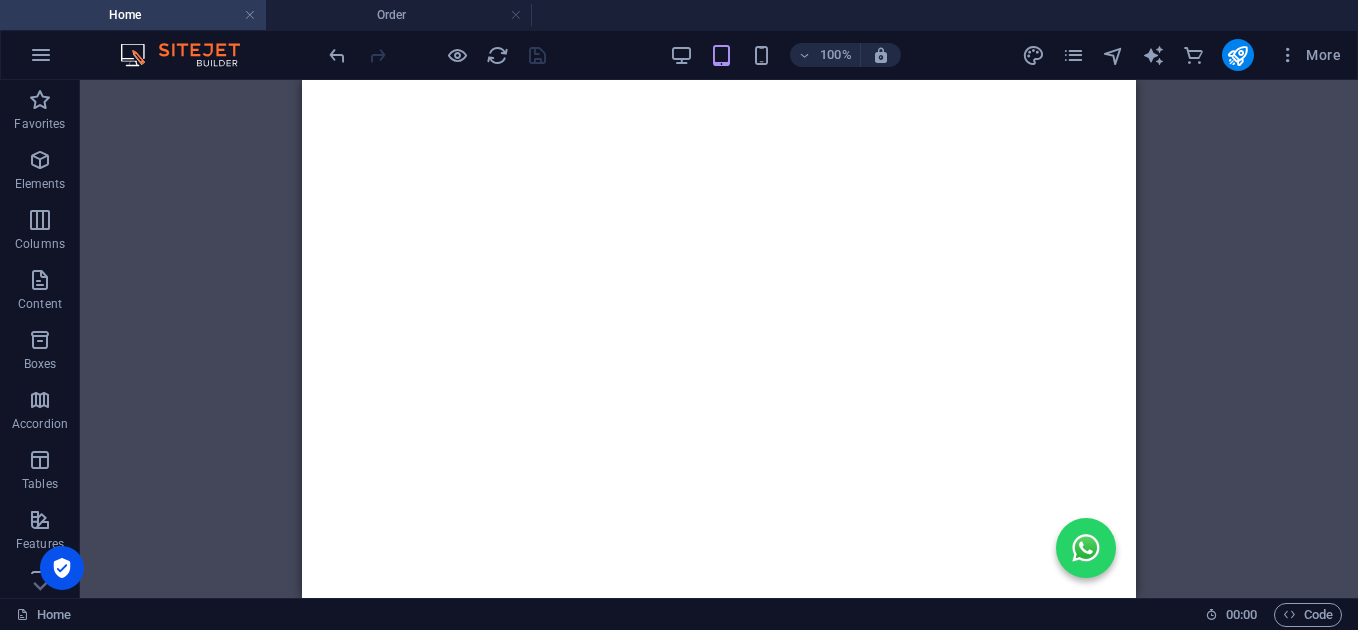 scroll, scrollTop: 533, scrollLeft: 0, axis: vertical 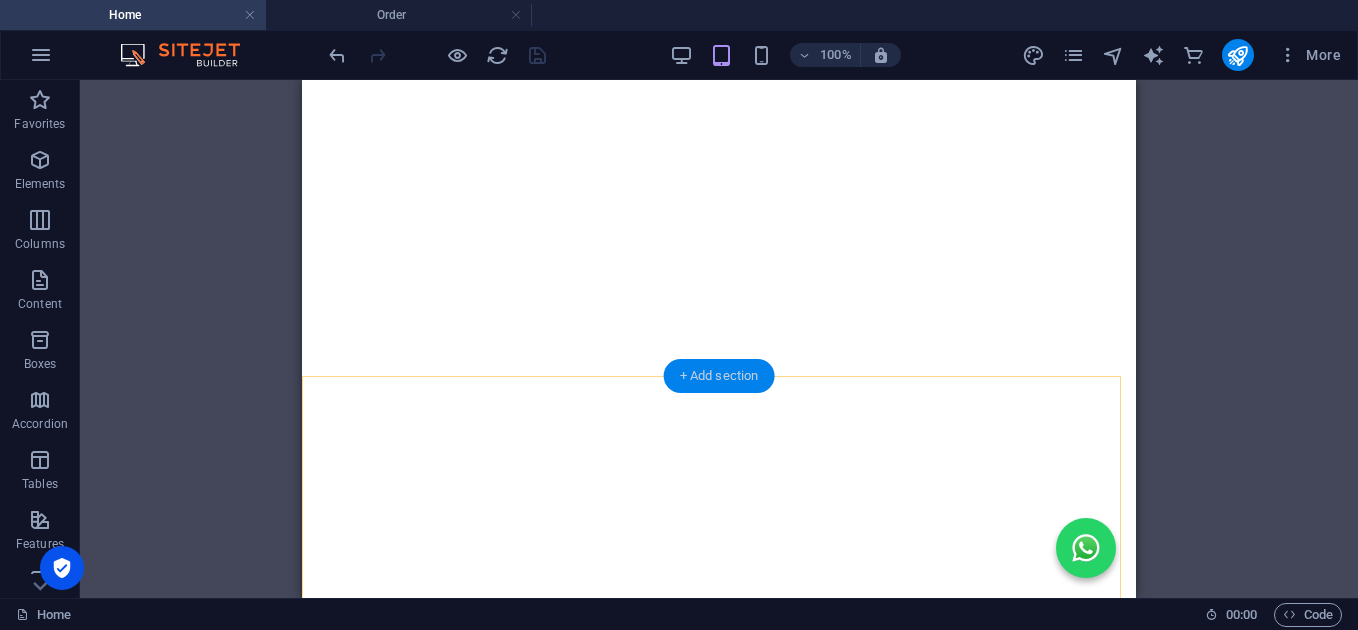 click on "+ Add section" at bounding box center (719, 376) 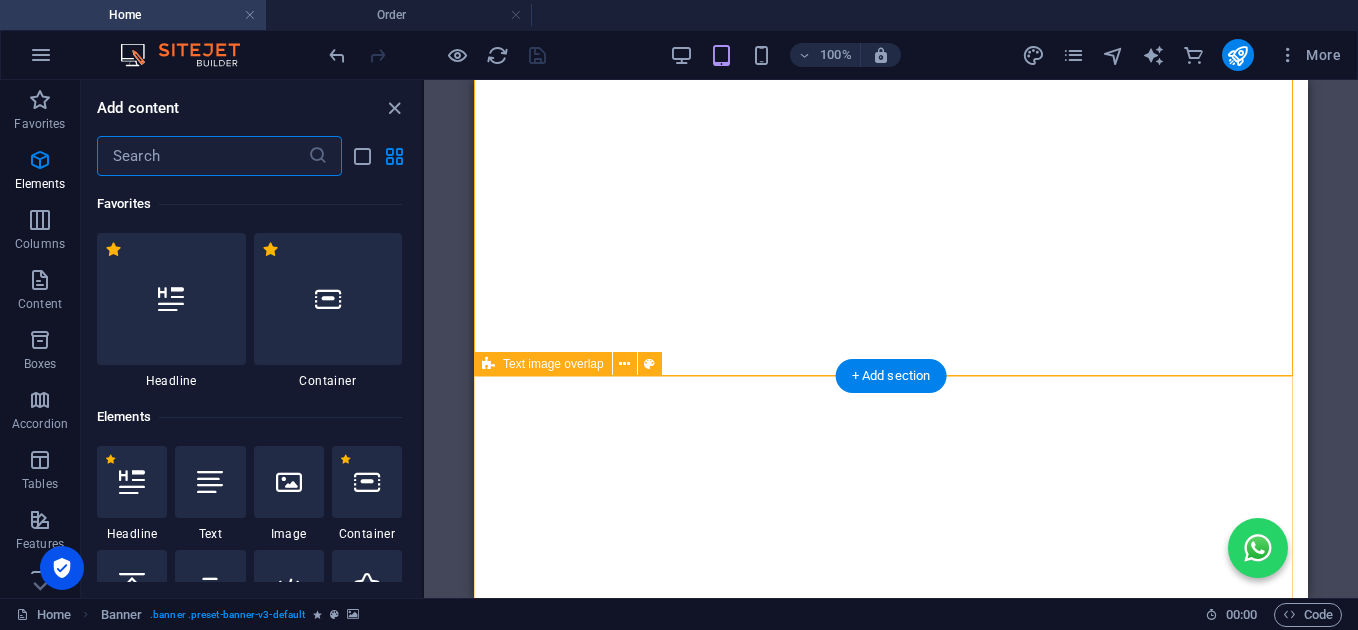 scroll, scrollTop: 3499, scrollLeft: 0, axis: vertical 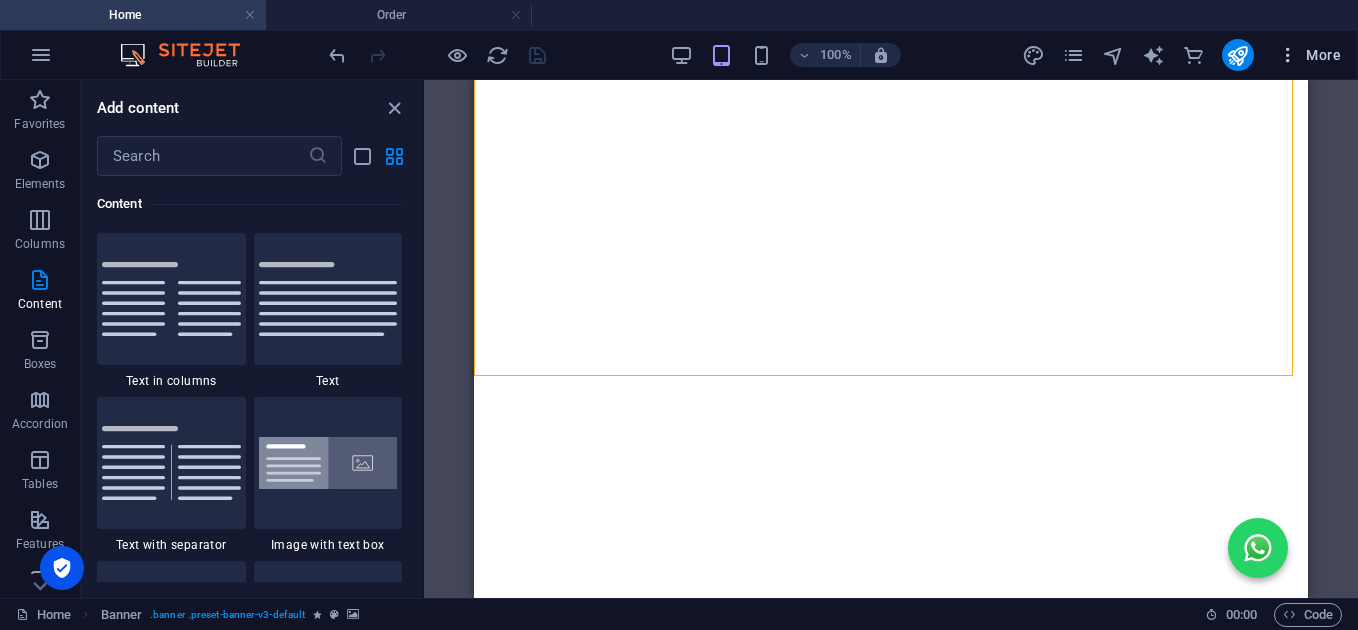 click on "More" at bounding box center (1309, 55) 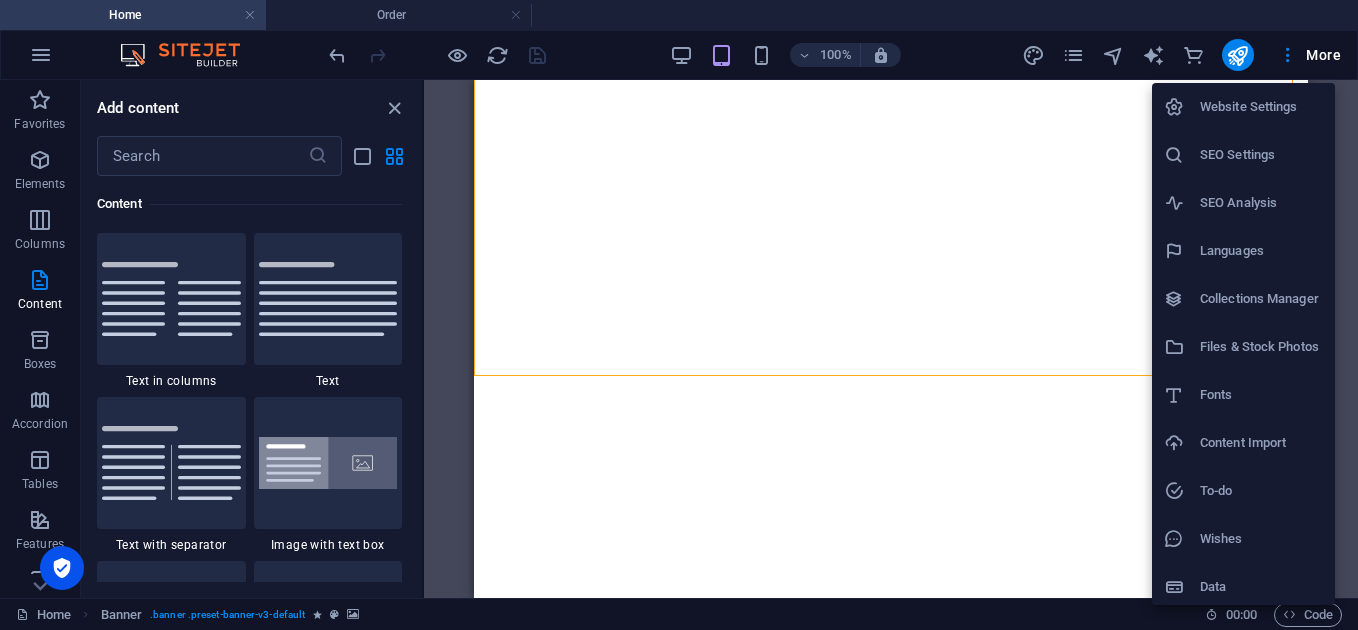 click at bounding box center [679, 315] 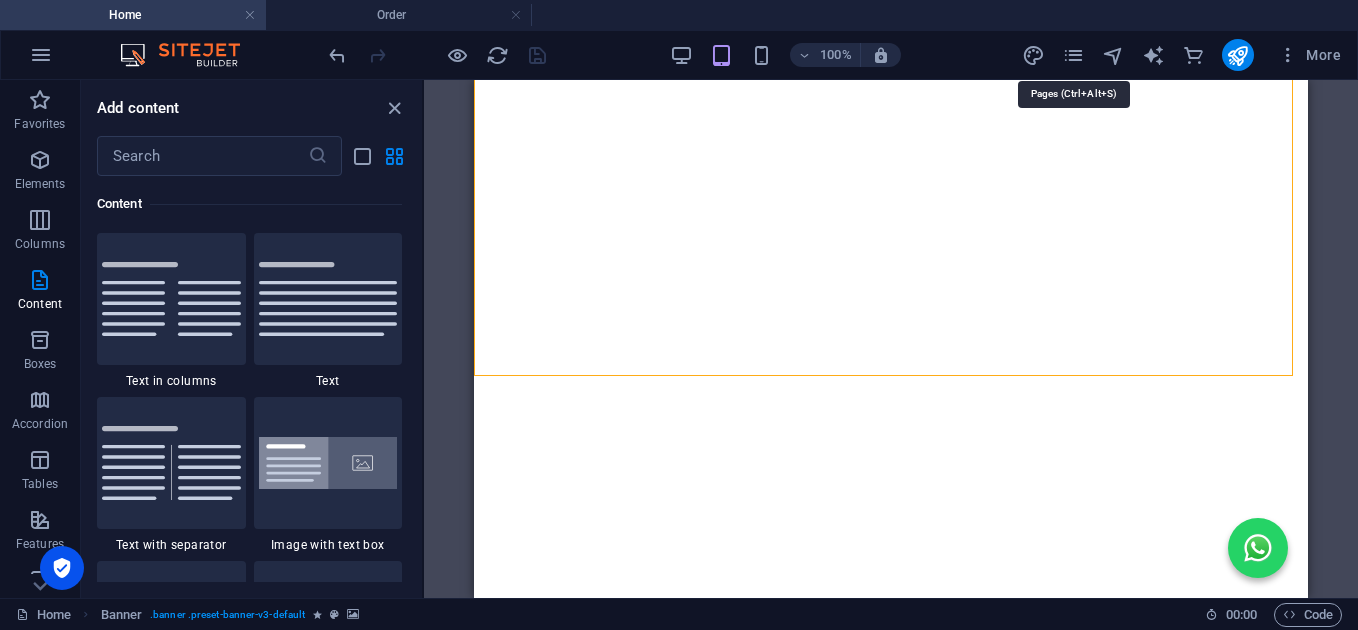 click at bounding box center [1073, 55] 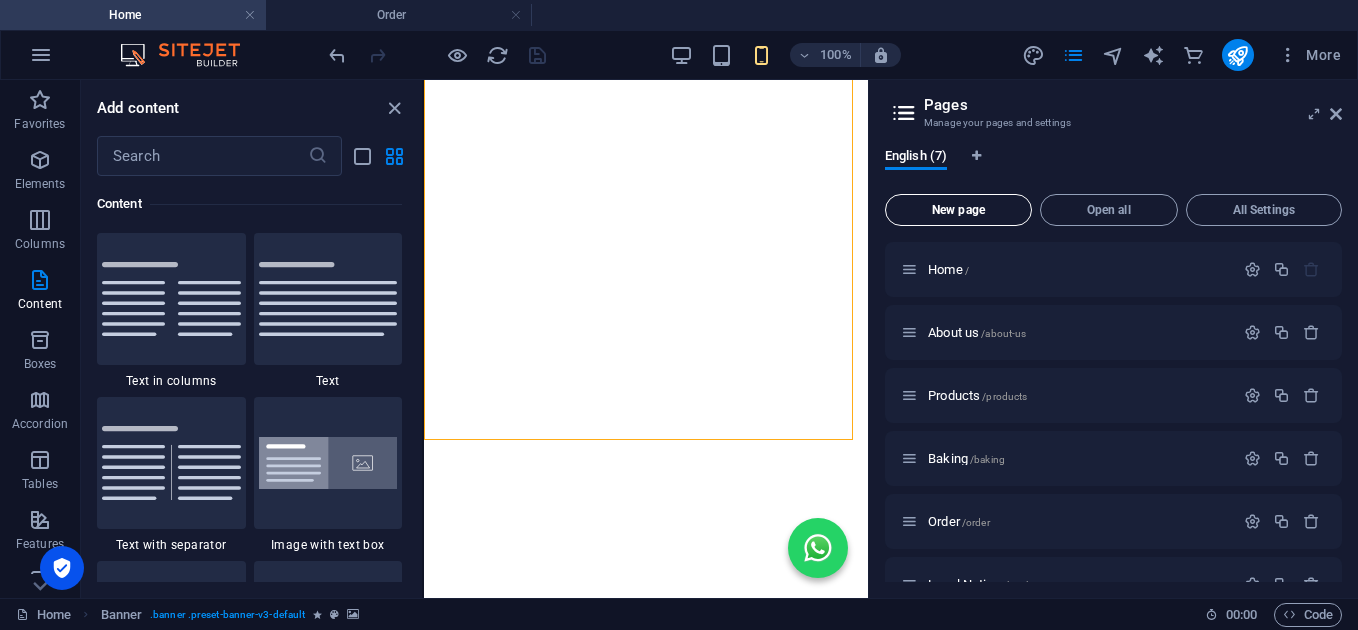 click on "New page" at bounding box center [958, 210] 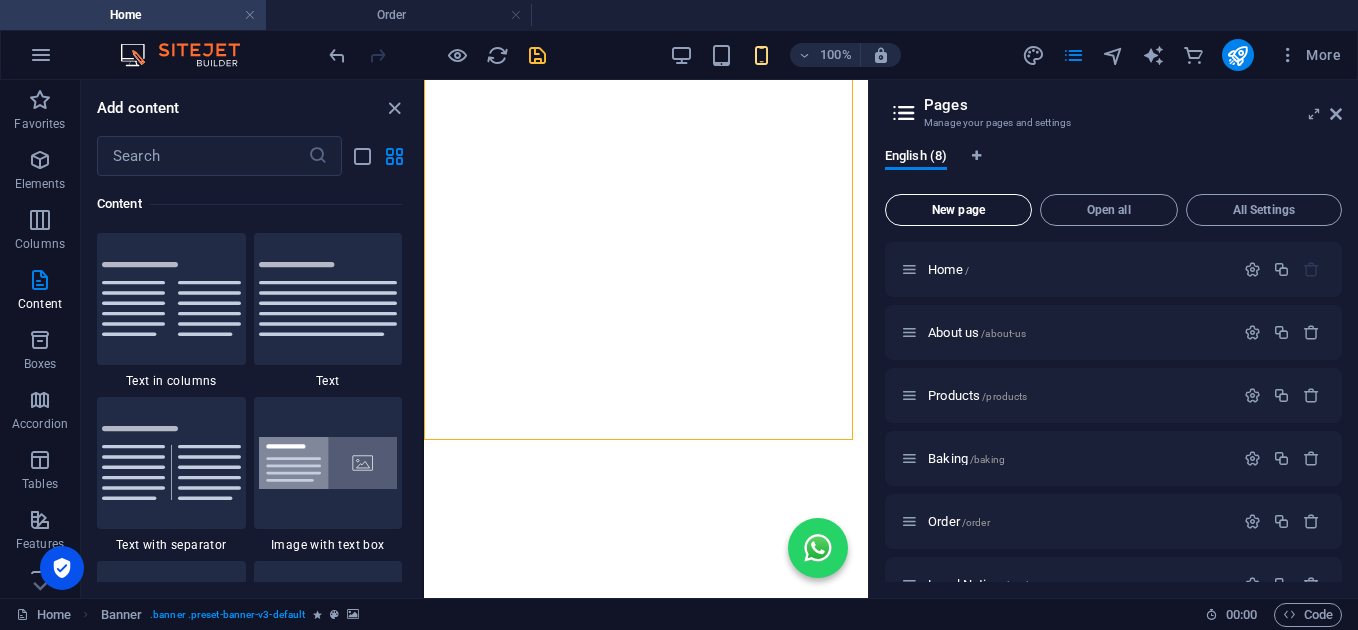 scroll, scrollTop: 374, scrollLeft: 0, axis: vertical 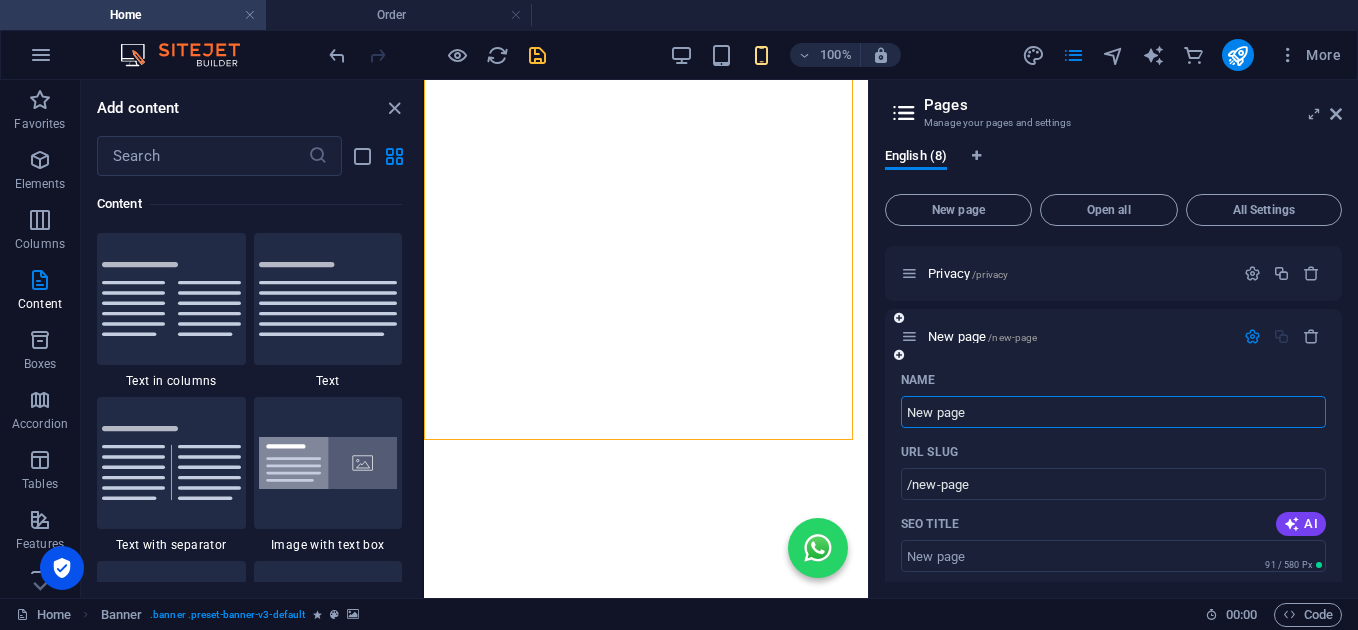 click on "New page /new-page" at bounding box center (1113, 336) 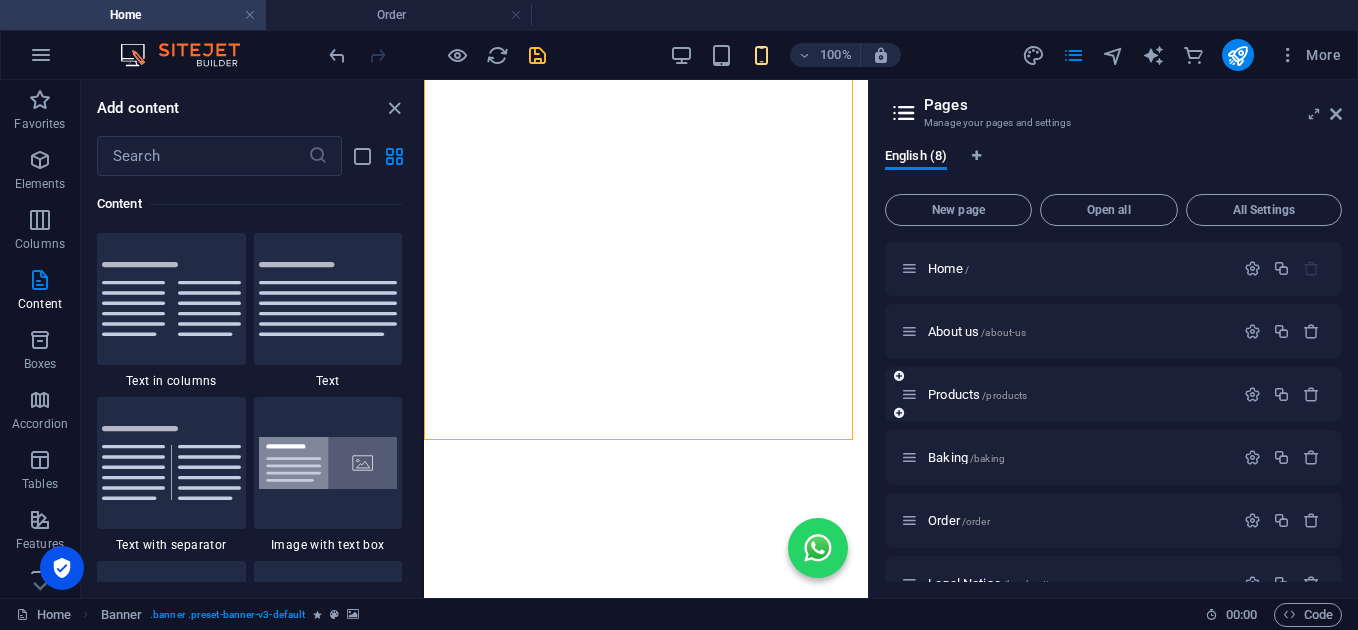 scroll, scrollTop: 0, scrollLeft: 0, axis: both 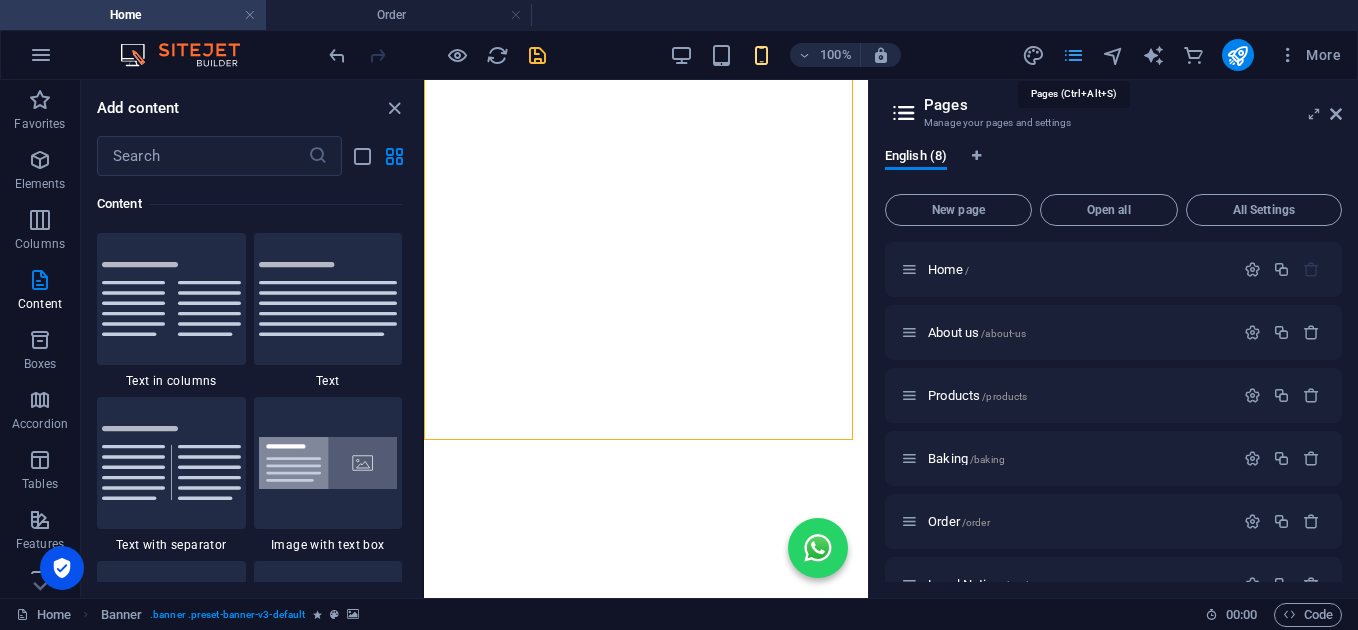 click at bounding box center (1073, 55) 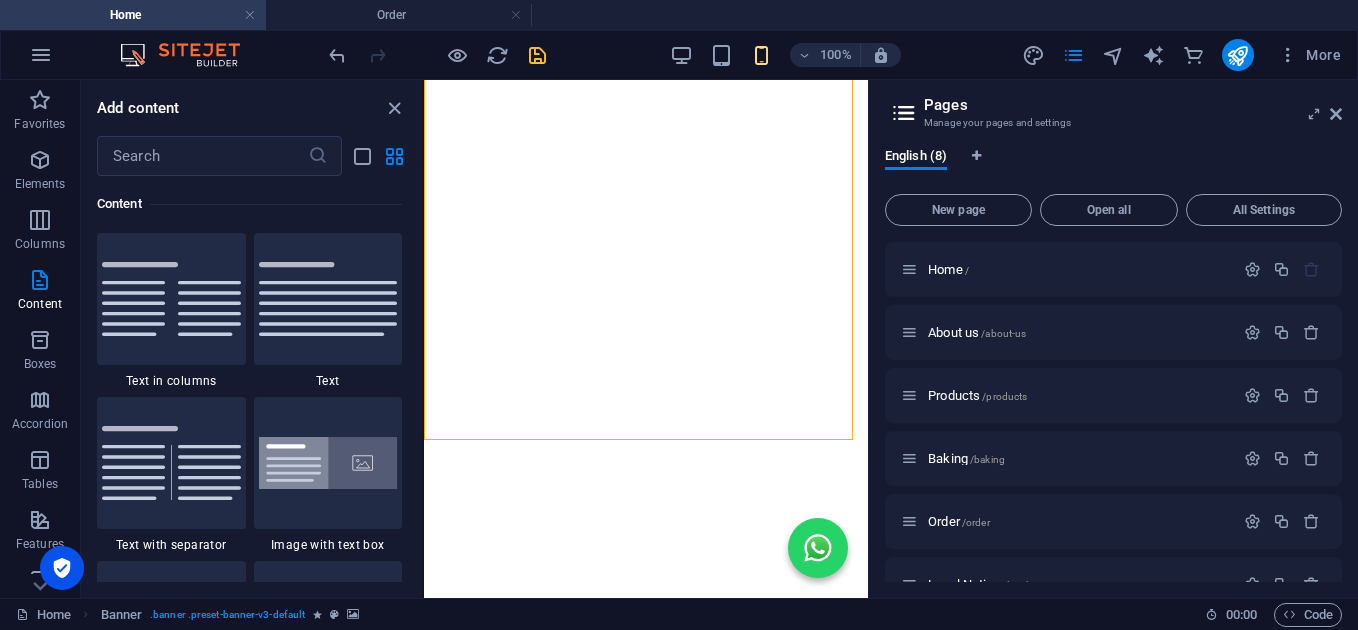 drag, startPoint x: 1335, startPoint y: 114, endPoint x: 1183, endPoint y: 78, distance: 156.20499 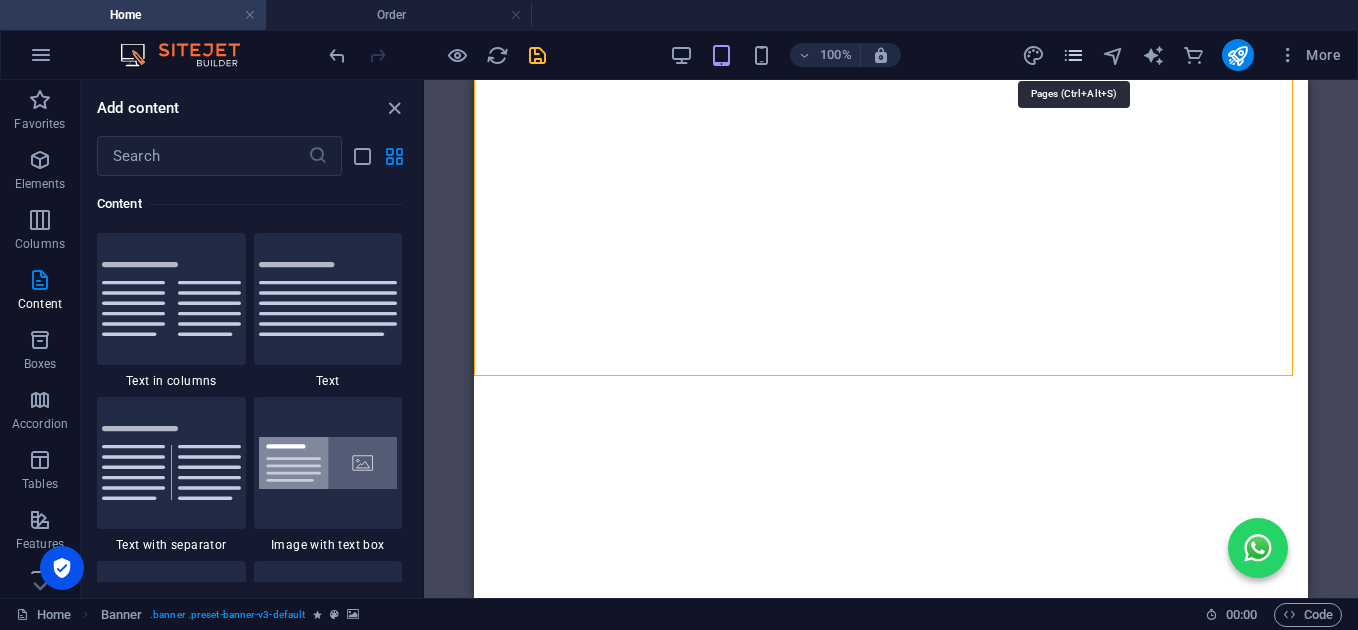 click at bounding box center [1073, 55] 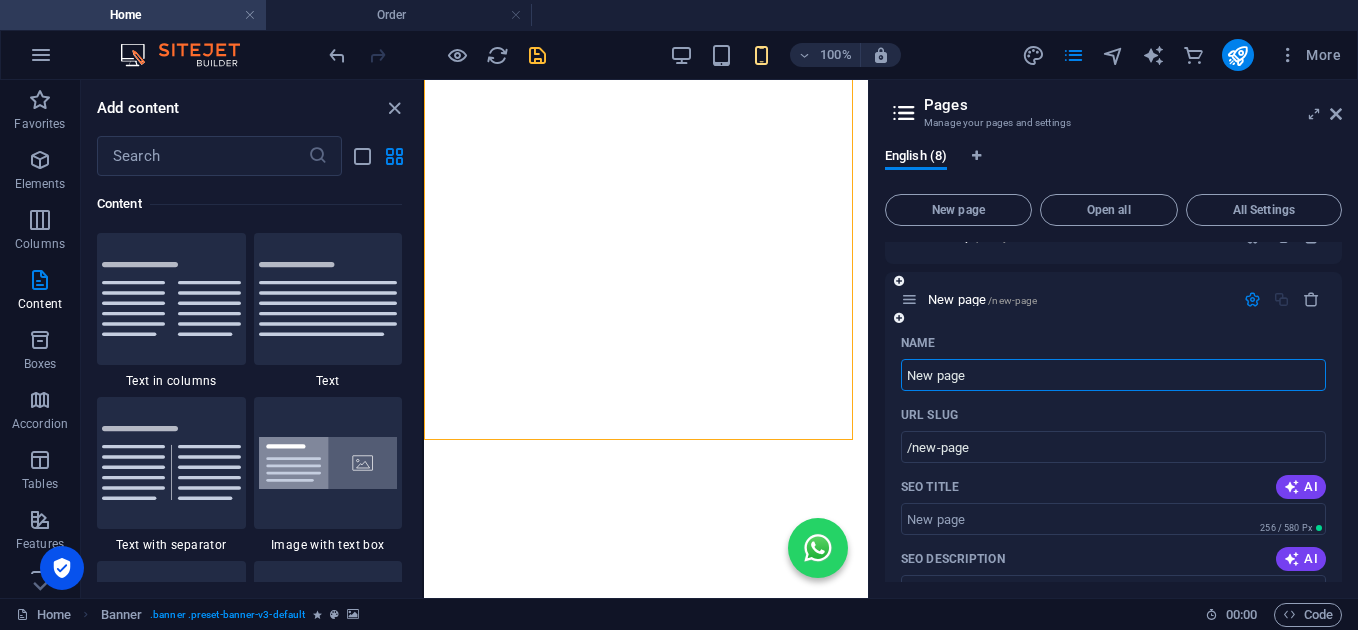 scroll, scrollTop: 374, scrollLeft: 0, axis: vertical 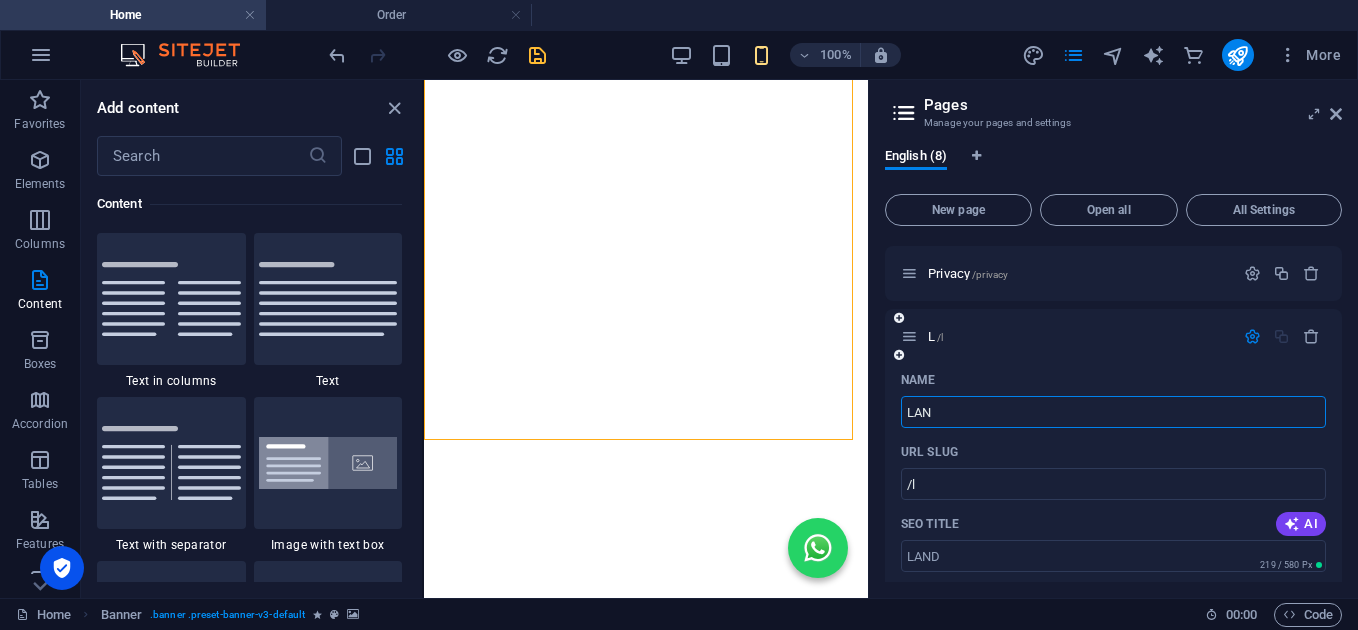type on "LAND" 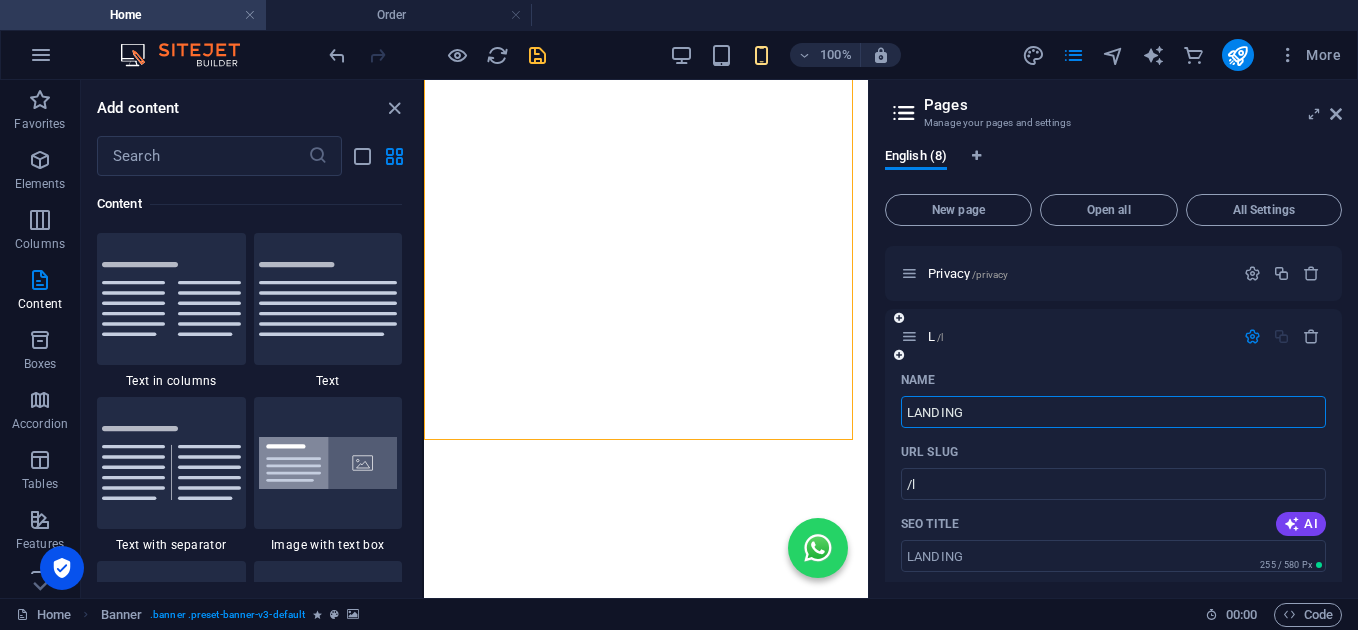 type on "LANDING" 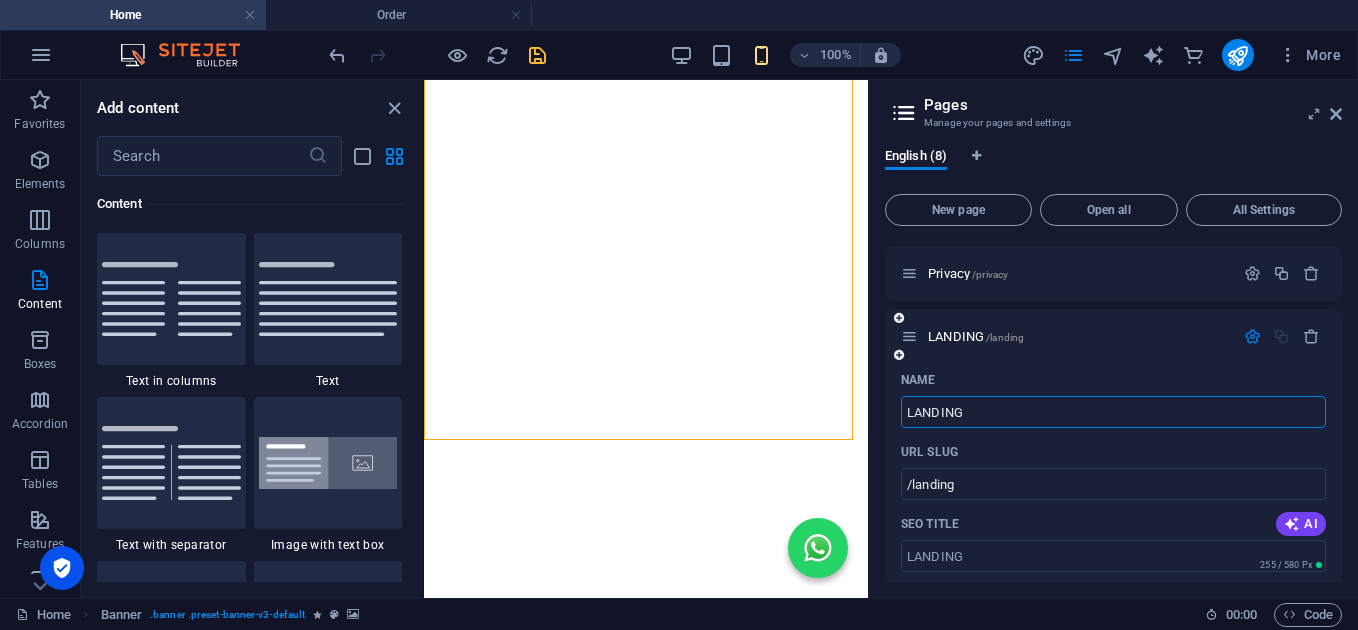 type on "LANDING" 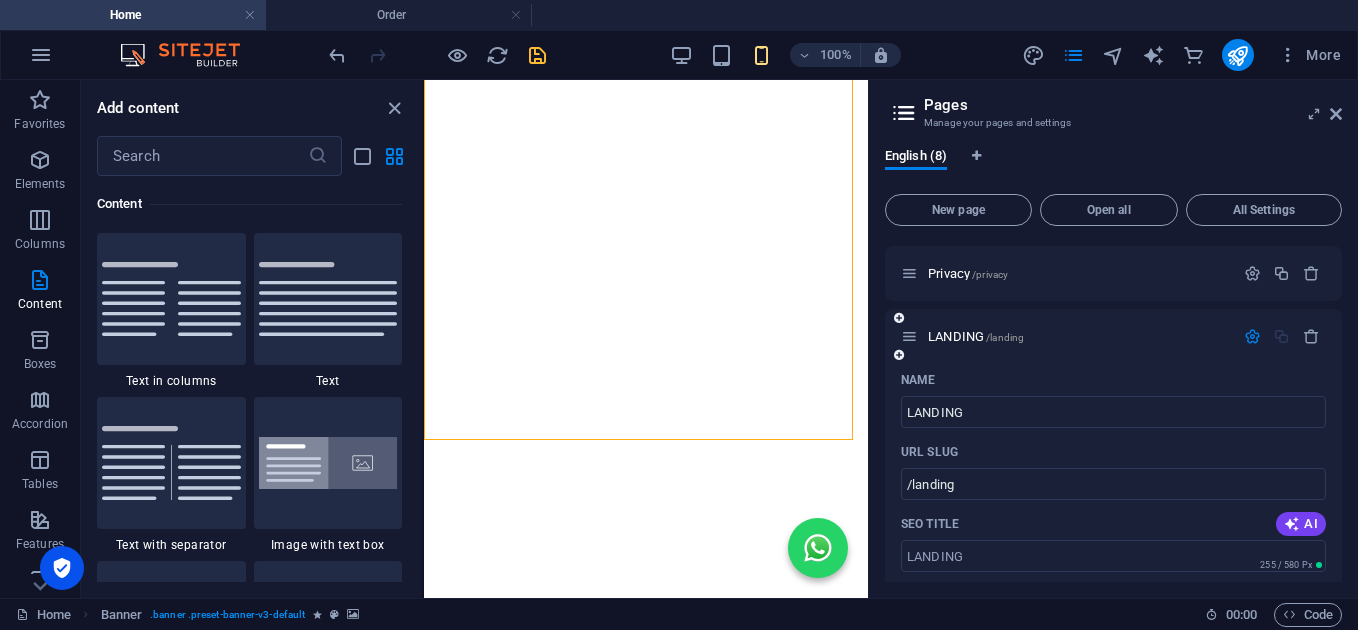 click on "Name" at bounding box center [1113, 380] 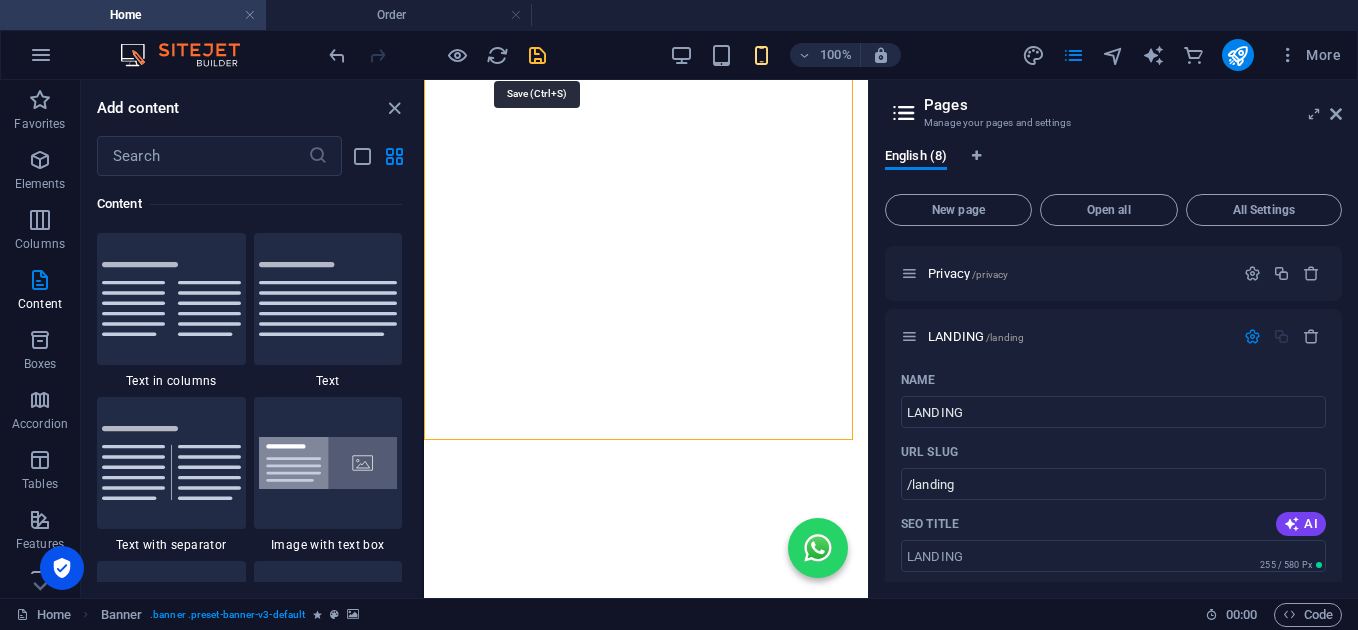 drag, startPoint x: 535, startPoint y: 60, endPoint x: 557, endPoint y: 40, distance: 29.732138 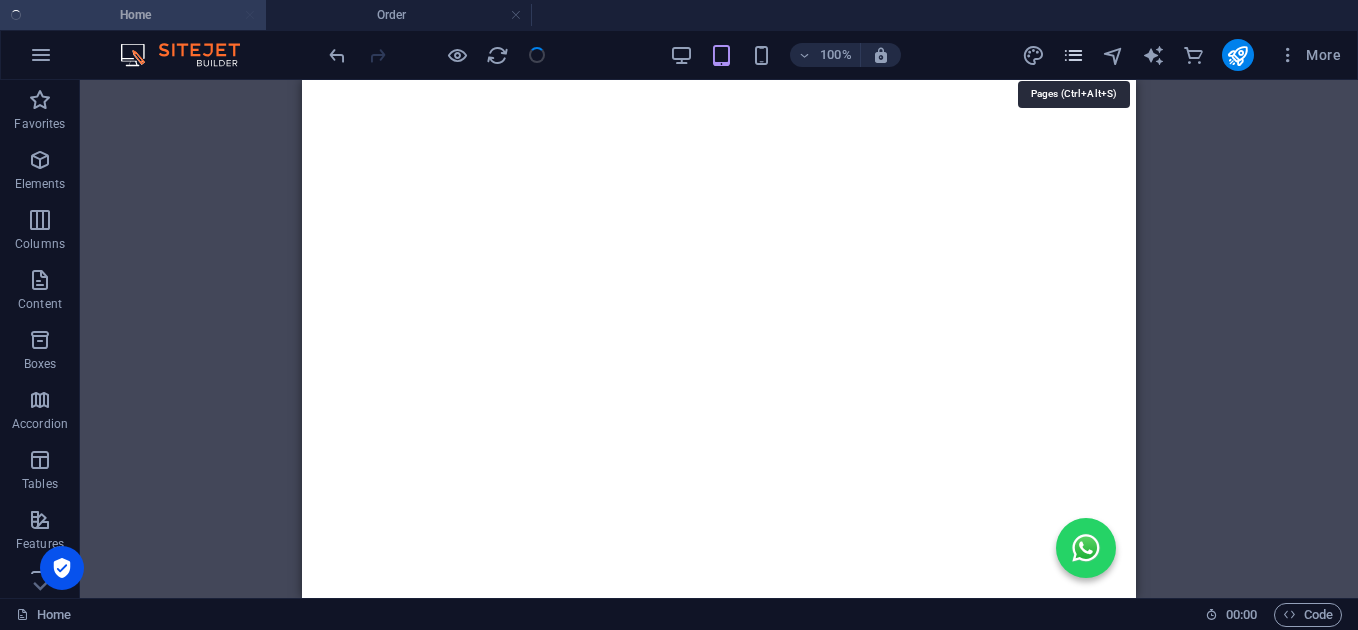 click at bounding box center [1073, 55] 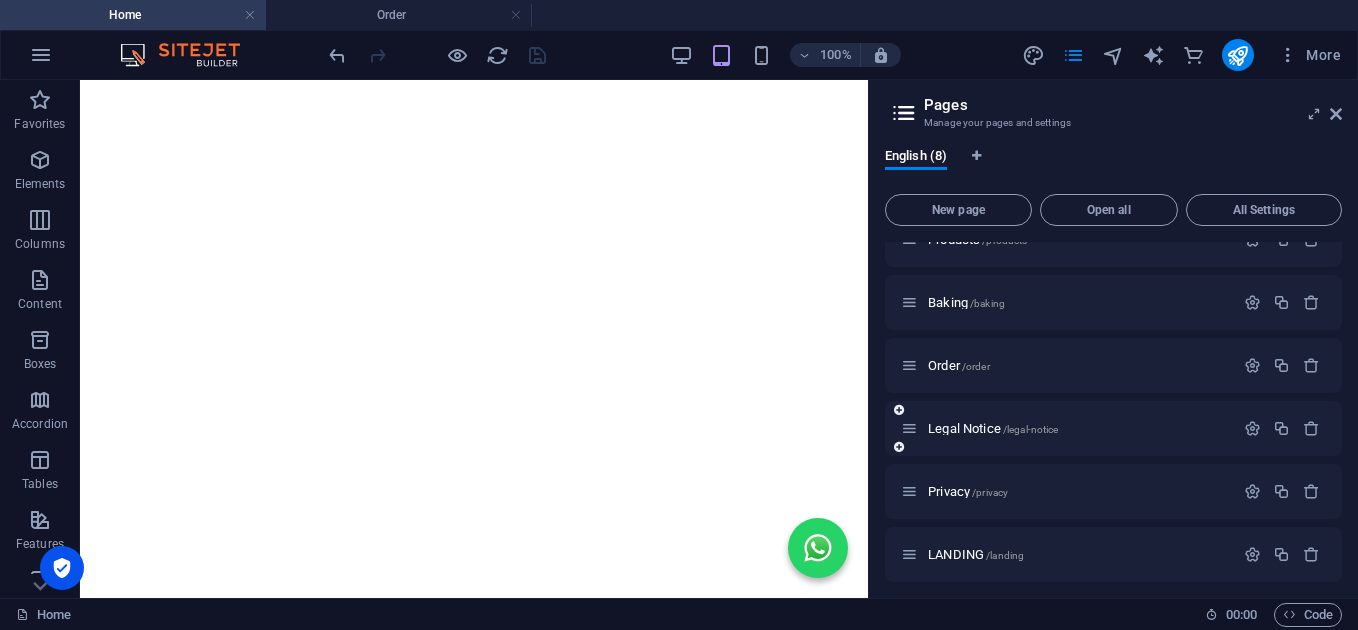 scroll, scrollTop: 164, scrollLeft: 0, axis: vertical 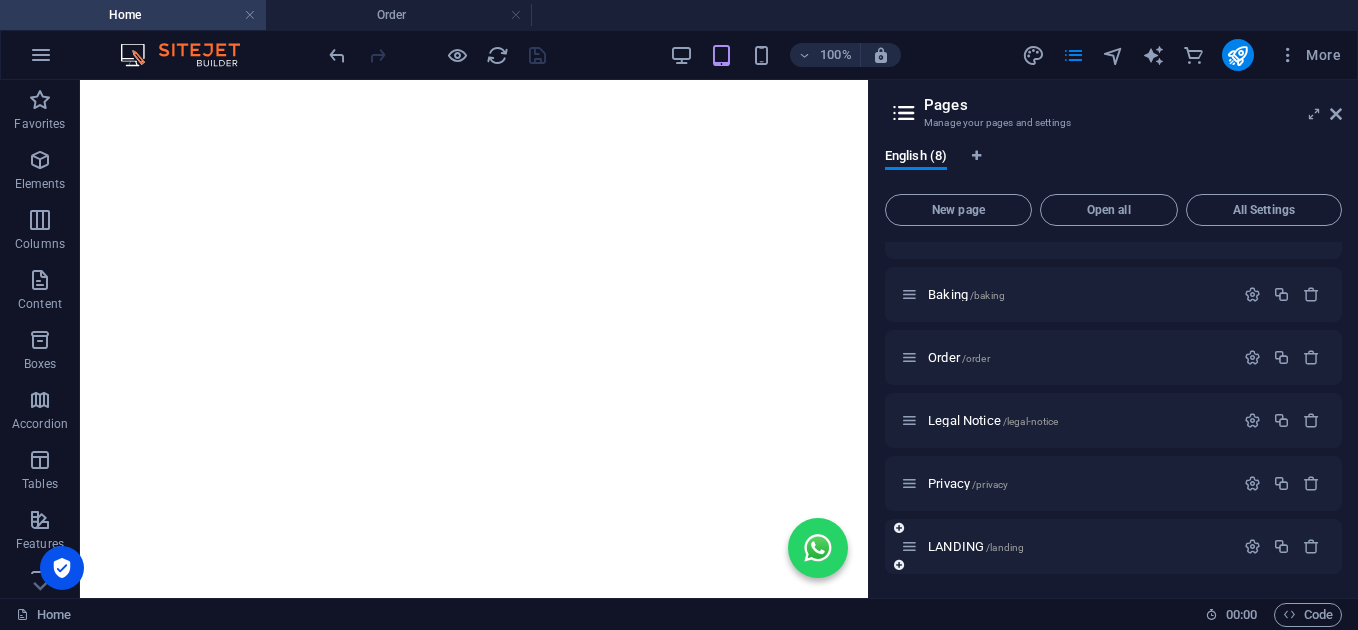 click on "LANDING /landing" at bounding box center [1067, 546] 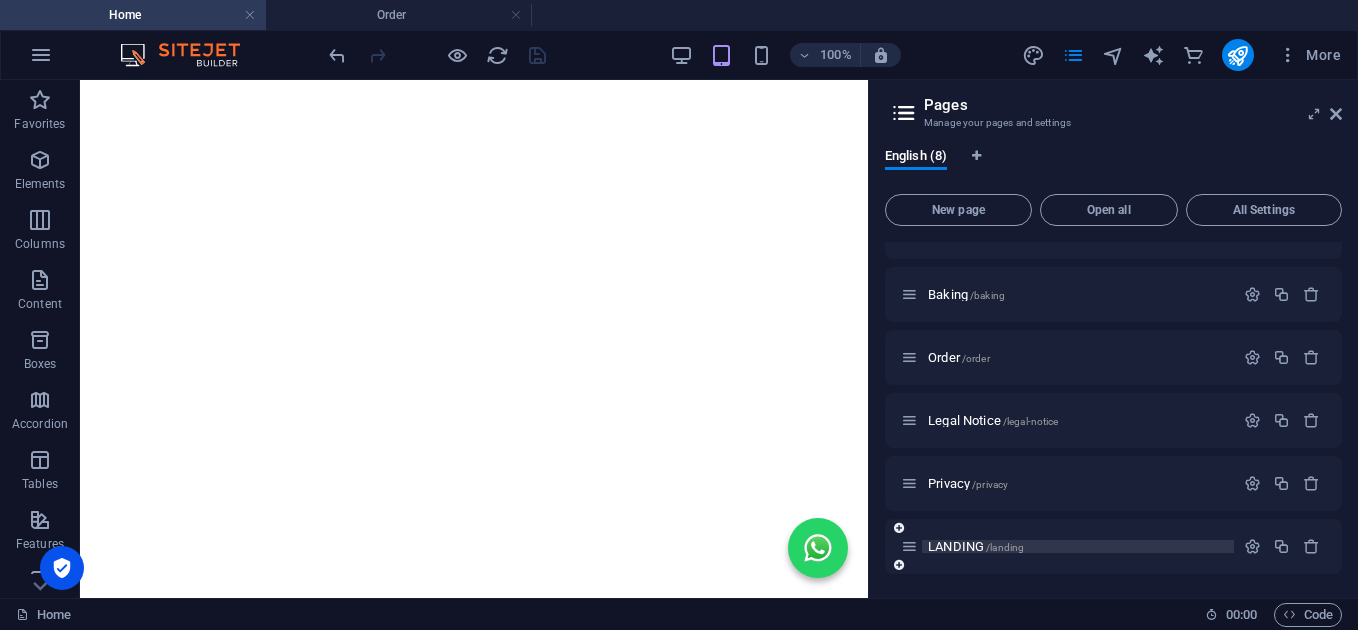 click on "LANDING /landing" at bounding box center (976, 546) 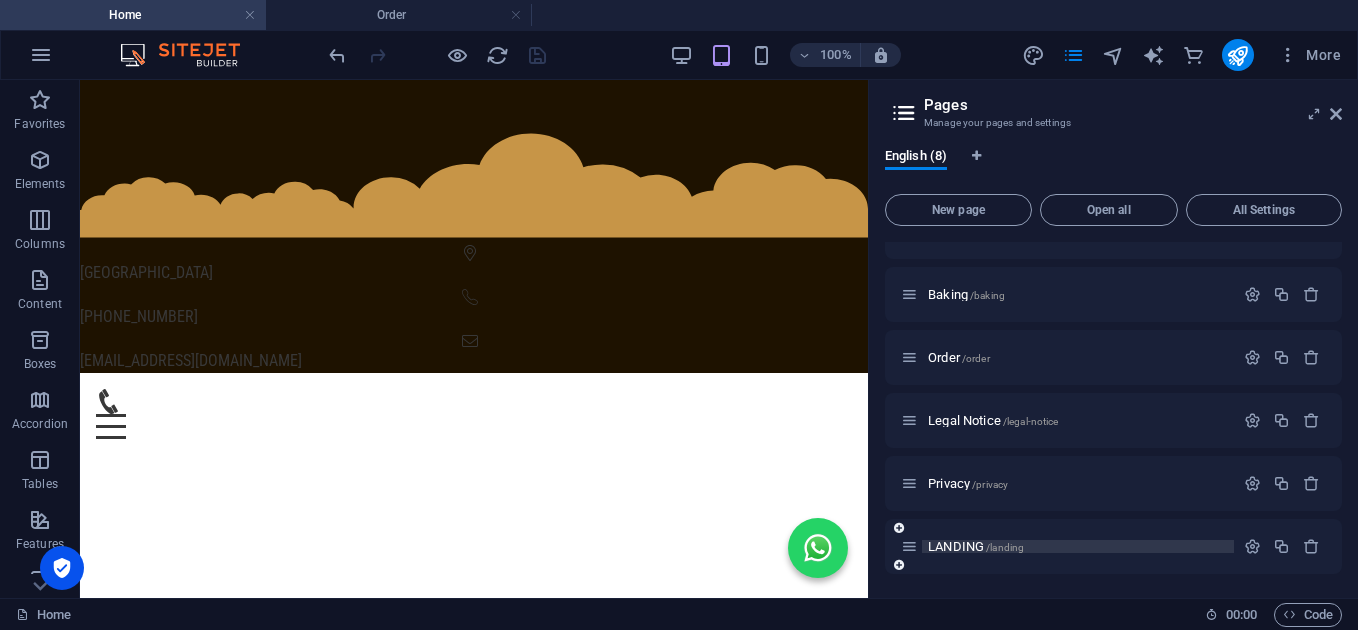 scroll, scrollTop: 83, scrollLeft: 0, axis: vertical 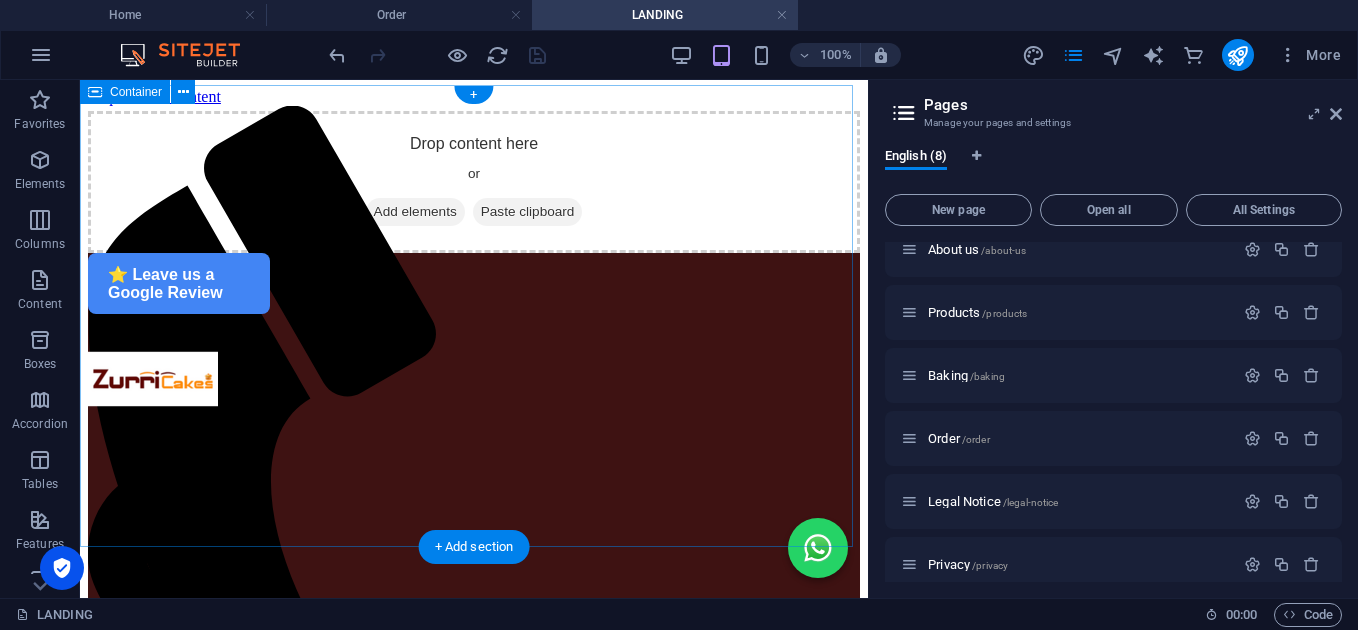 click on "Add elements" at bounding box center (415, 212) 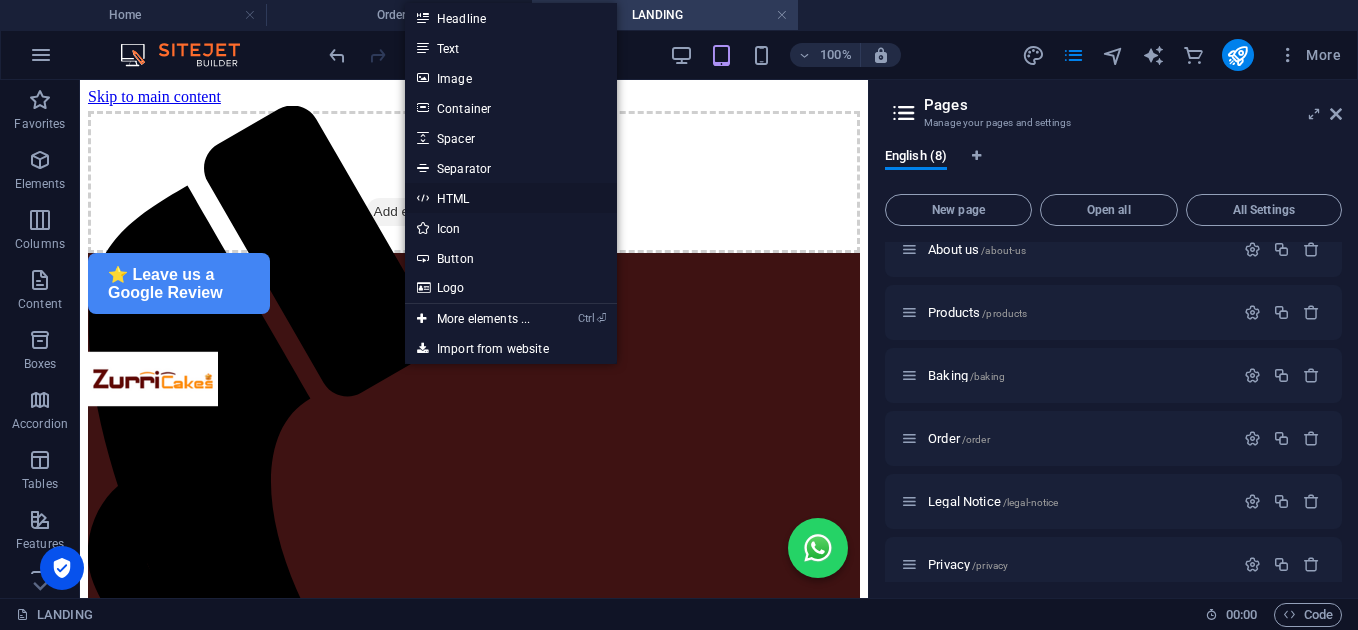 click on "HTML" at bounding box center [511, 198] 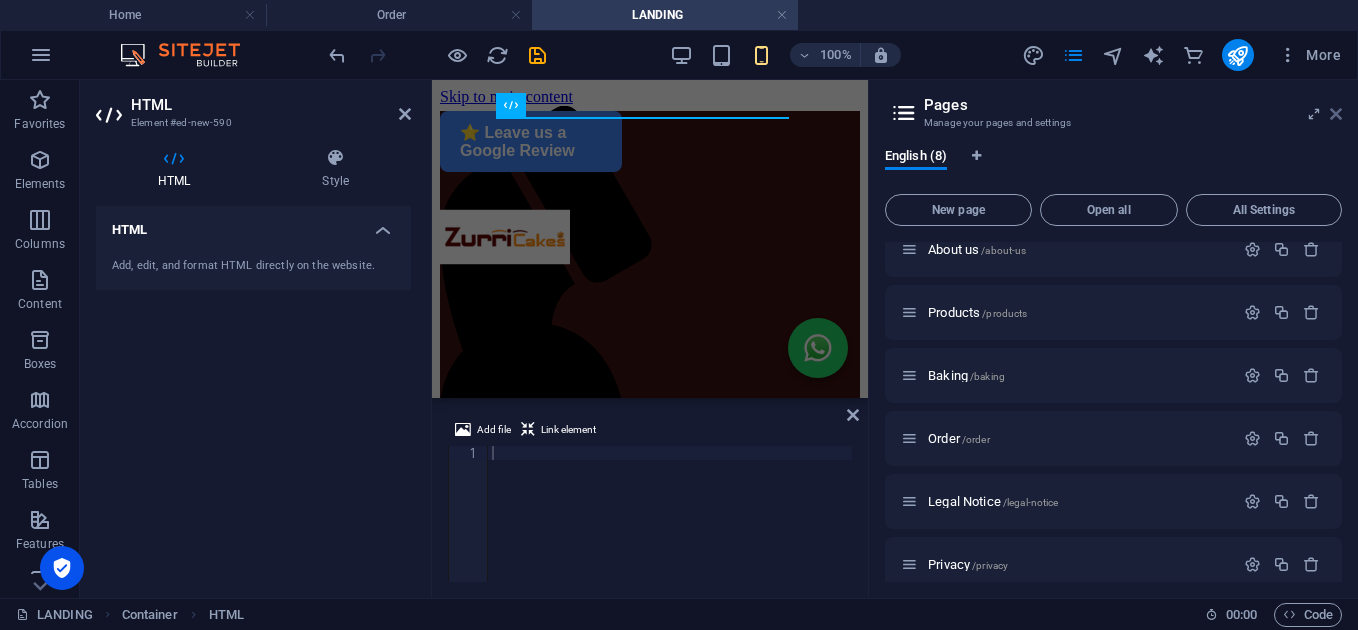 drag, startPoint x: 1337, startPoint y: 111, endPoint x: 716, endPoint y: 99, distance: 621.1159 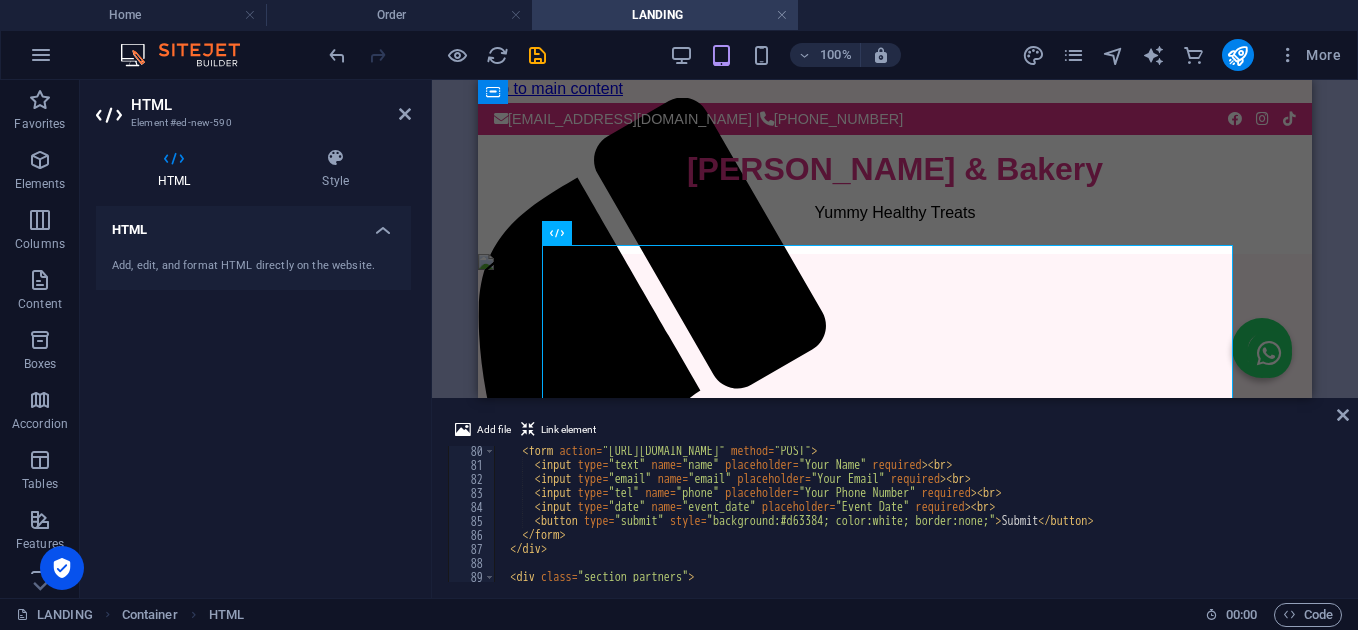scroll, scrollTop: 1048, scrollLeft: 0, axis: vertical 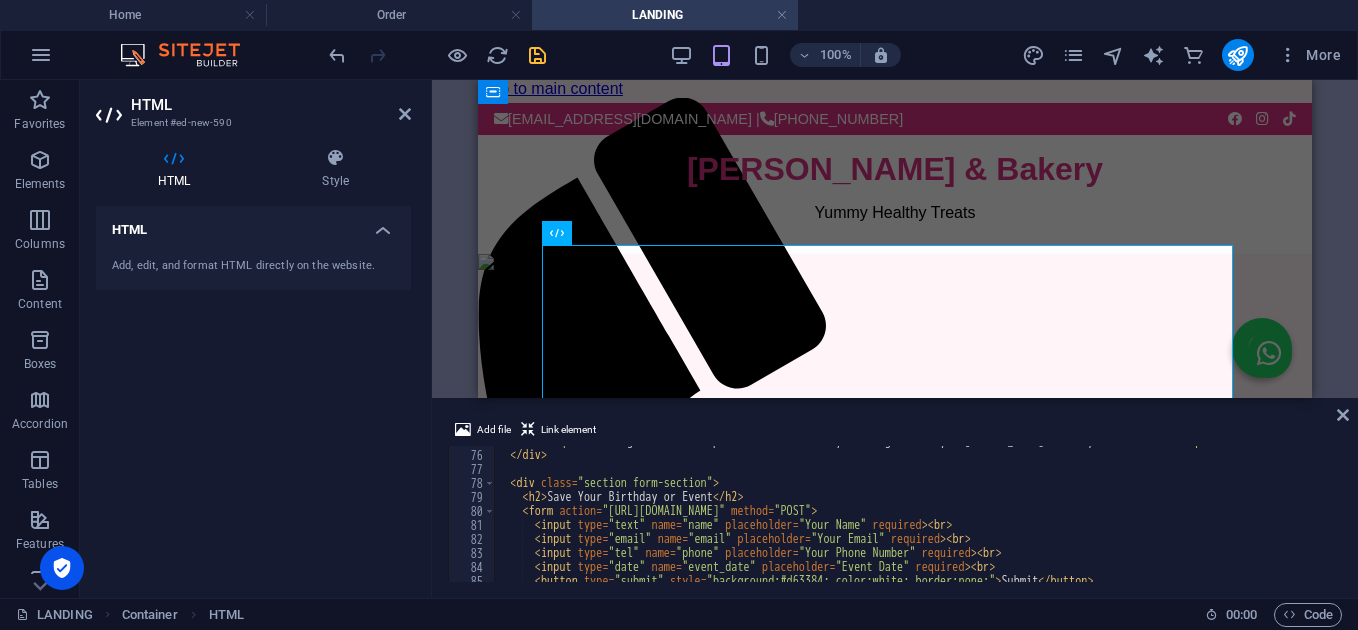 click at bounding box center (537, 55) 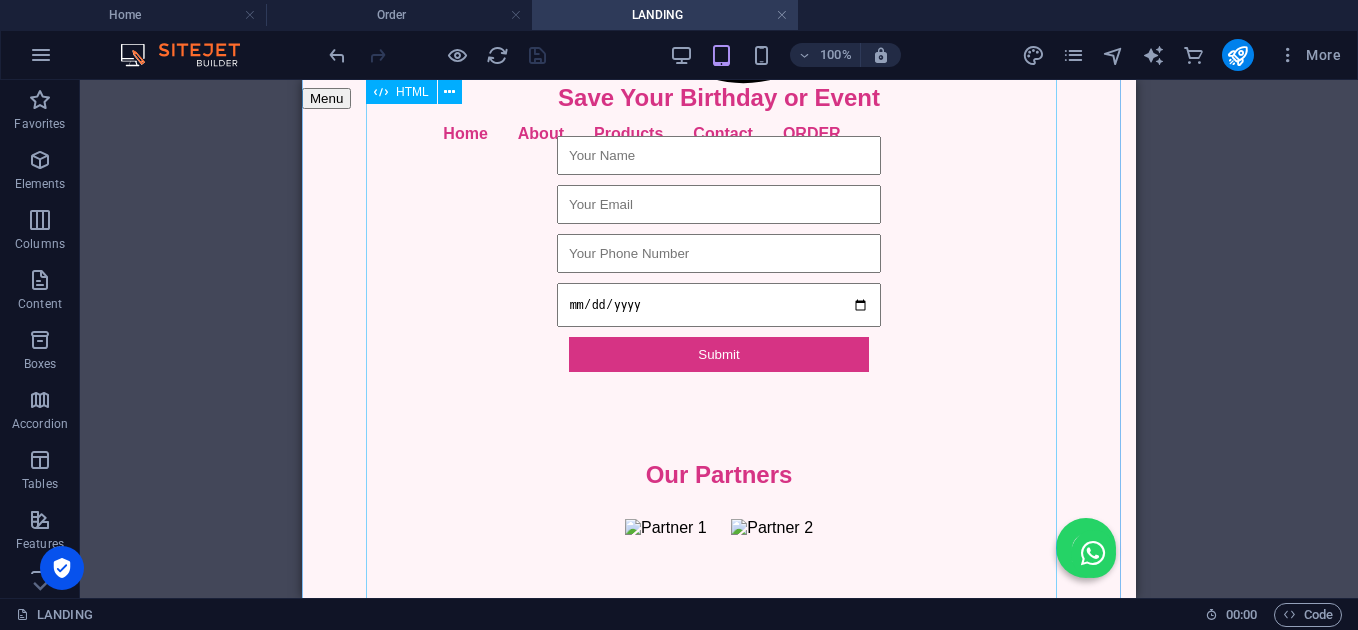 scroll, scrollTop: 933, scrollLeft: 0, axis: vertical 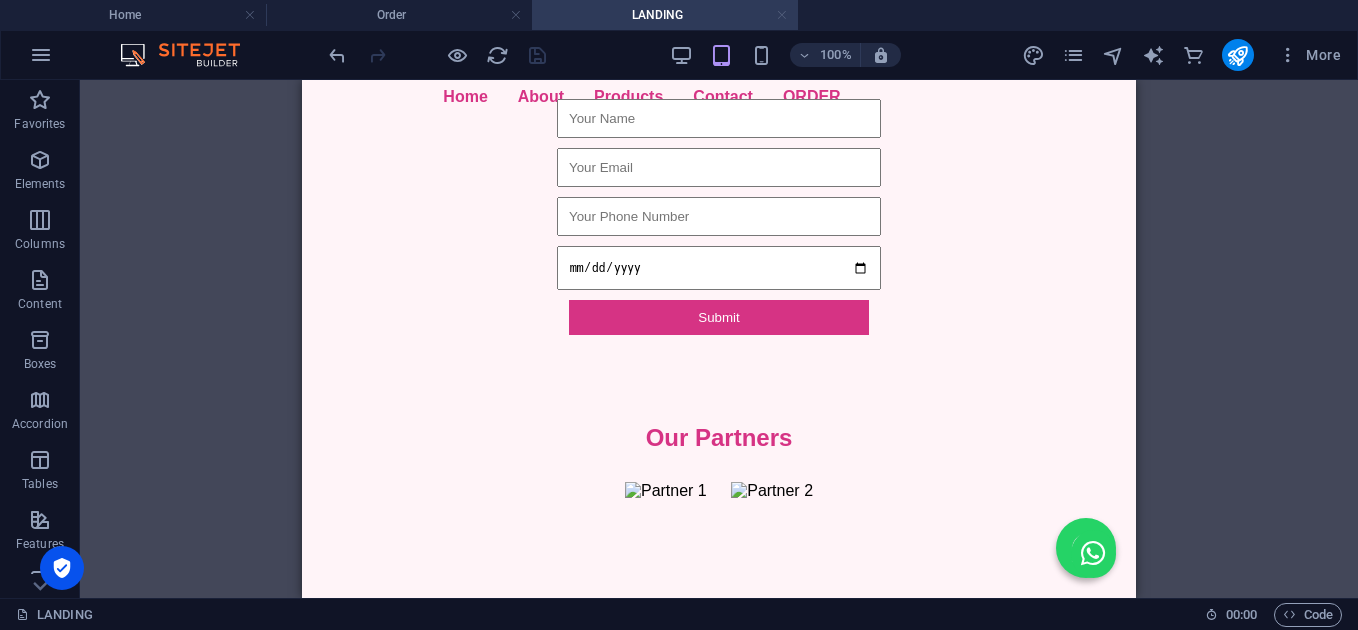 click at bounding box center [782, 15] 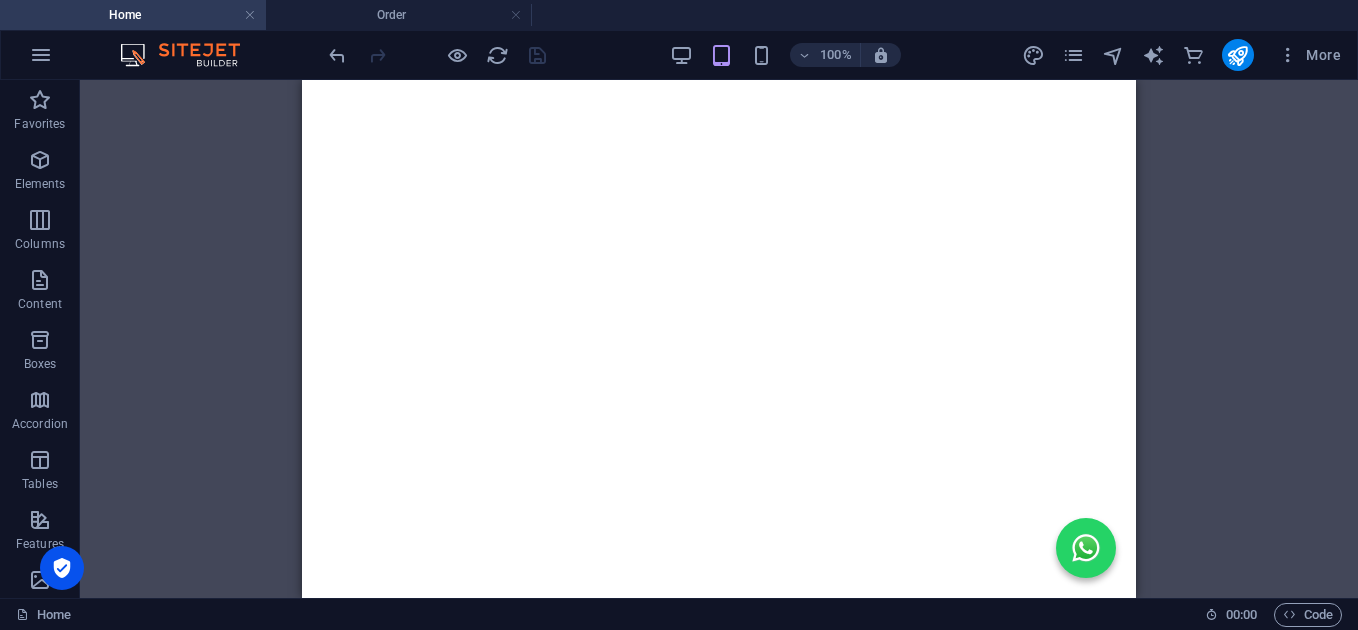 scroll, scrollTop: 533, scrollLeft: 0, axis: vertical 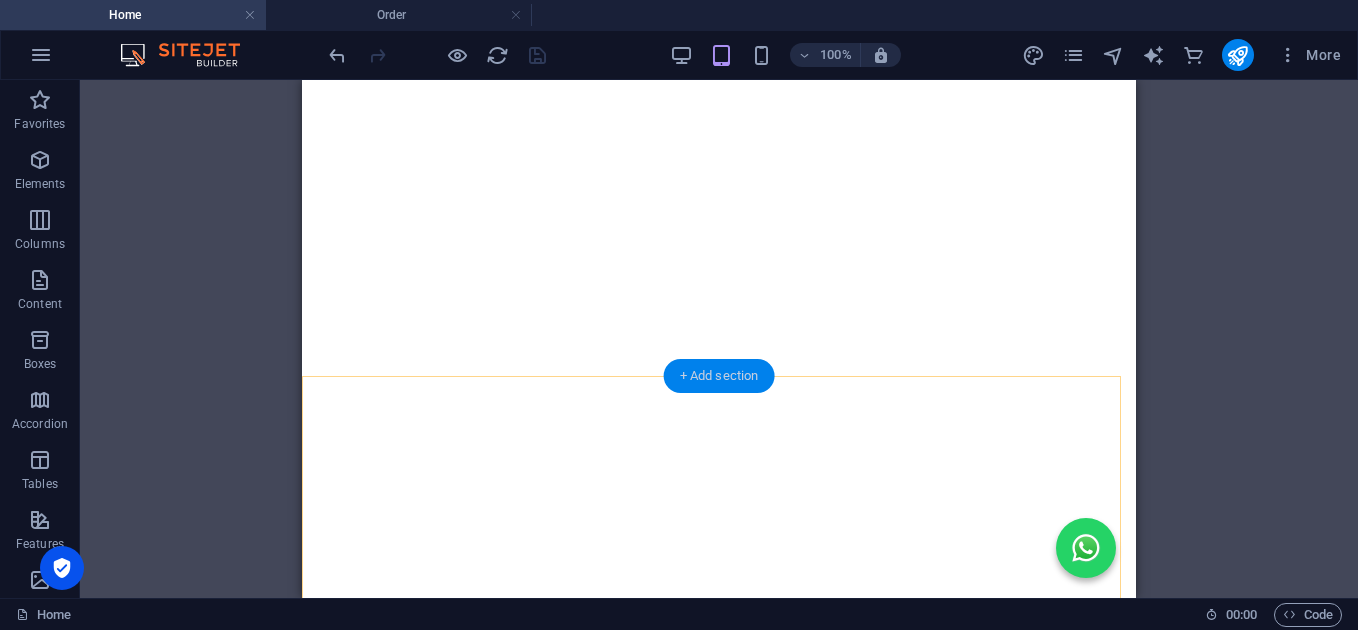 click on "+ Add section" at bounding box center (719, 376) 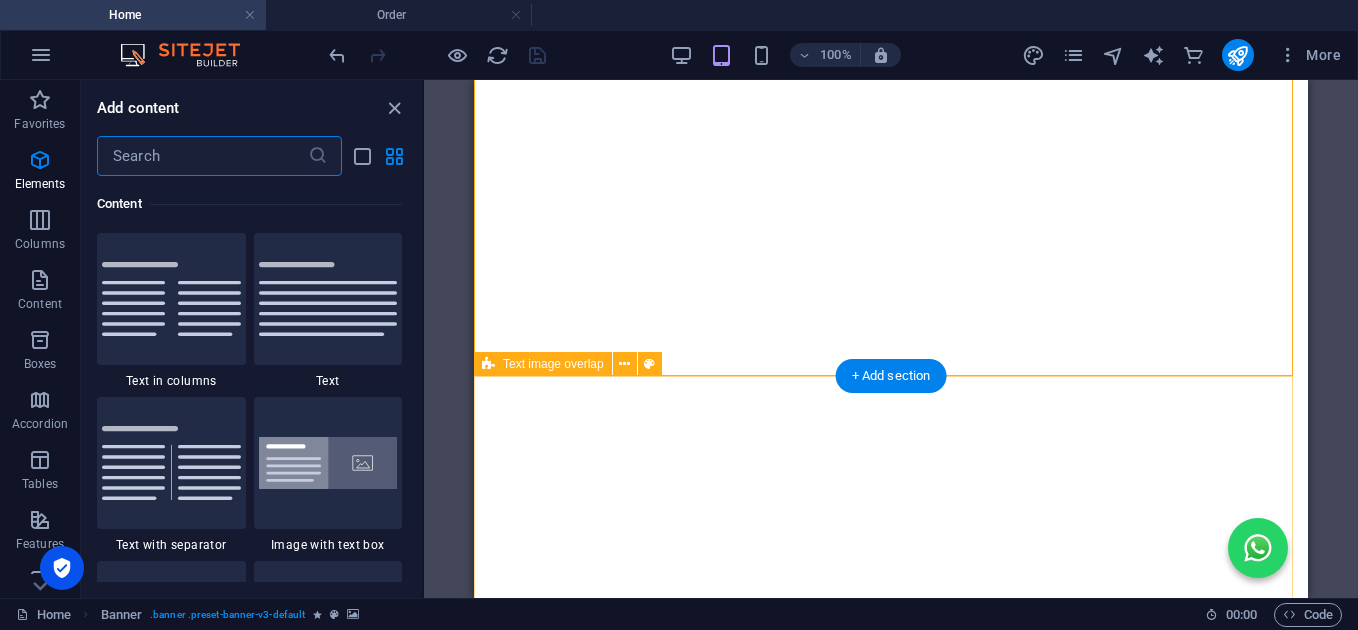 scroll, scrollTop: 3499, scrollLeft: 0, axis: vertical 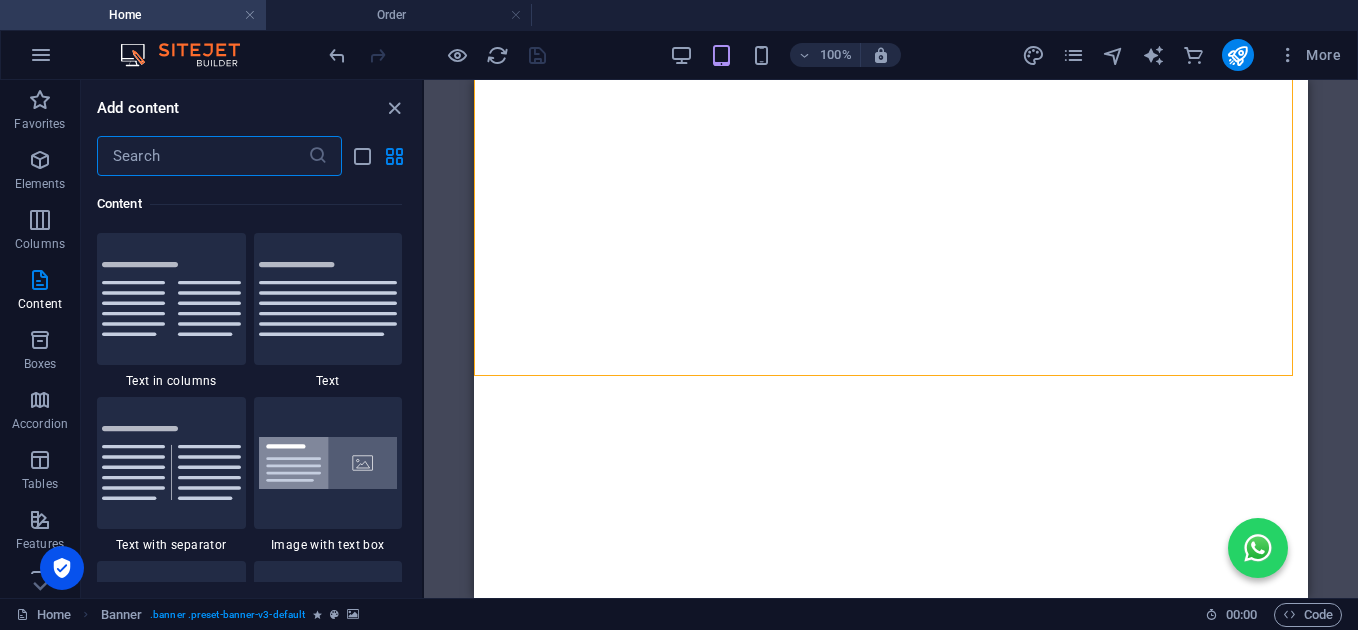 click at bounding box center [202, 156] 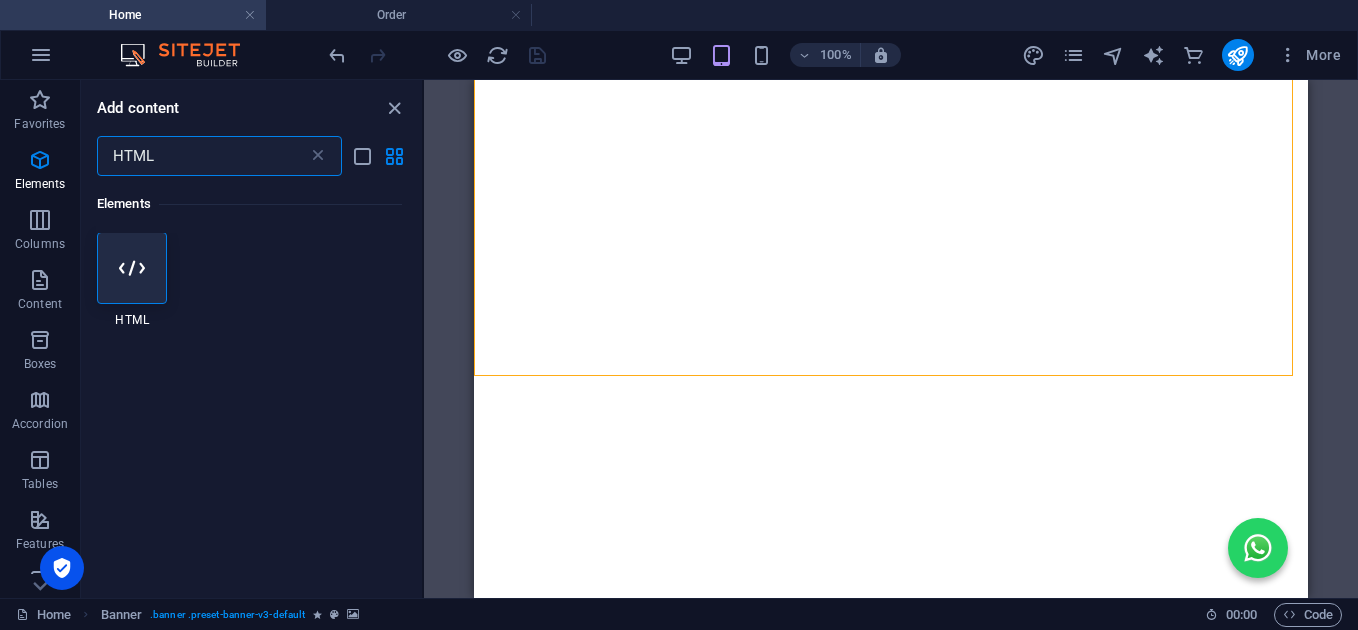 scroll, scrollTop: 0, scrollLeft: 0, axis: both 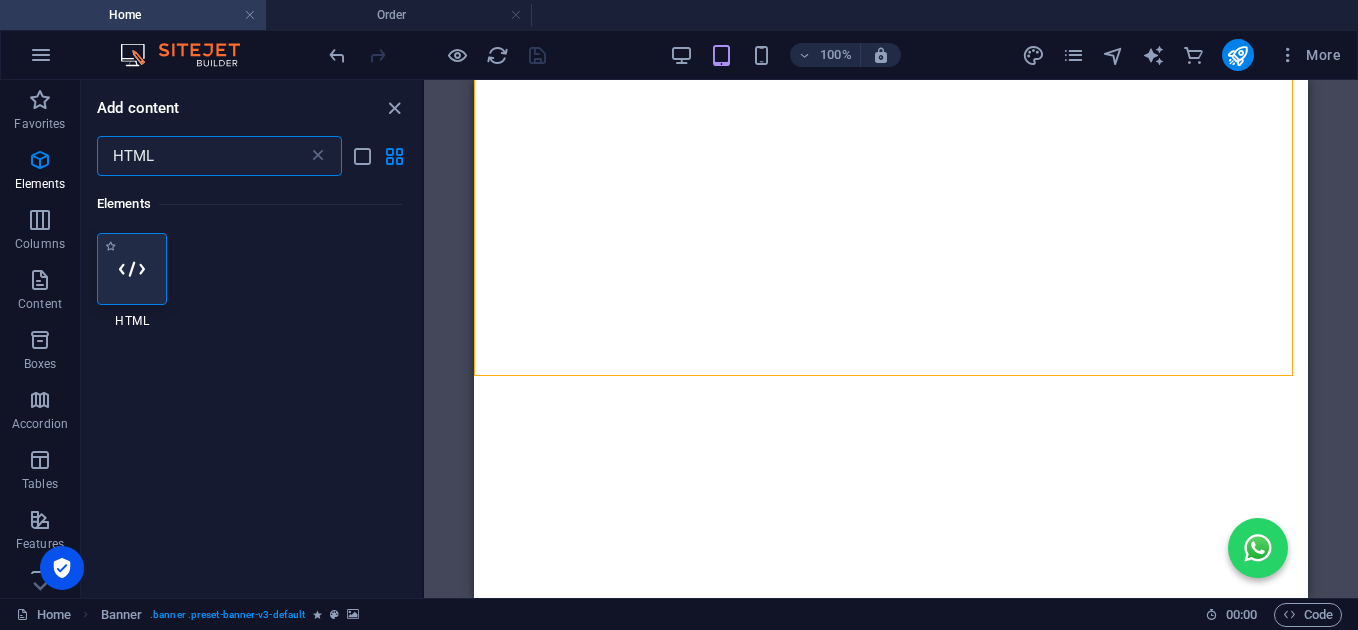 type on "HTML" 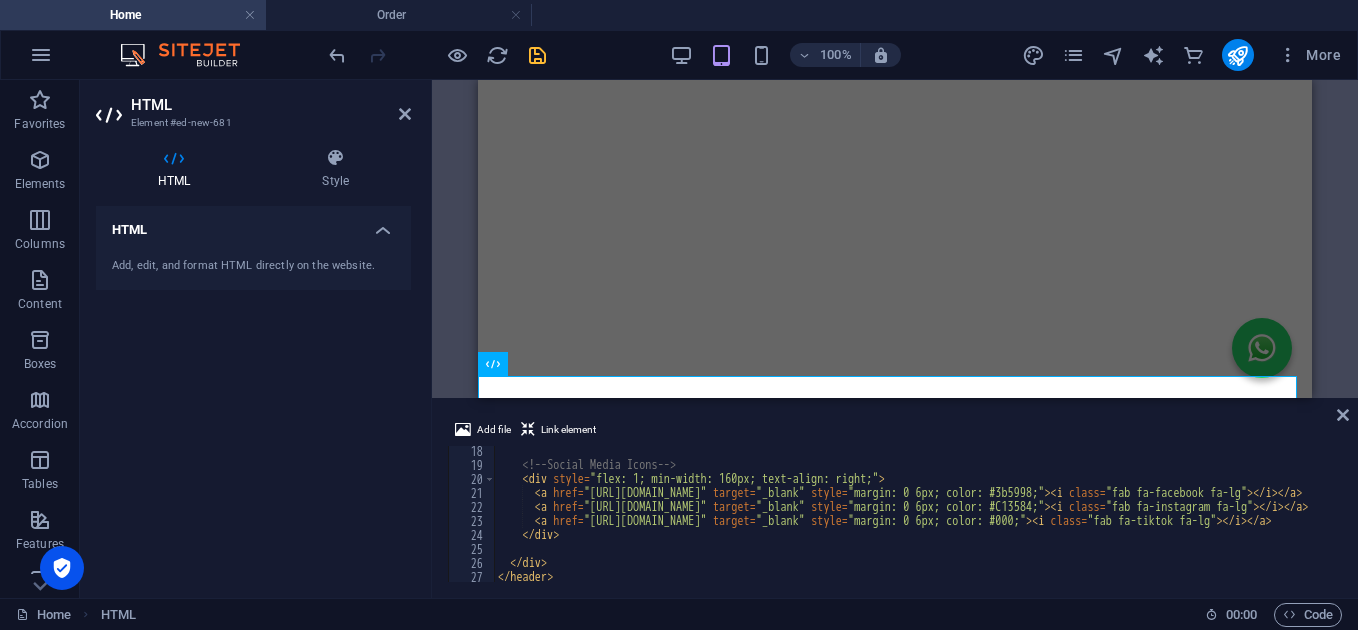 scroll, scrollTop: 240, scrollLeft: 0, axis: vertical 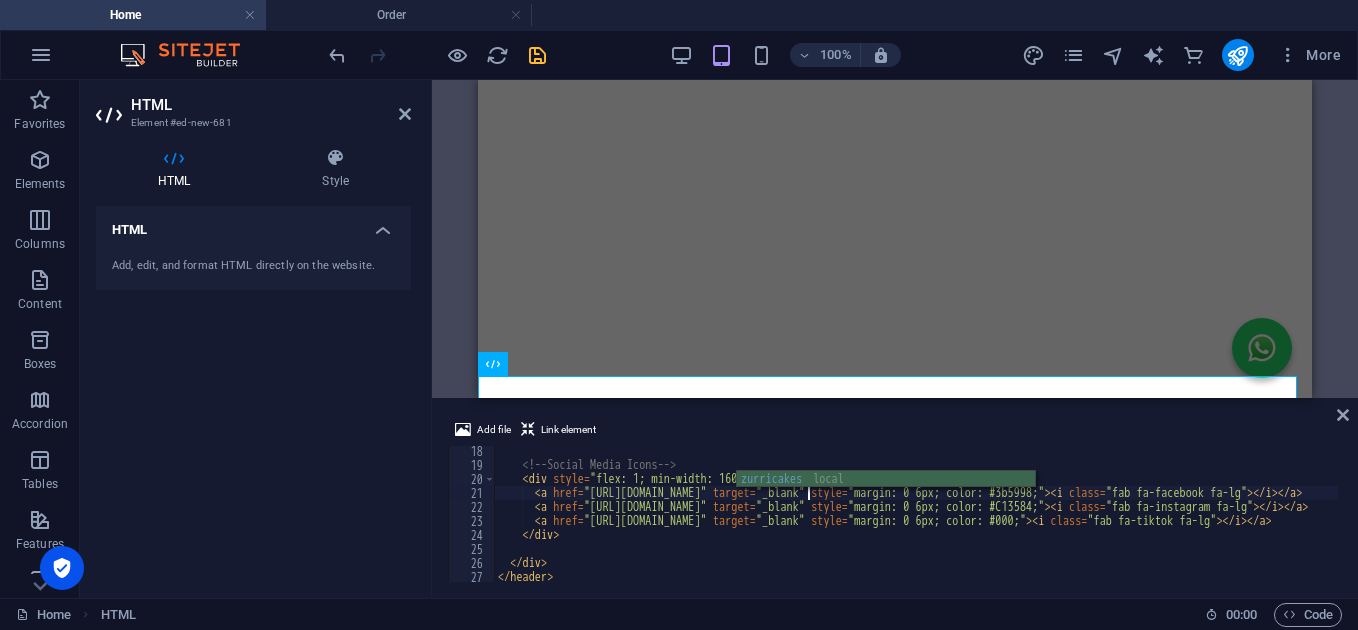 click on "<!--  Social Media Icons  -->      < div   style = "flex: 1; min-width: 160px; text-align: right;" >         < a   href = "https://facebook.com/ZURRICAKES"   target = "_blank"   style = "margin: 0 6px; color: #3b5998;" > < i   class = "fab fa-facebook fa-lg" > </ i > </ a >         < a   href = "https://instagram.com"   target = "_blank"   style = "margin: 0 6px; color: #C13584;" > < i   class = "fab fa-instagram fa-lg" > </ i > </ a >         < a   href = "https://tiktok.com"   target = "_blank"   style = "margin: 0 6px; color: #000;" > < i   class = "fab fa-tiktok fa-lg" > </ i > </ a >      </ div >    </ div > </ header > <!--  ZURRI CAKES HEADER END  -->" at bounding box center [1071, 524] 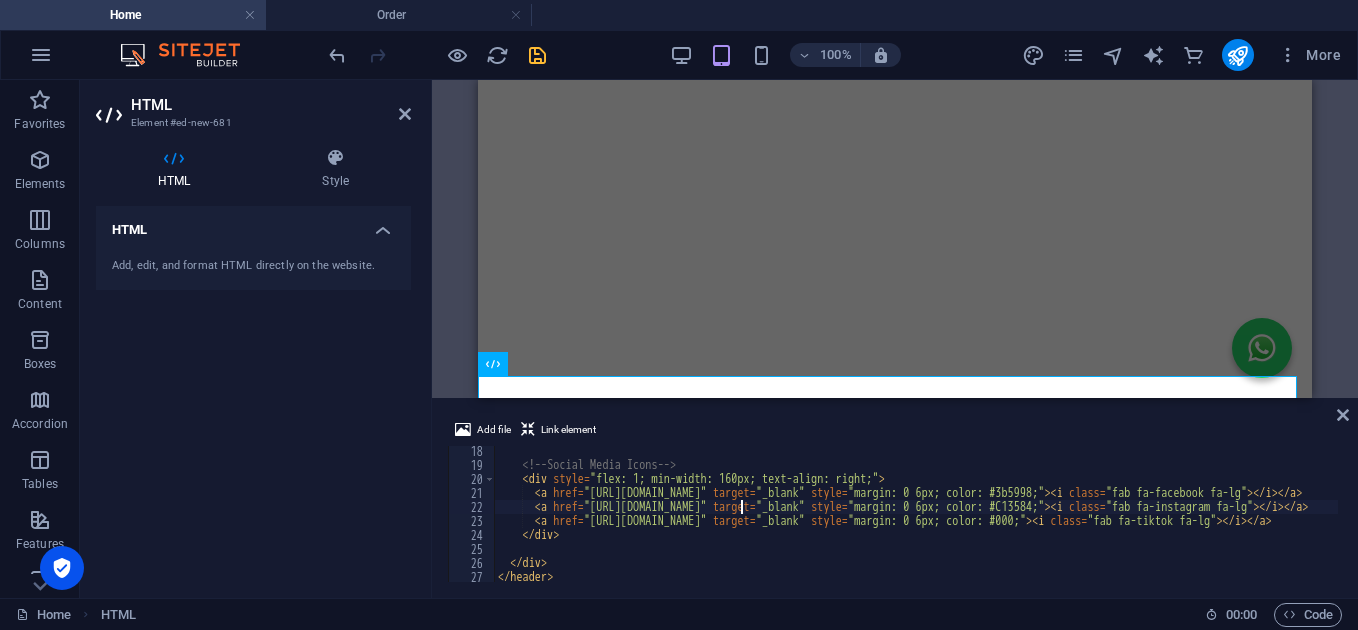 click on "<!--  Social Media Icons  -->      < div   style = "flex: 1; min-width: 160px; text-align: right;" >         < a   href = "https://facebook.com/ZURRICAKES"   target = "_blank"   style = "margin: 0 6px; color: #3b5998;" > < i   class = "fab fa-facebook fa-lg" > </ i > </ a >         < a   href = "https://instagram.com"   target = "_blank"   style = "margin: 0 6px; color: #C13584;" > < i   class = "fab fa-instagram fa-lg" > </ i > </ a >         < a   href = "https://tiktok.com"   target = "_blank"   style = "margin: 0 6px; color: #000;" > < i   class = "fab fa-tiktok fa-lg" > </ i > </ a >      </ div >    </ div > </ header > <!--  ZURRI CAKES HEADER END  -->" at bounding box center (1071, 524) 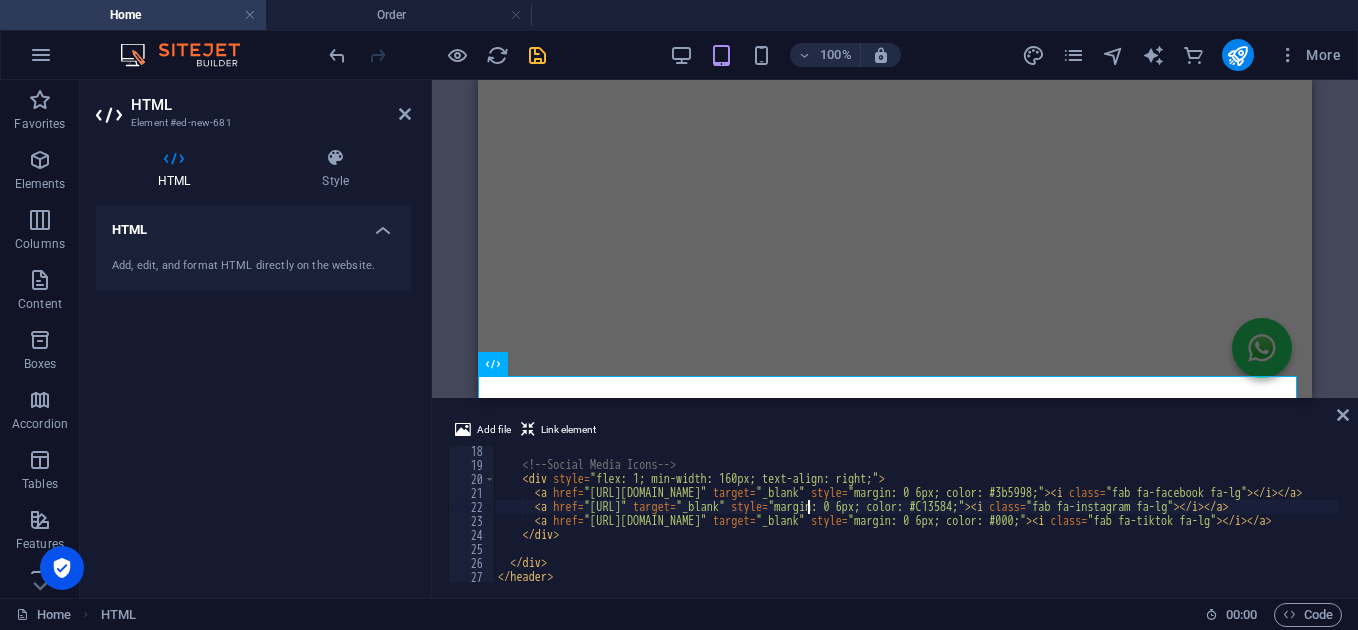 scroll, scrollTop: 0, scrollLeft: 25, axis: horizontal 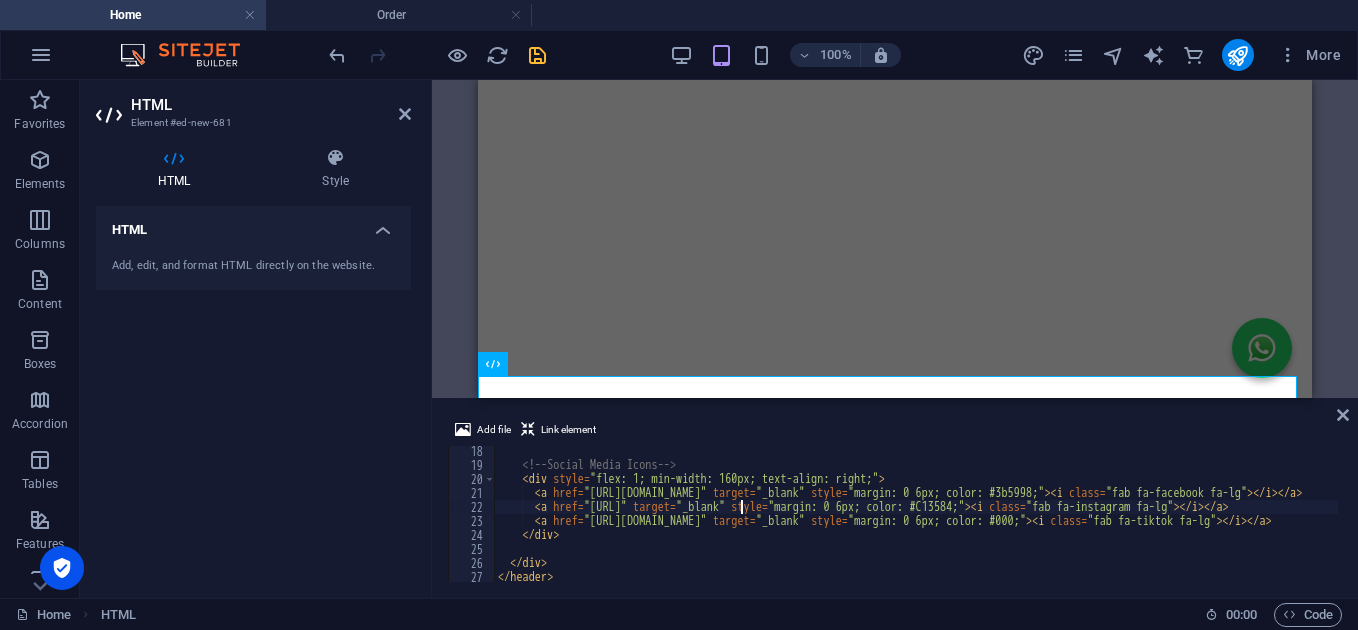 click on "<!--  Social Media Icons  -->      < div   style = "flex: 1; min-width: 160px; text-align: right;" >         < a   href = "https://facebook.com/ZURRICAKES"   target = "_blank"   style = "margin: 0 6px; color: #3b5998;" > < i   class = "fab fa-facebook fa-lg" > </ i > </ a >         < a   href = "https://instagram.comZURRICAKES"   target = "_blank"   style = "margin: 0 6px; color: #C13584;" > < i   class = "fab fa-instagram fa-lg" > </ i > </ a >         < a   href = "https://tiktok.com"   target = "_blank"   style = "margin: 0 6px; color: #000;" > < i   class = "fab fa-tiktok fa-lg" > </ i > </ a >      </ div >    </ div > </ header > <!--  ZURRI CAKES HEADER END  -->" at bounding box center (1071, 524) 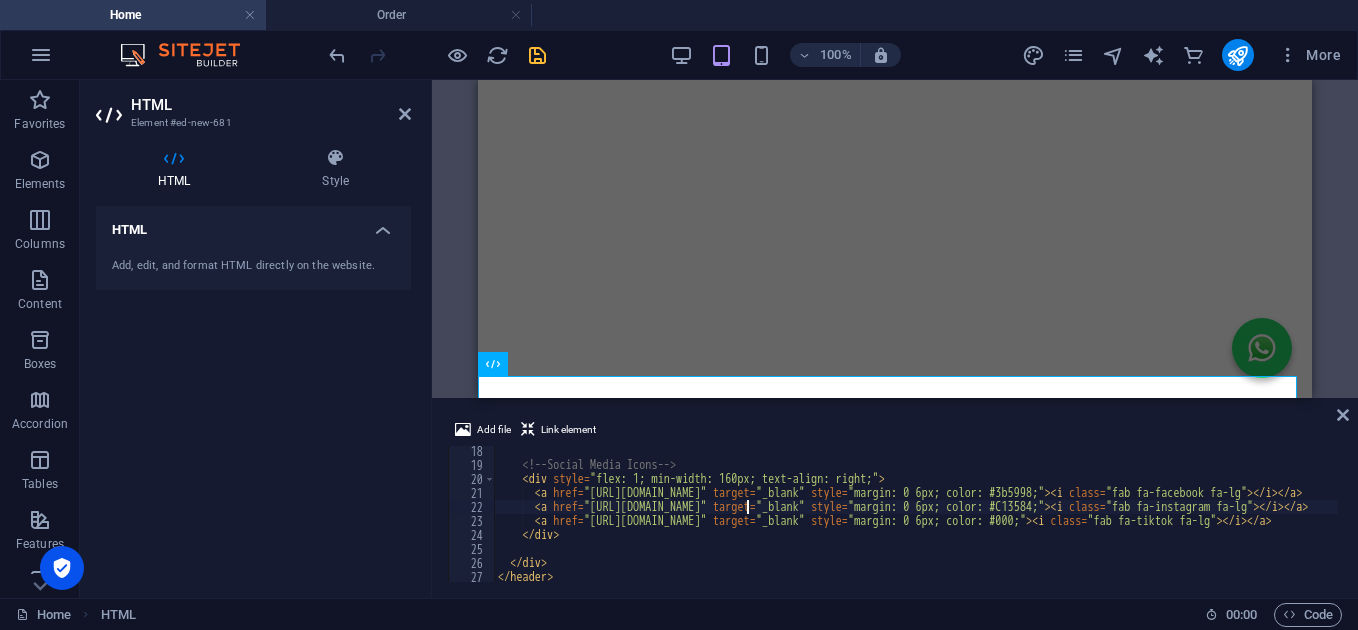 click on "<!--  Social Media Icons  -->      < div   style = "flex: 1; min-width: 160px; text-align: right;" >         < a   href = "https://facebook.com/ZURRICAKES"   target = "_blank"   style = "margin: 0 6px; color: #3b5998;" > < i   class = "fab fa-facebook fa-lg" > </ i > </ a >         < a   href = "https://instagram.com/ZURRICAKES"   target = "_blank"   style = "margin: 0 6px; color: #C13584;" > < i   class = "fab fa-instagram fa-lg" > </ i > </ a >         < a   href = "https://tiktok.com"   target = "_blank"   style = "margin: 0 6px; color: #000;" > < i   class = "fab fa-tiktok fa-lg" > </ i > </ a >      </ div >    </ div > </ header > <!--  ZURRI CAKES HEADER END  -->" at bounding box center (1071, 524) 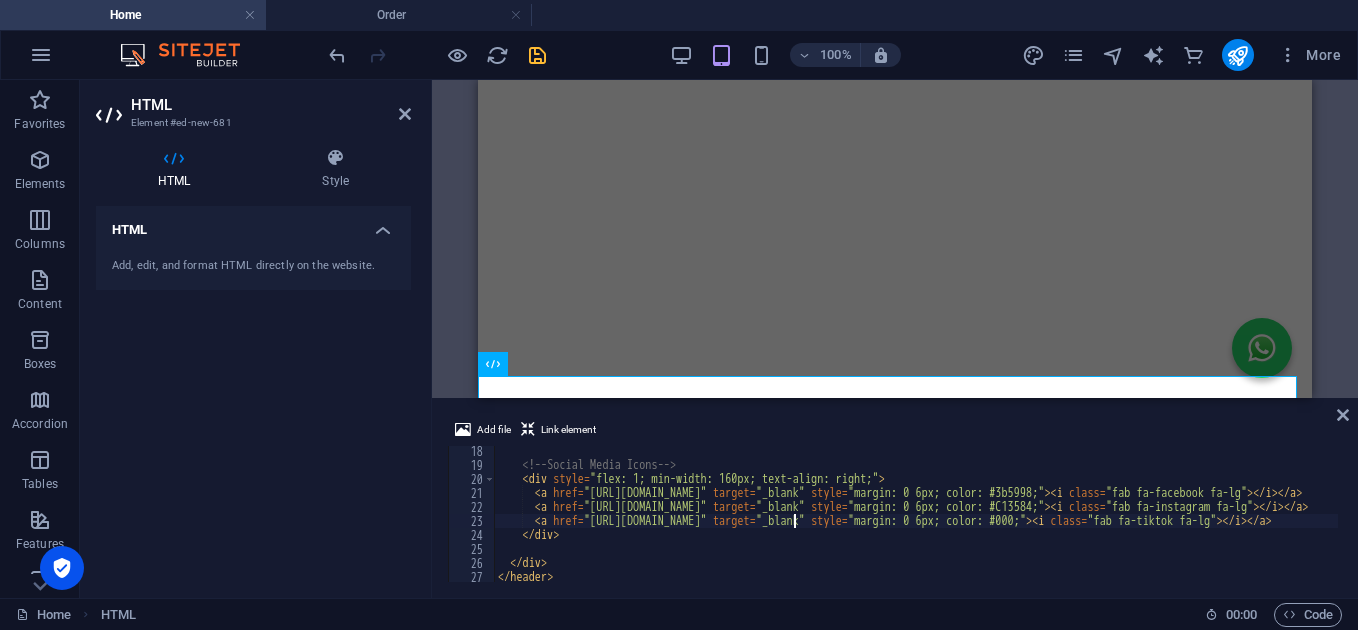 scroll, scrollTop: 0, scrollLeft: 24, axis: horizontal 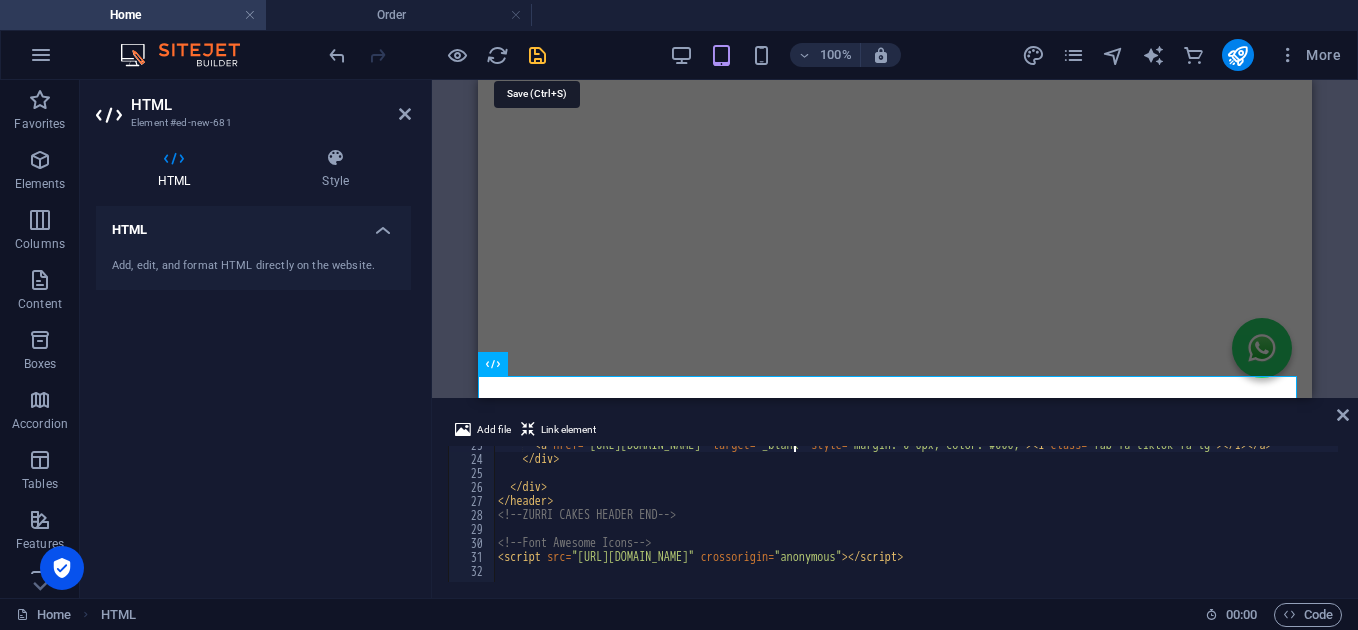 type on "<a href="https://tiktok.com/ZURRICAKEX" target="_blank" style="margin: 0 6px; color: #000;"><i class="fab fa-tiktok fa-lg"></i></a>" 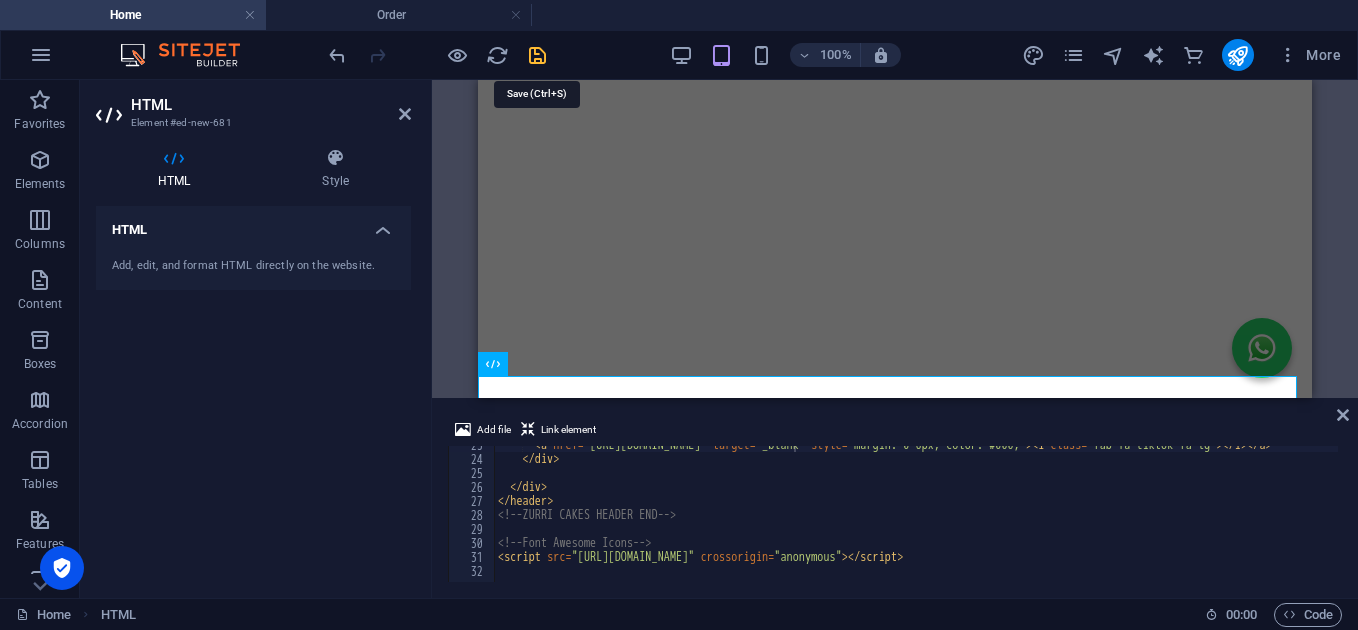 click at bounding box center (537, 55) 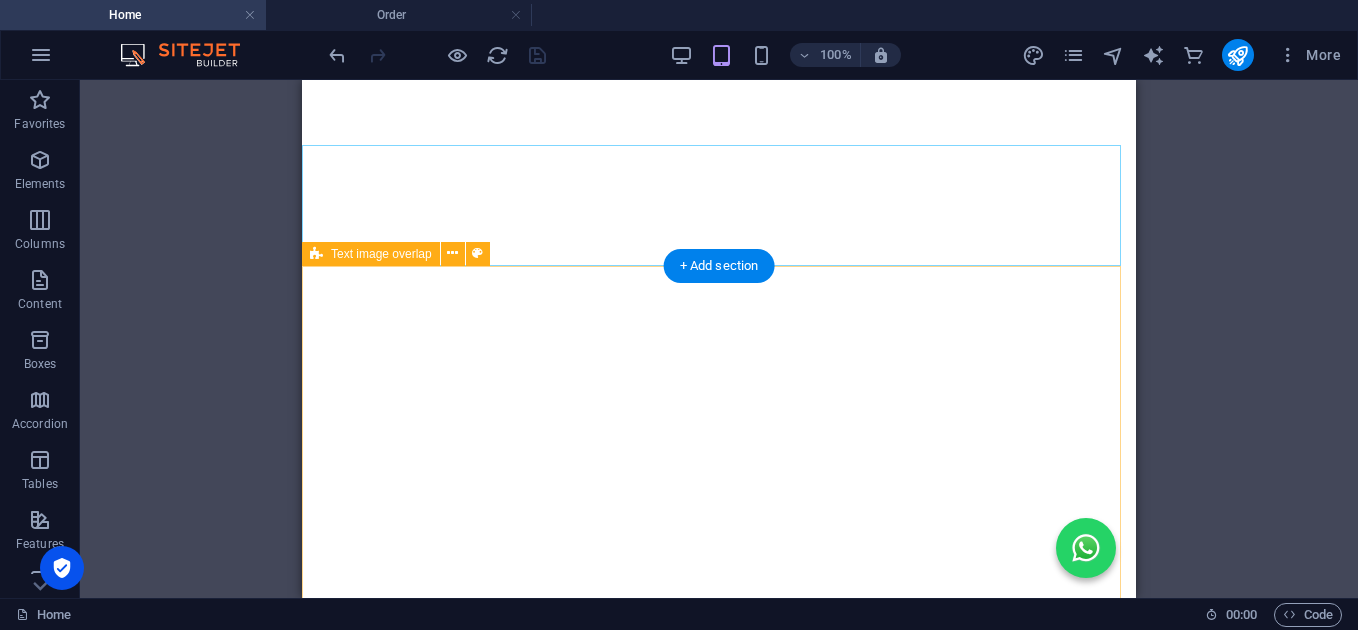 scroll, scrollTop: 800, scrollLeft: 0, axis: vertical 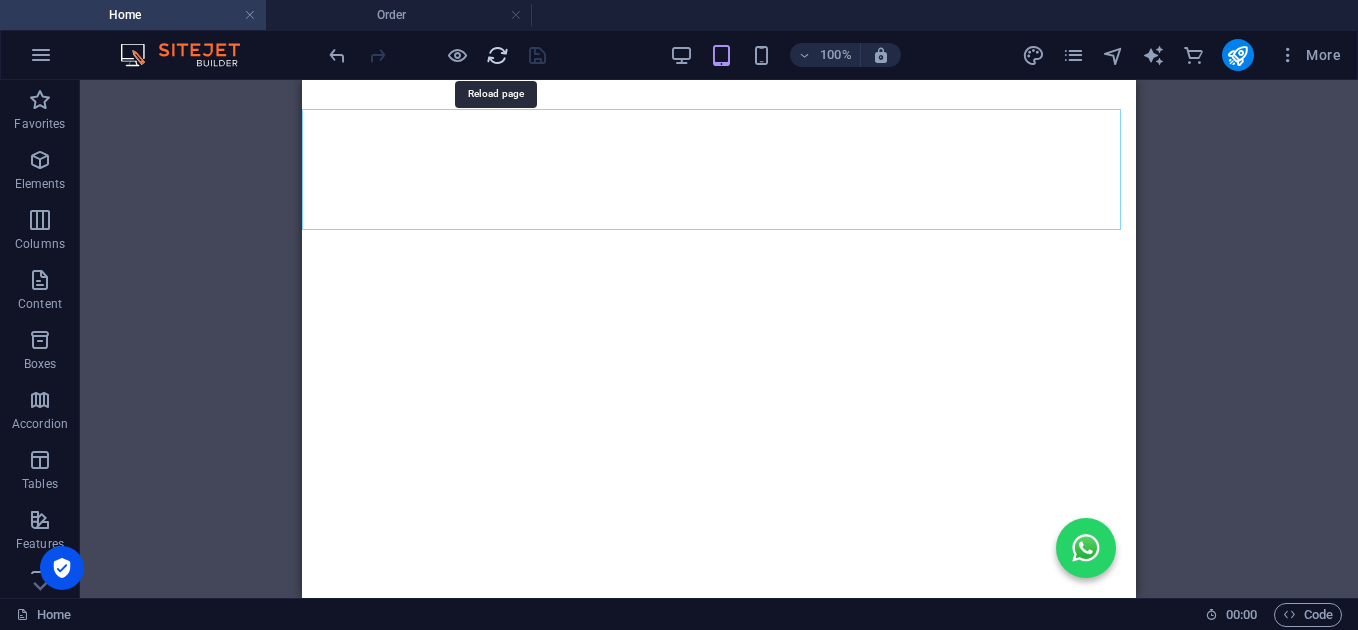 click at bounding box center [497, 55] 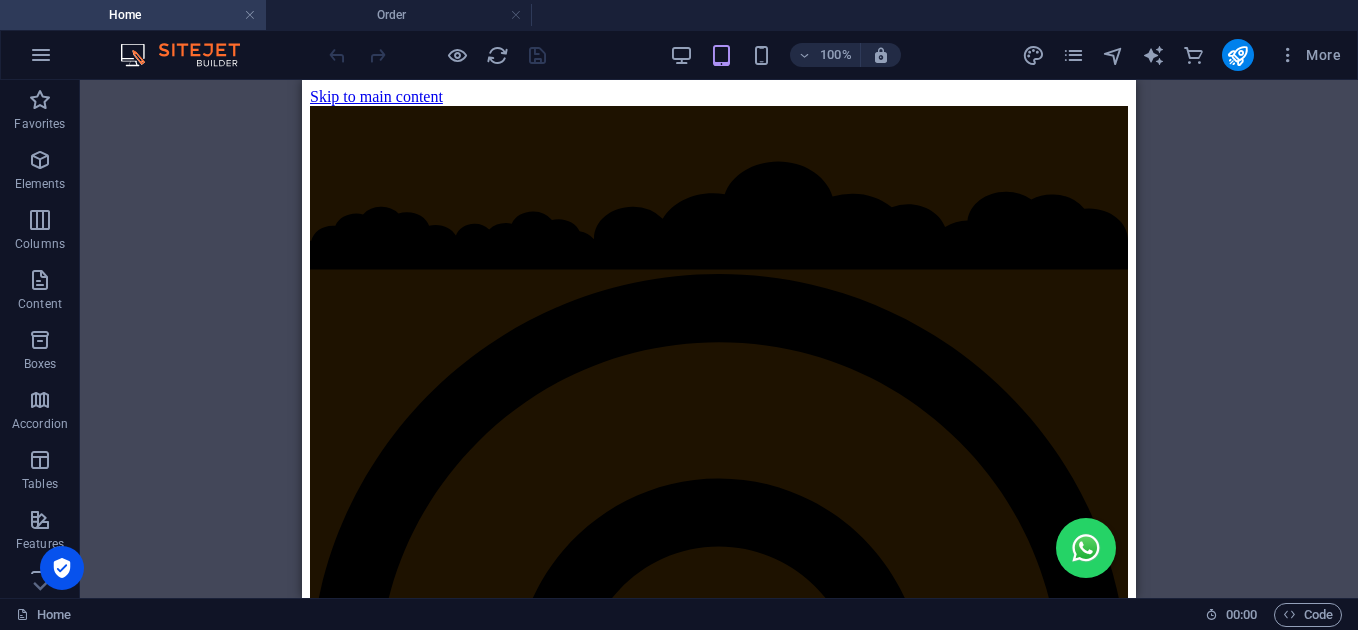 scroll, scrollTop: 0, scrollLeft: 0, axis: both 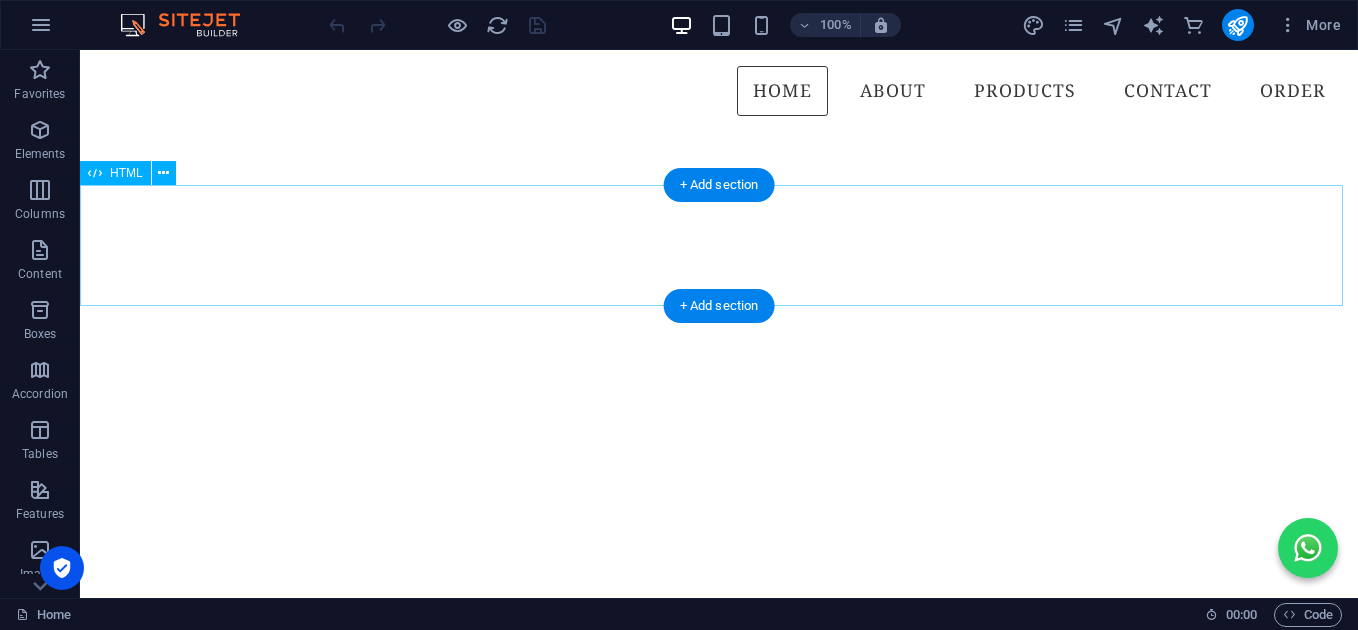 click on "Zurri Cakes
Yummy Healthy Treats
+254 742 290 025
info@zurricakes.co.ke" at bounding box center [719, 1184] 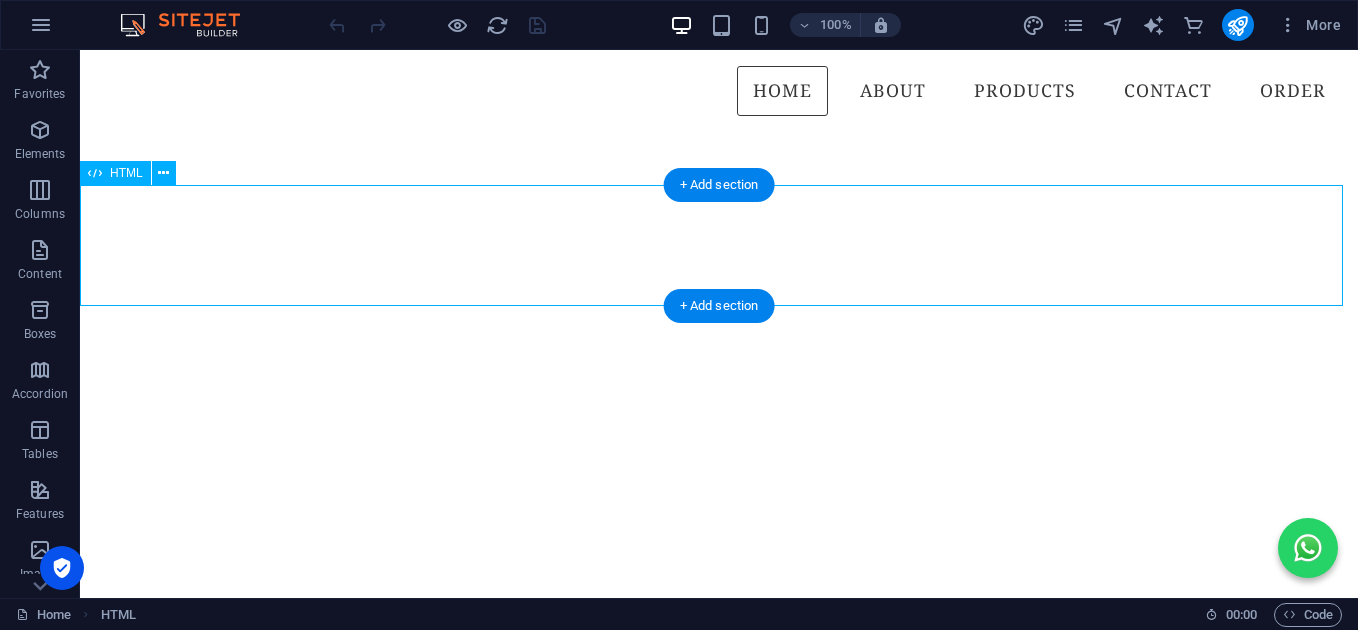 click on "Zurri Cakes
Yummy Healthy Treats
+254 742 290 025
info@zurricakes.co.ke" at bounding box center [719, 1184] 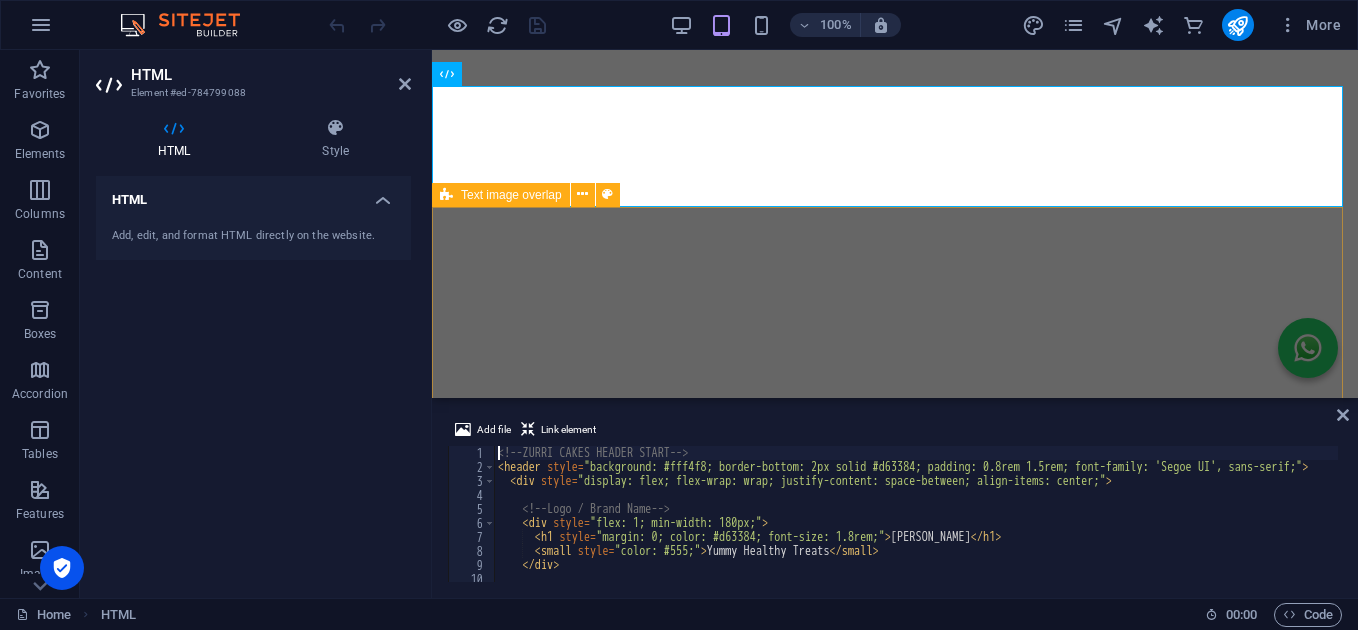 scroll, scrollTop: 793, scrollLeft: 0, axis: vertical 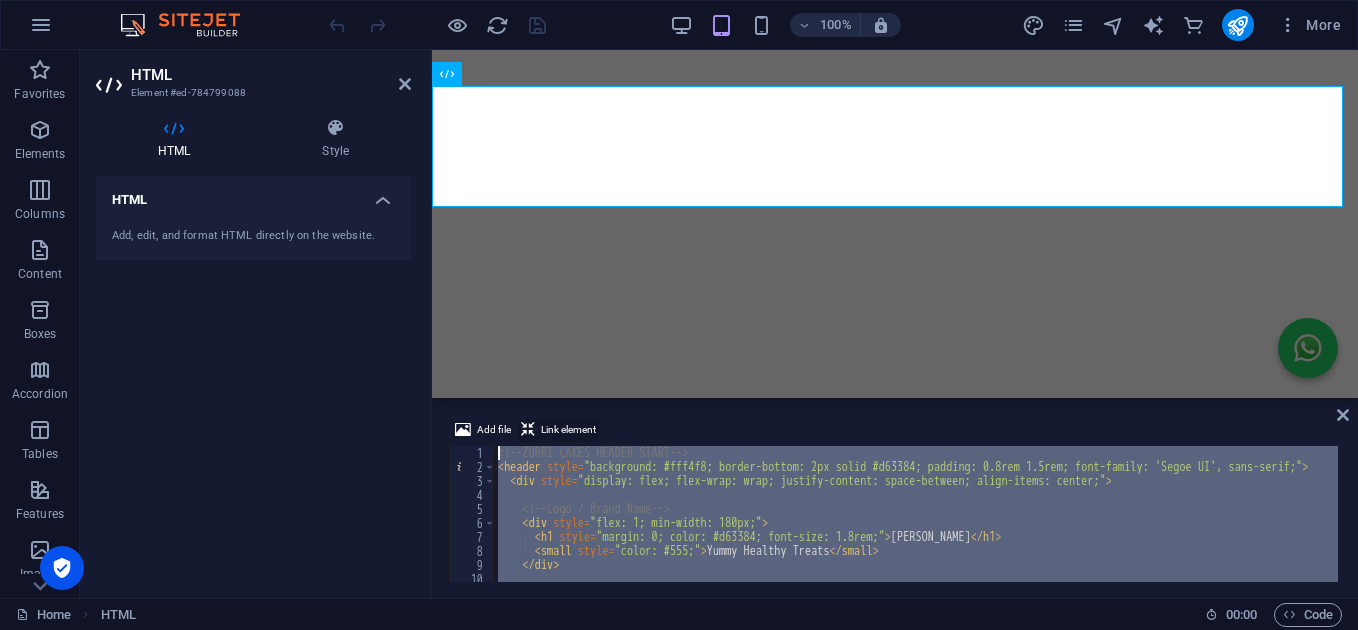 drag, startPoint x: 1130, startPoint y: 553, endPoint x: 553, endPoint y: 426, distance: 590.8113 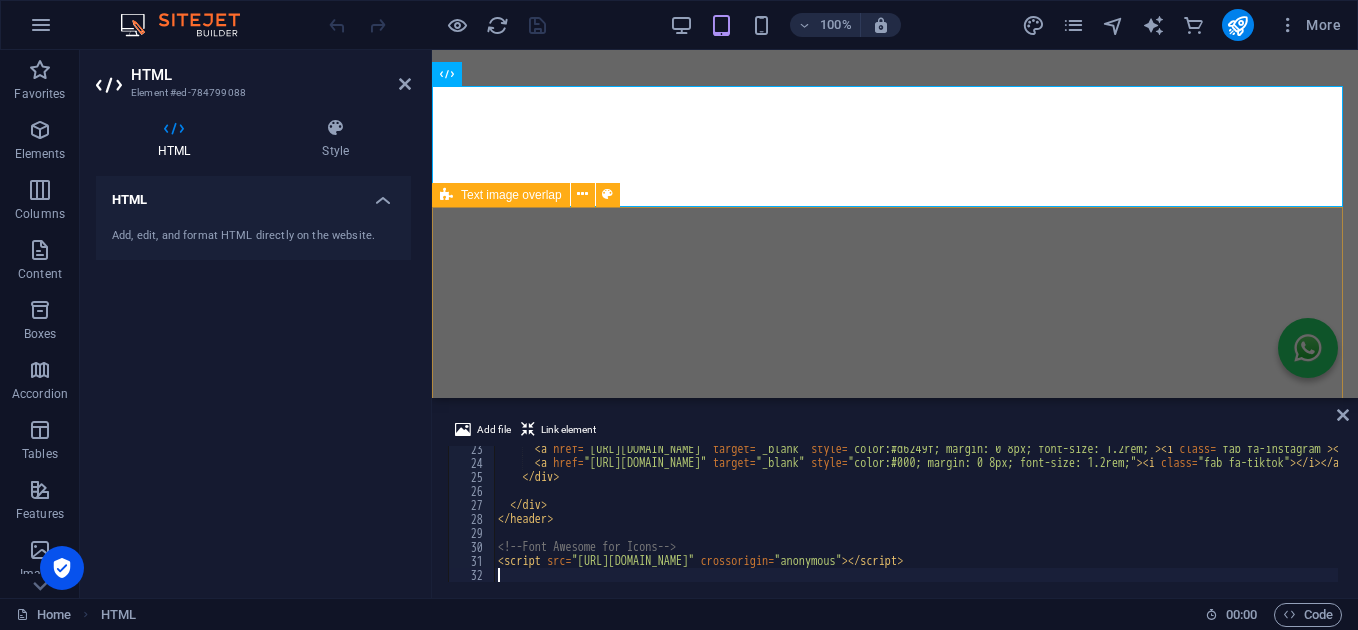 scroll, scrollTop: 312, scrollLeft: 0, axis: vertical 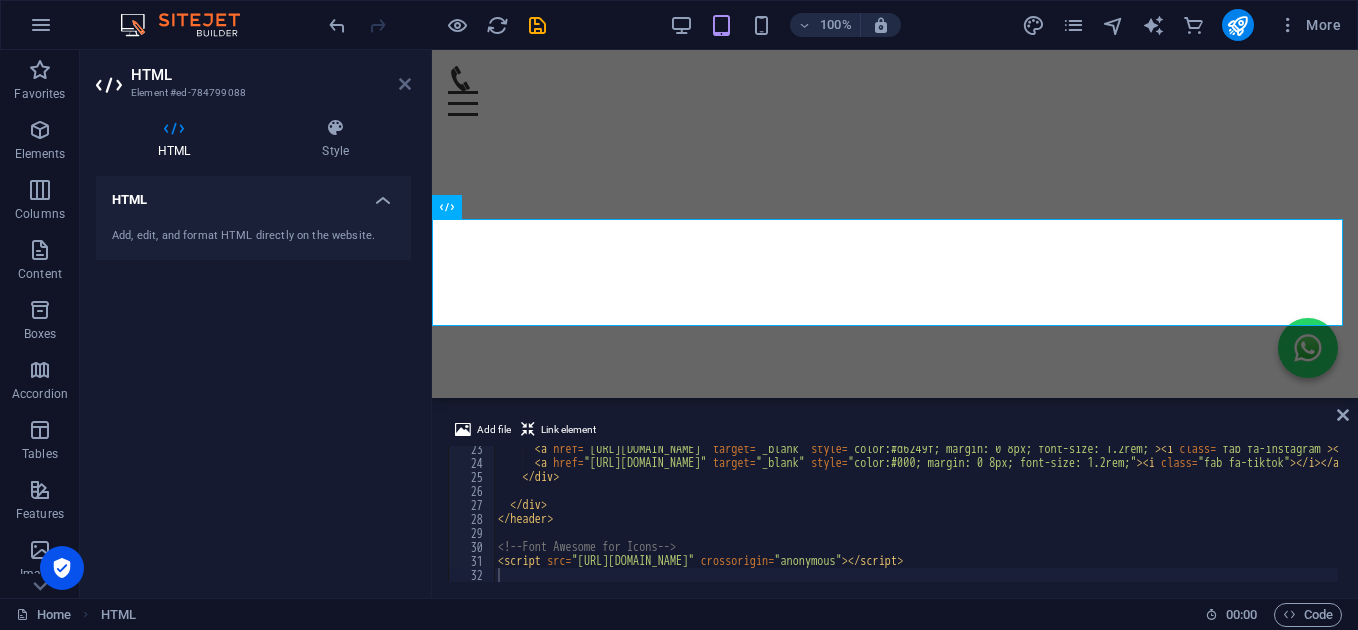 click at bounding box center (405, 84) 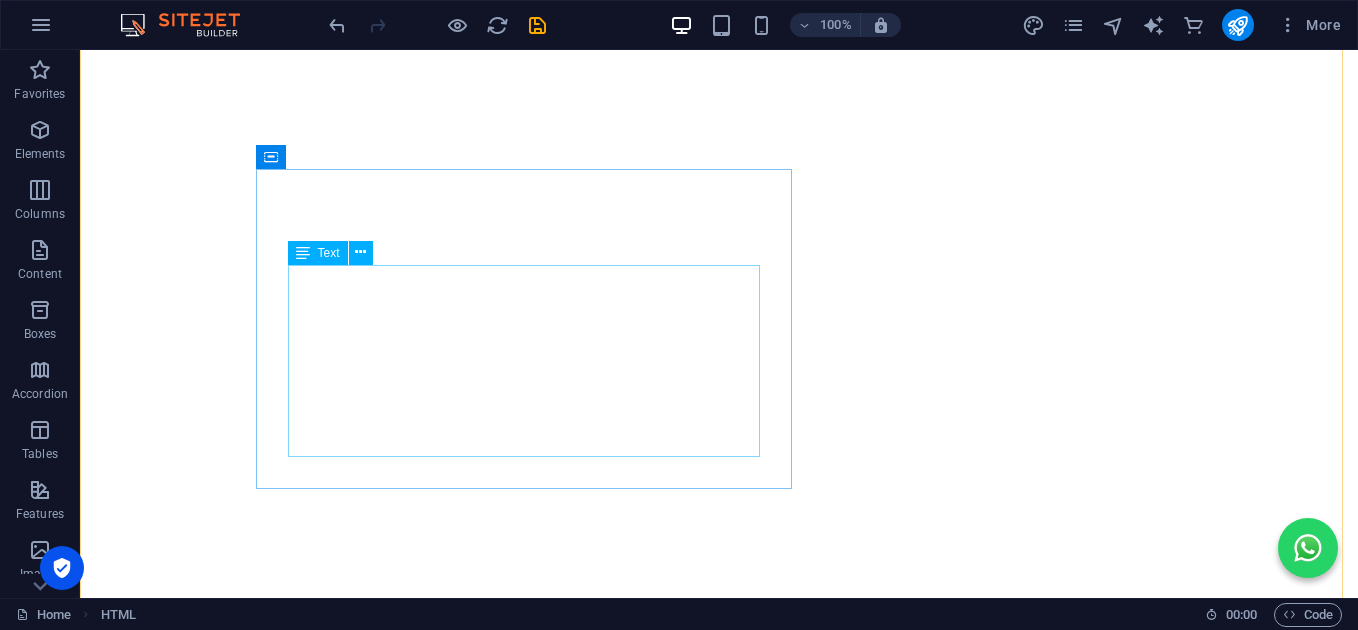 scroll, scrollTop: 790, scrollLeft: 0, axis: vertical 